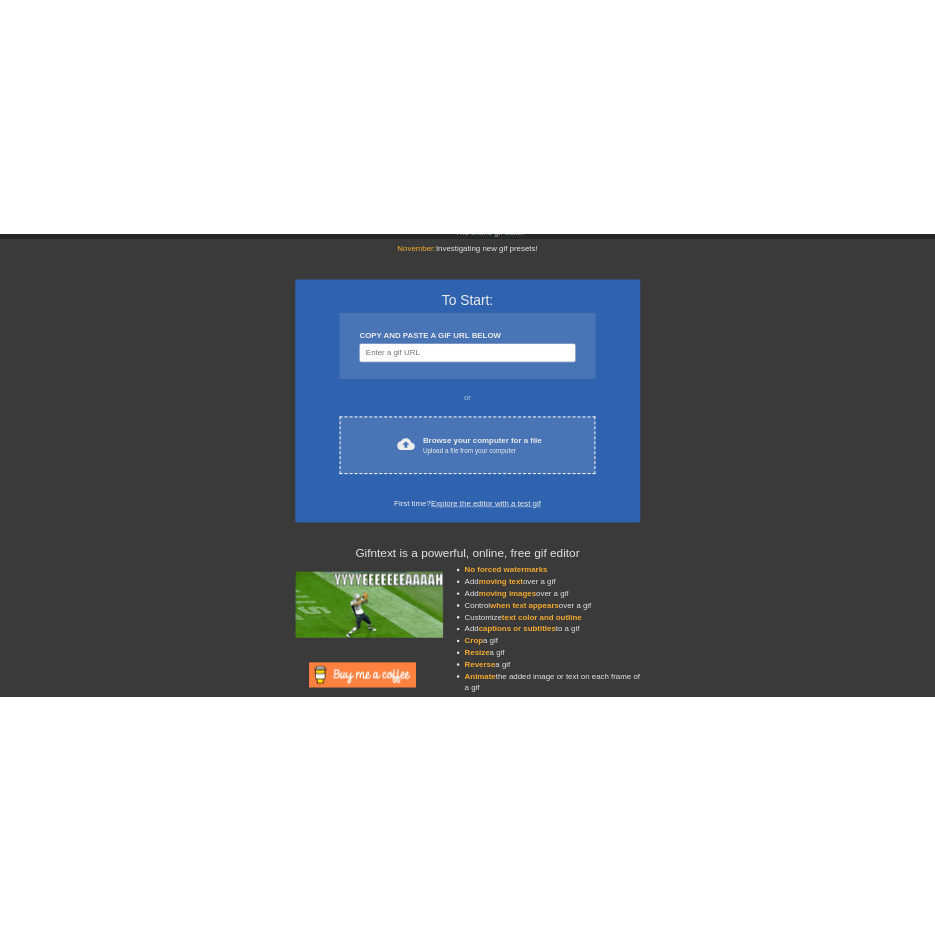 scroll, scrollTop: 128, scrollLeft: 0, axis: vertical 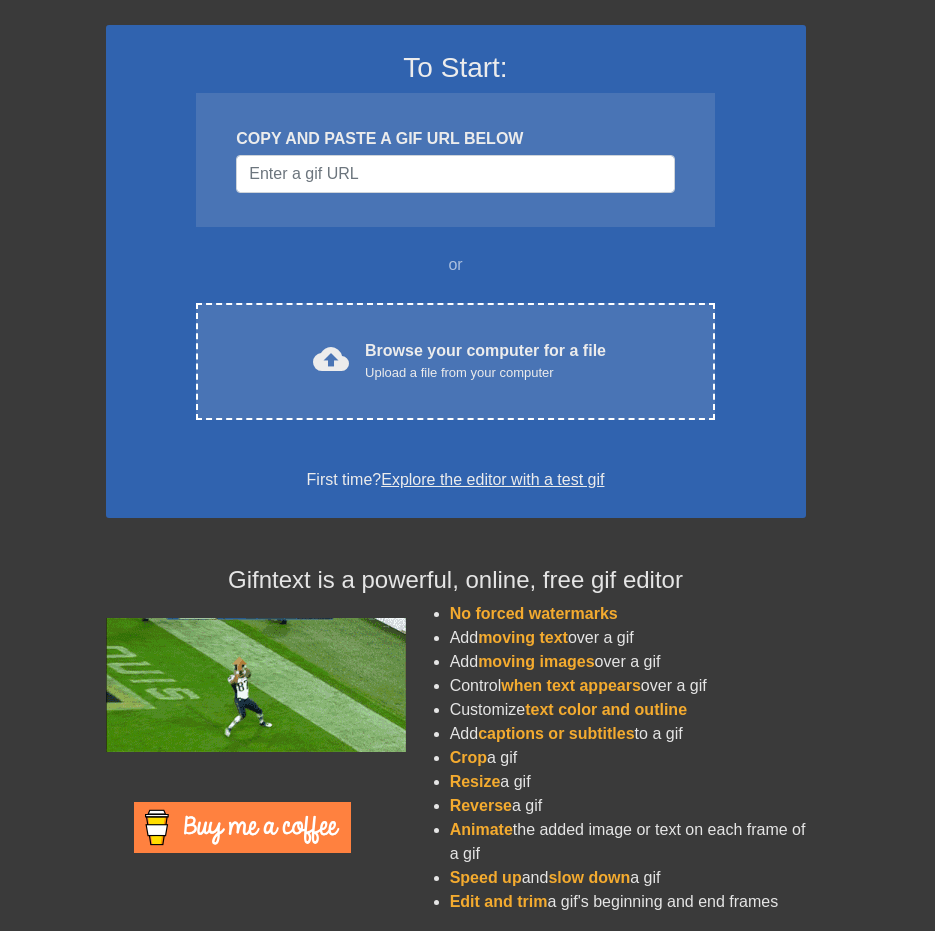 click on "menu_book Browse the tutorials! [DOMAIN_NAME] The online gif editor Send Feedback/Suggestion     November:  Investigating new gif presets! To Start: COPY AND PASTE A GIF URL BELOW or cloud_upload Browse your computer for a file Upload a file from your computer Choose files First time?  Explore the editor with a test gif Gifntext is a powerful, online, free gif editor No forced watermarks Add  moving text  over a gif Add  moving images  over a gif Control  when text appears  over a gif Customize   text color and outline Add  captions or subtitles  to a gif Crop  a gif Resize  a gif Reverse  a gif Animate  the added image or text on each frame of a gif Speed up  and  slow down  a gif Edit and trim  a gif's beginning and end frames" at bounding box center (467, 405) 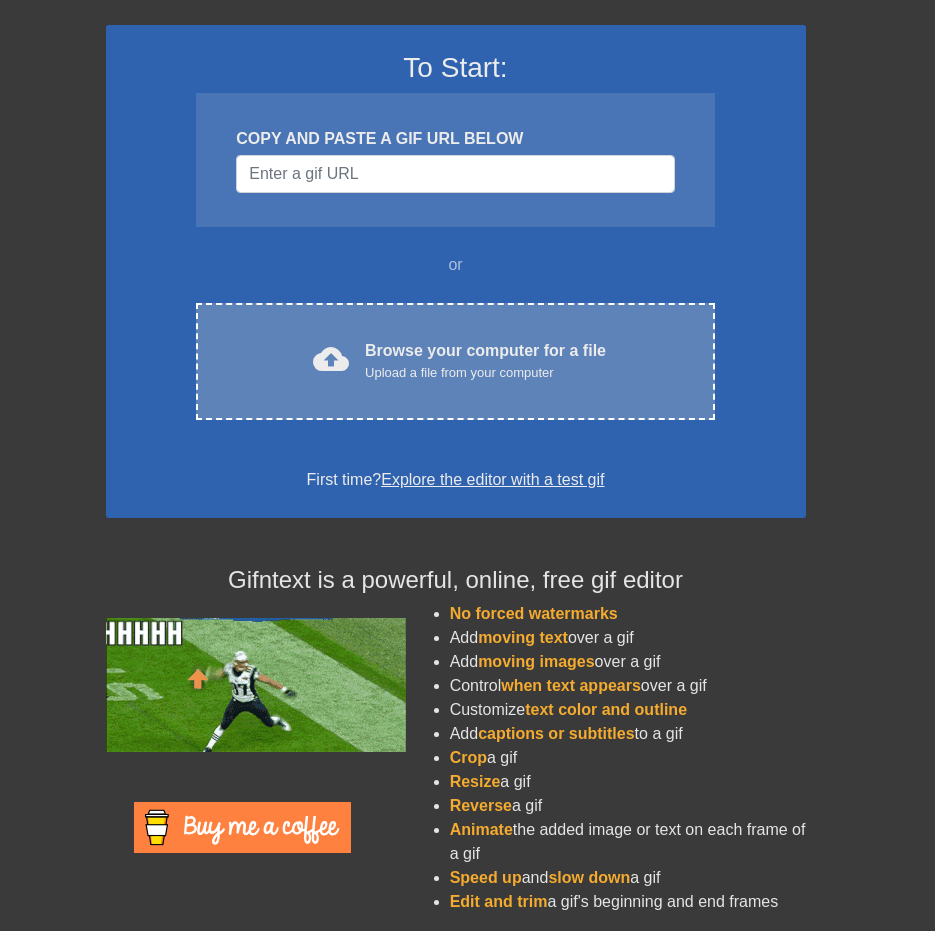 click on "cloud_upload Browse your computer for a file Upload a file from your computer Choose files" at bounding box center [455, 361] 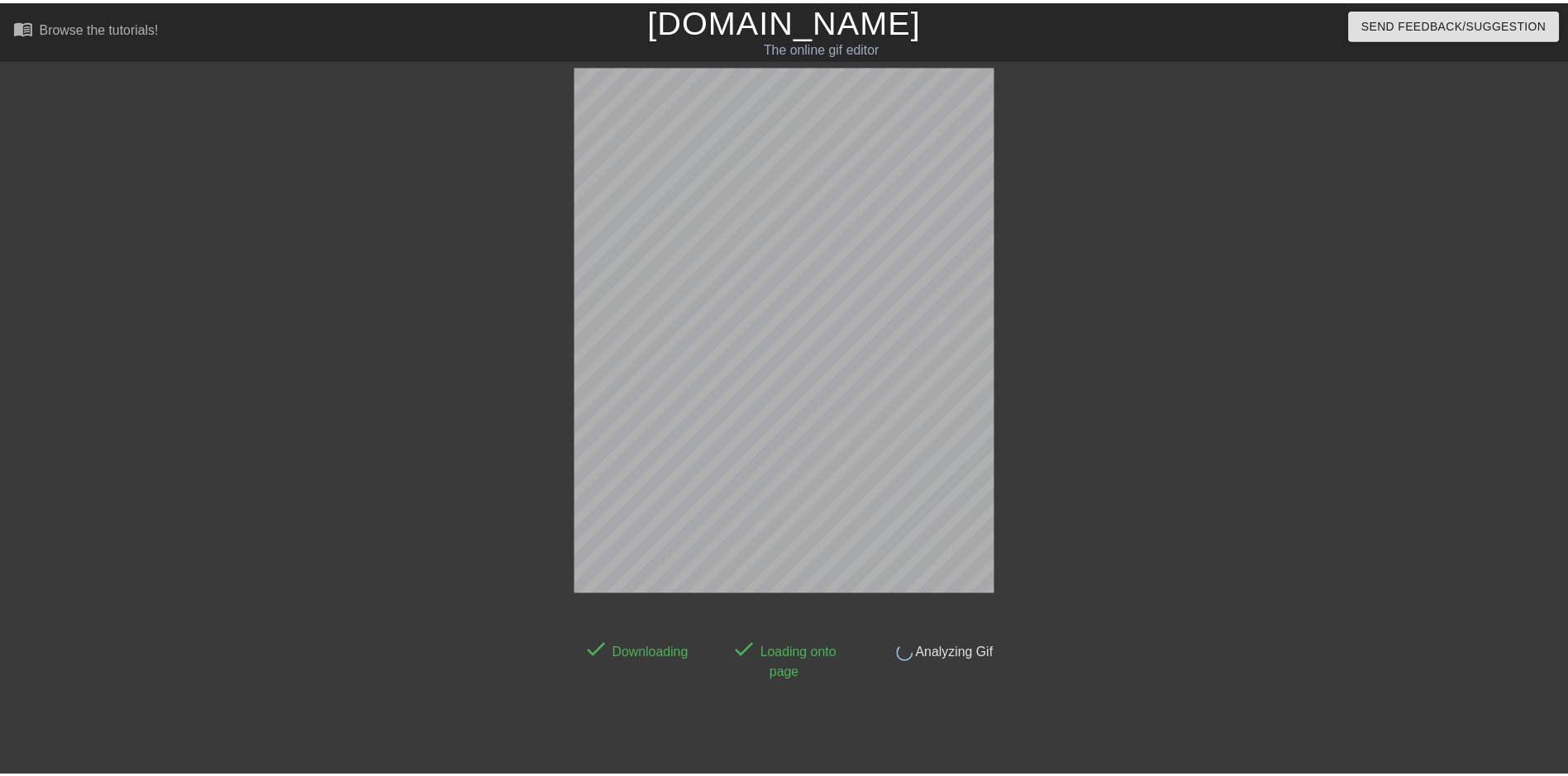 scroll, scrollTop: 18, scrollLeft: 0, axis: vertical 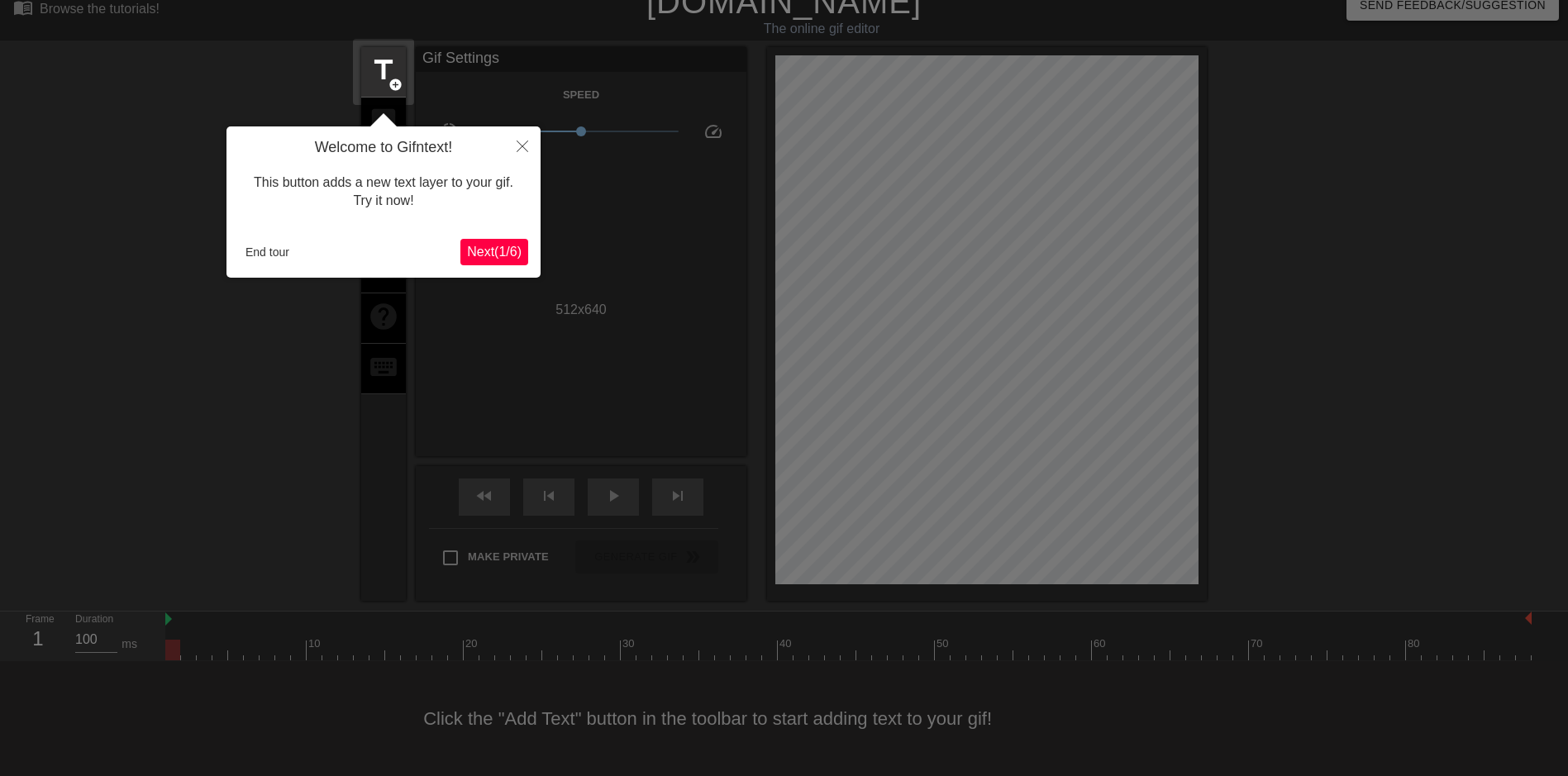 click on "Next  ( 1 / 6 )" at bounding box center [494, 251] 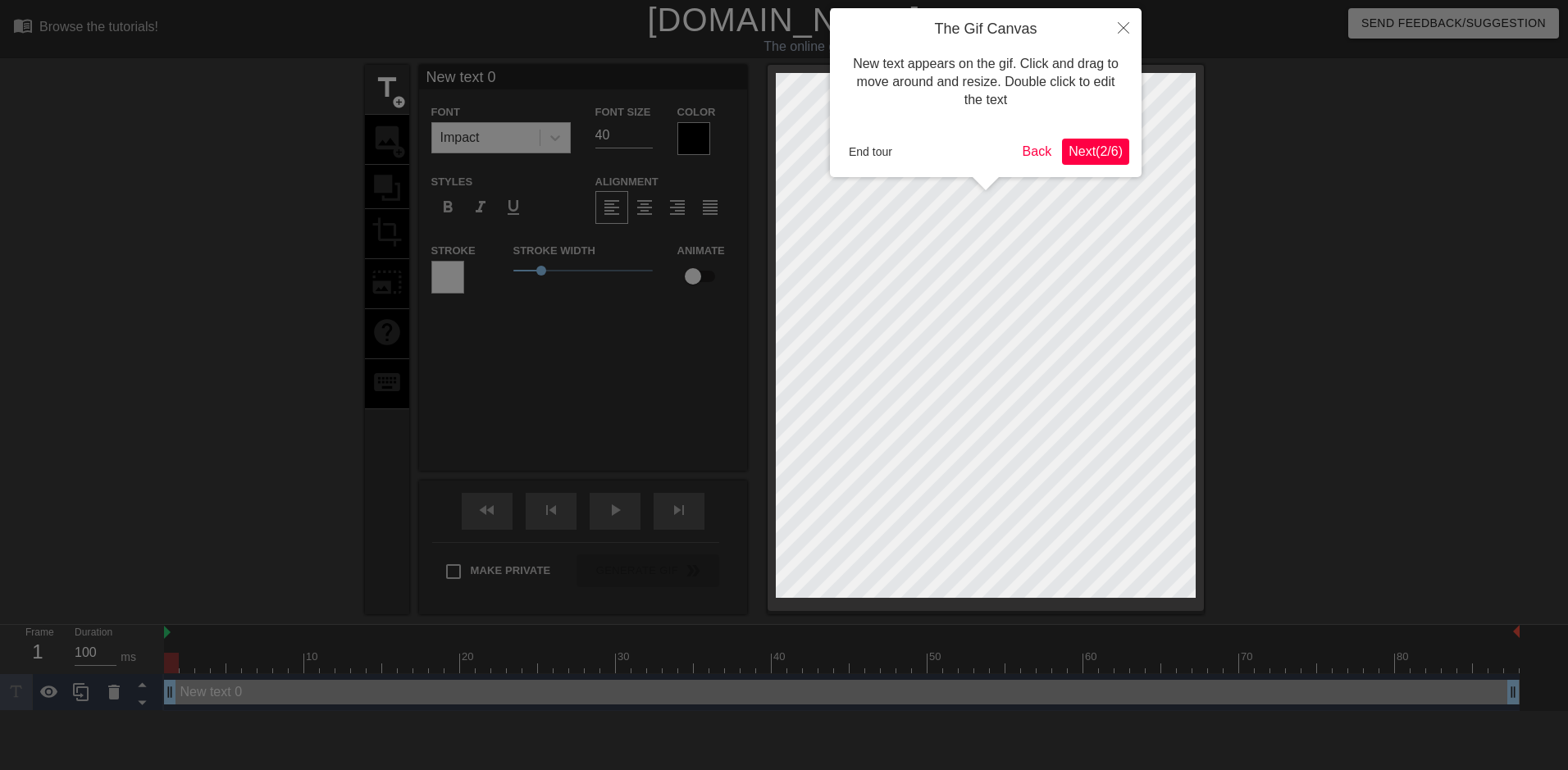 click on "Next  ( 2 / 6 )" at bounding box center (1096, 151) 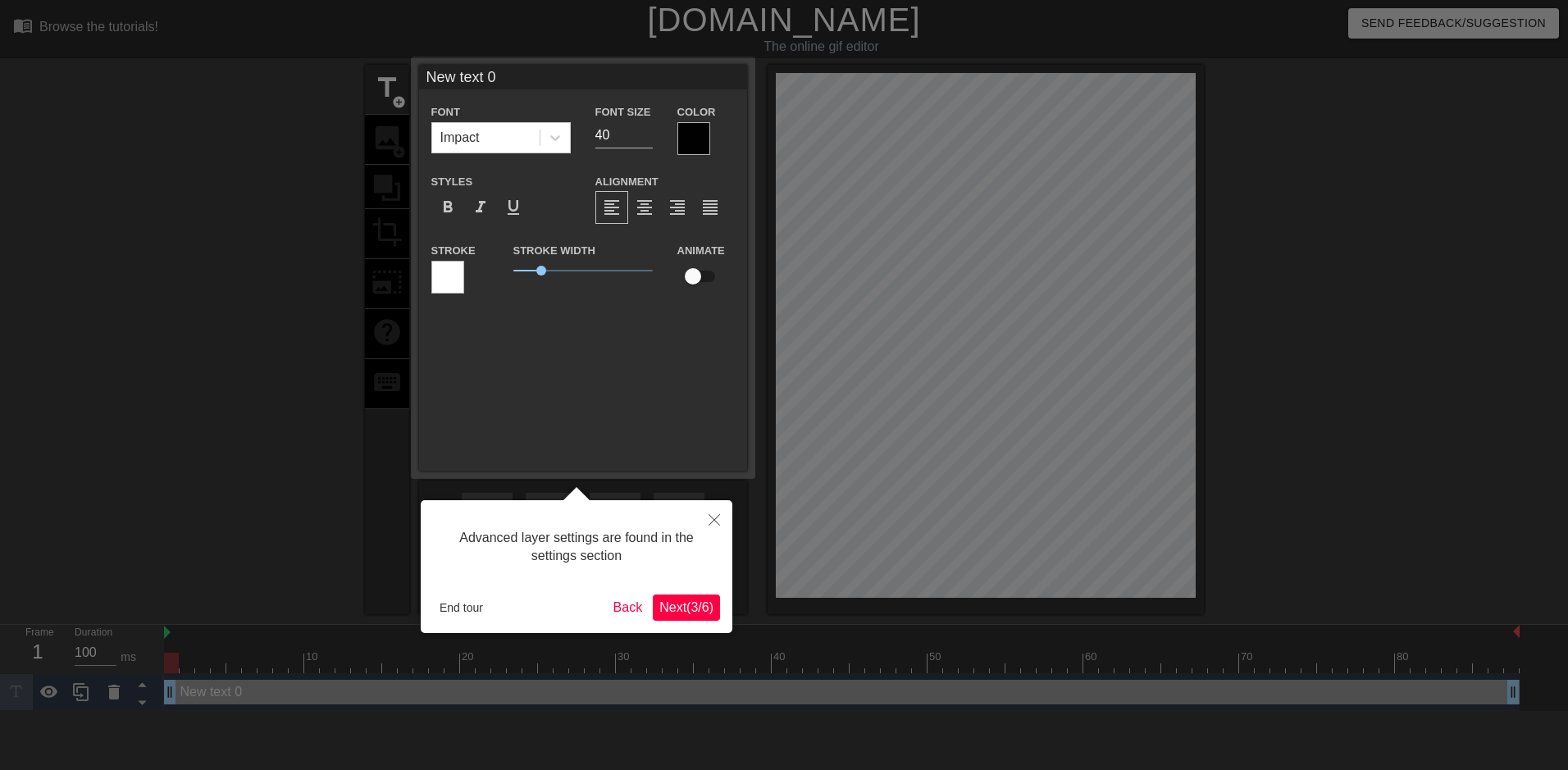 click on "Next  ( 3 / 6 )" at bounding box center [686, 607] 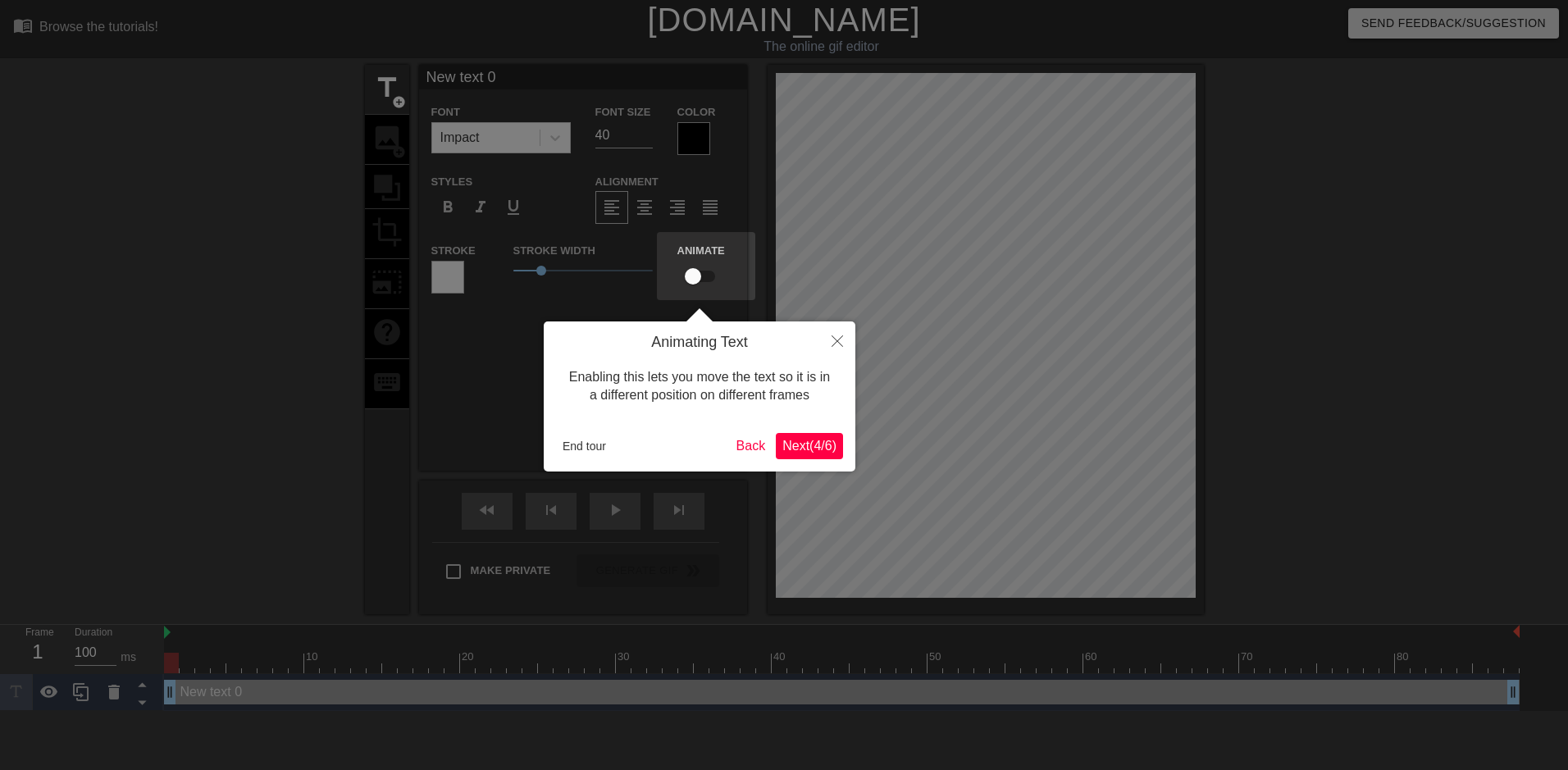 click on "Next  ( 4 / 6 )" at bounding box center (809, 445) 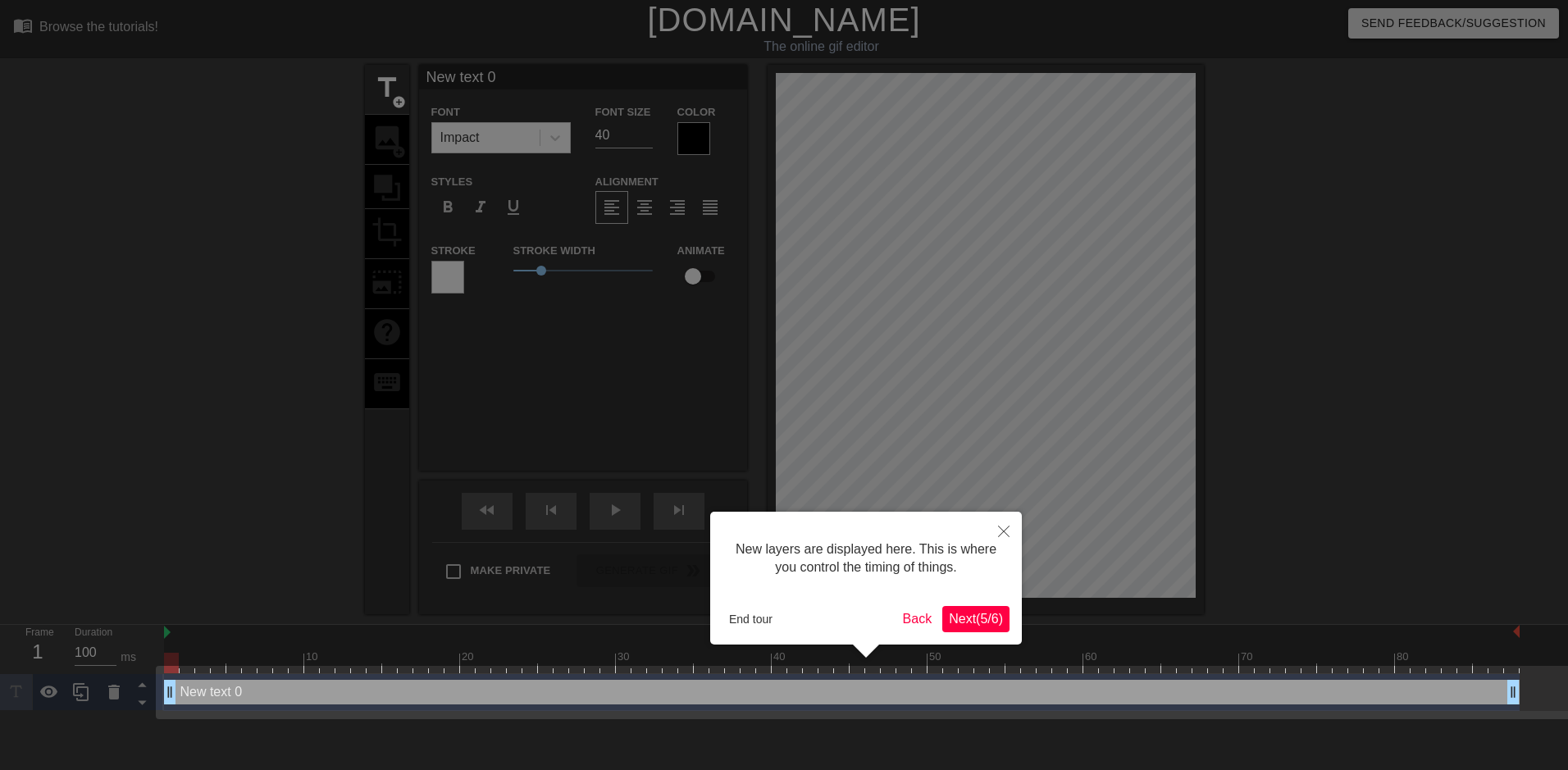 click on "Next  ( 5 / 6 )" at bounding box center [976, 619] 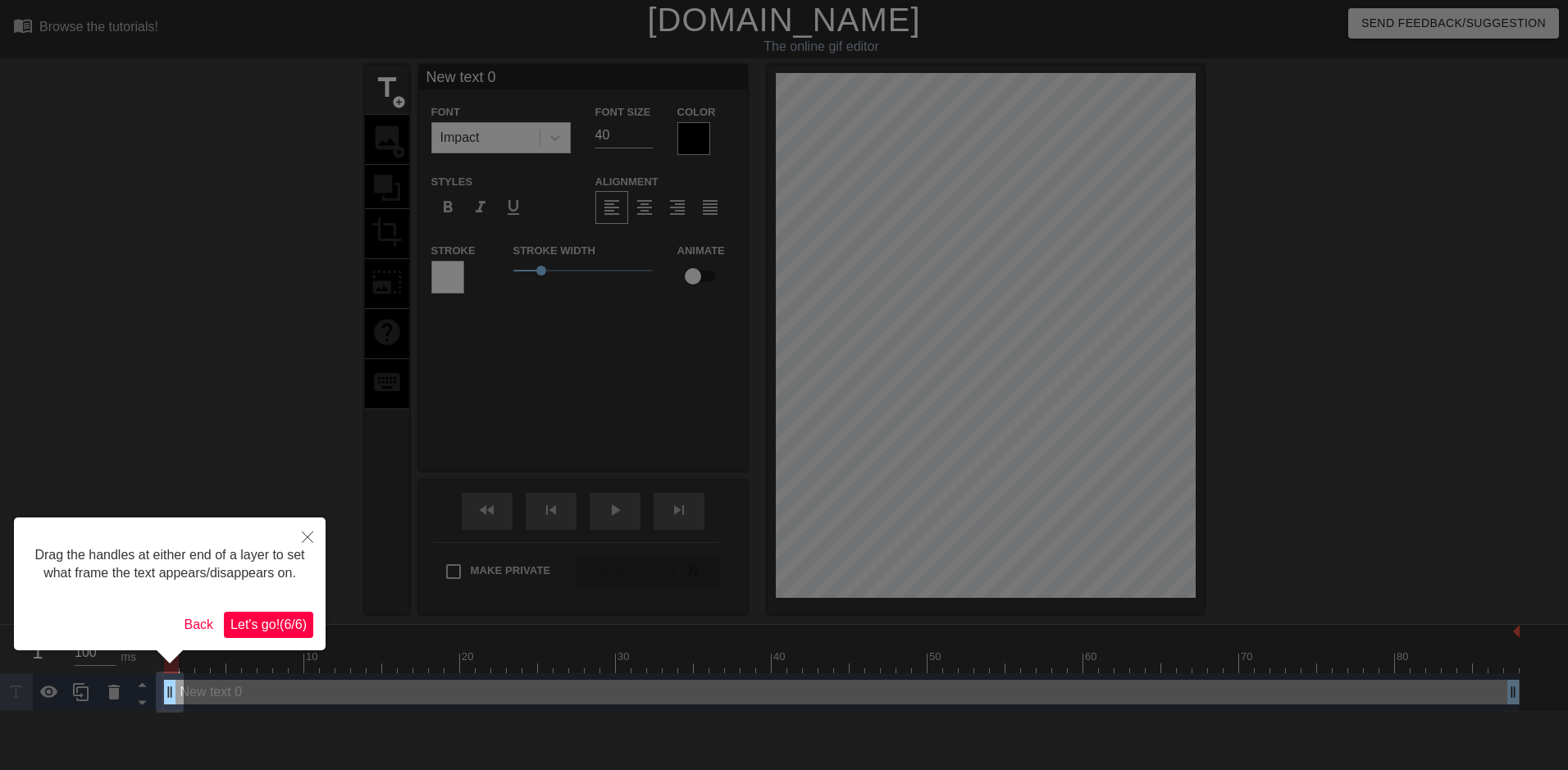 click on "Let's go!  ( 6 / 6 )" at bounding box center [268, 624] 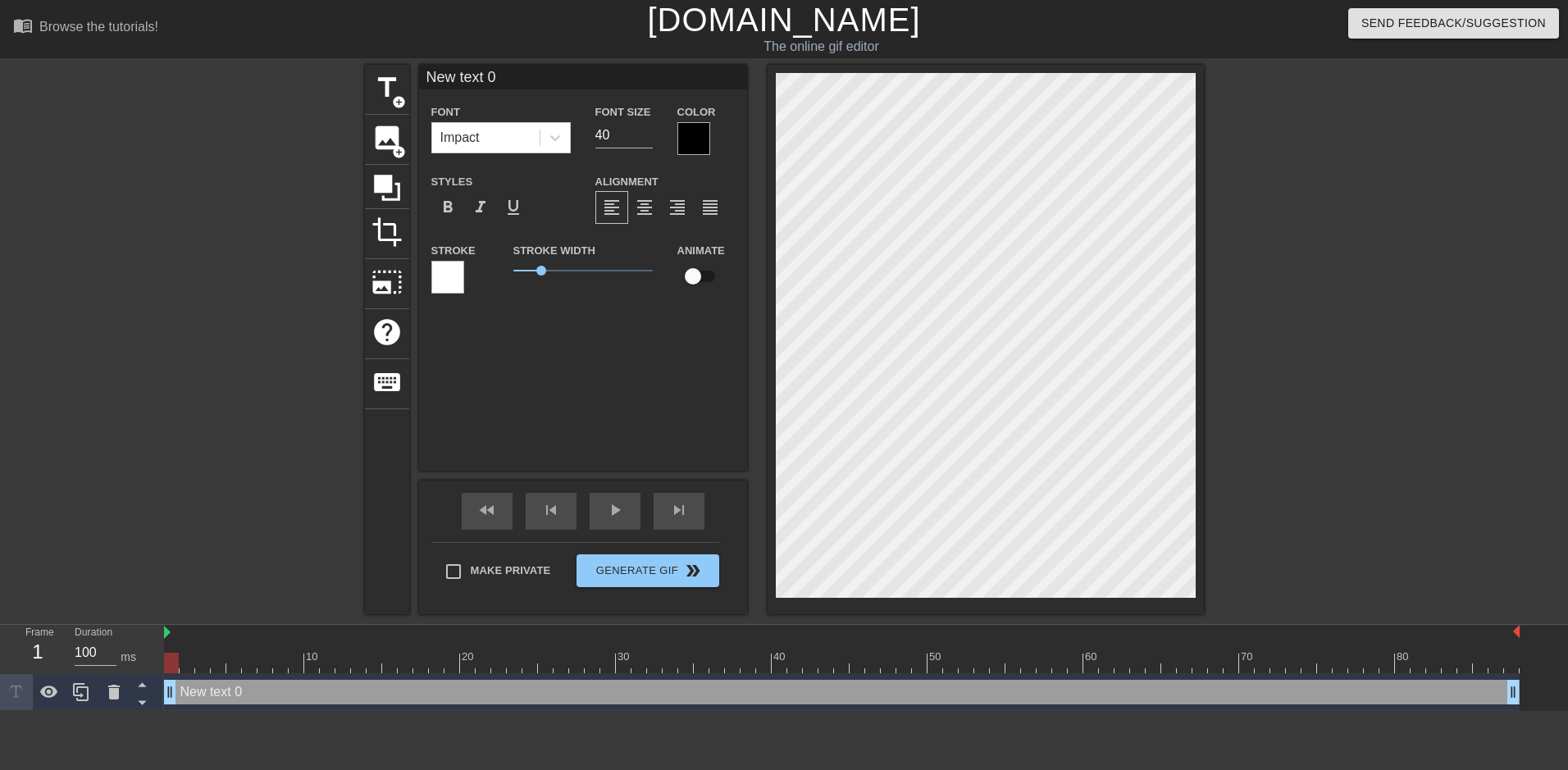 click on "New text 0" at bounding box center (583, 77) 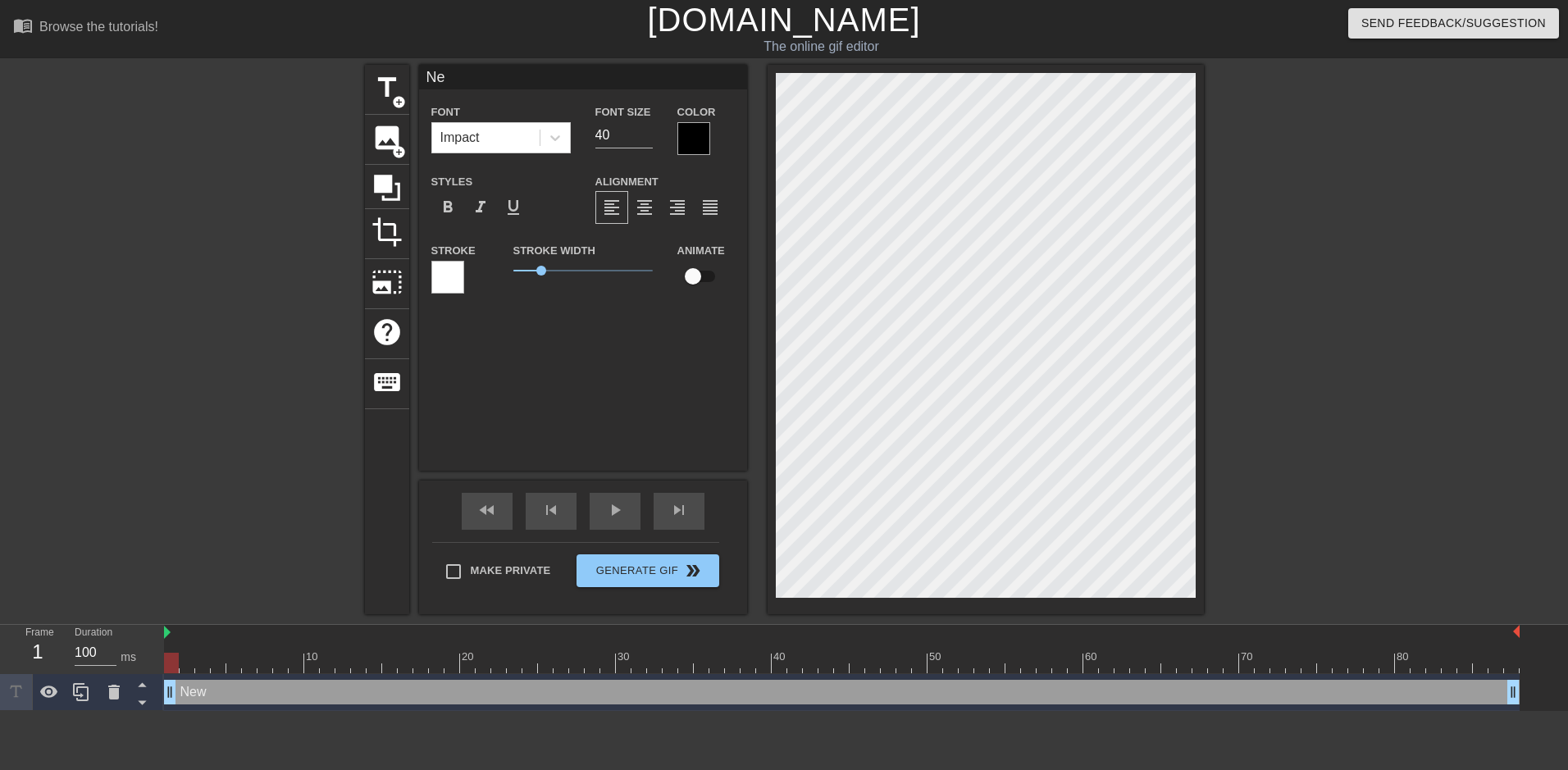 type on "N" 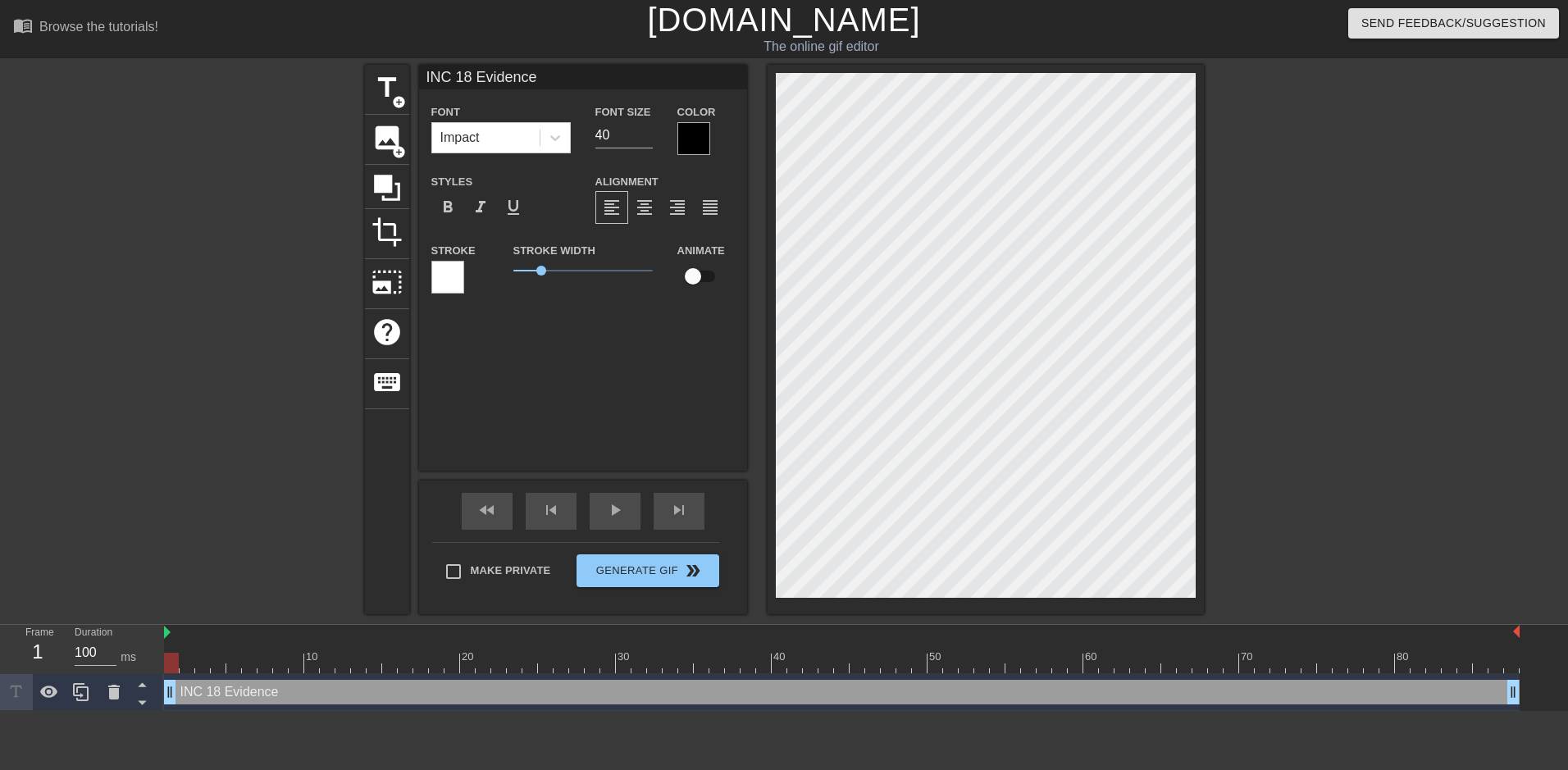 type on "INC 18 Evidence" 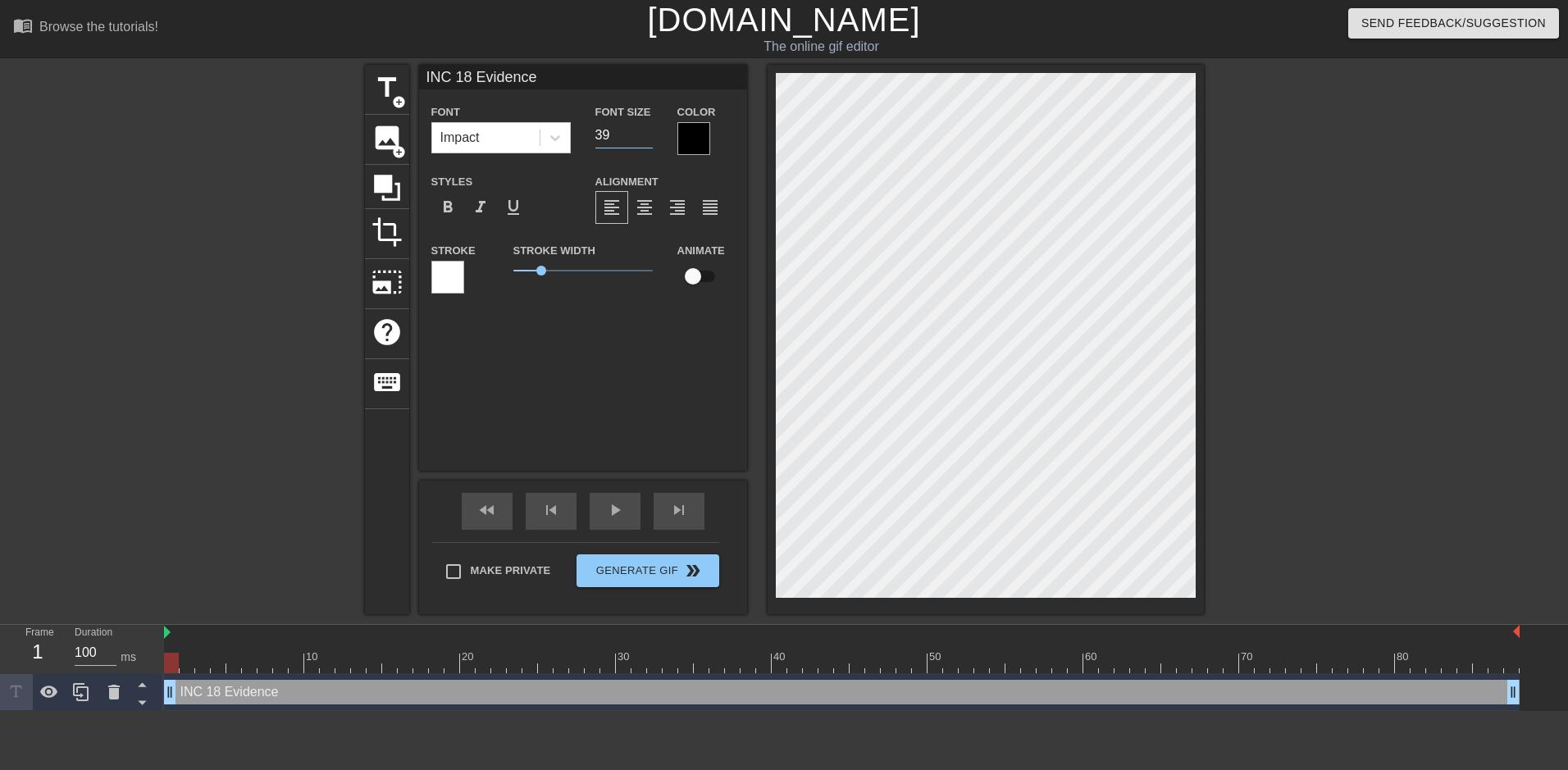 click on "39" at bounding box center (624, 135) 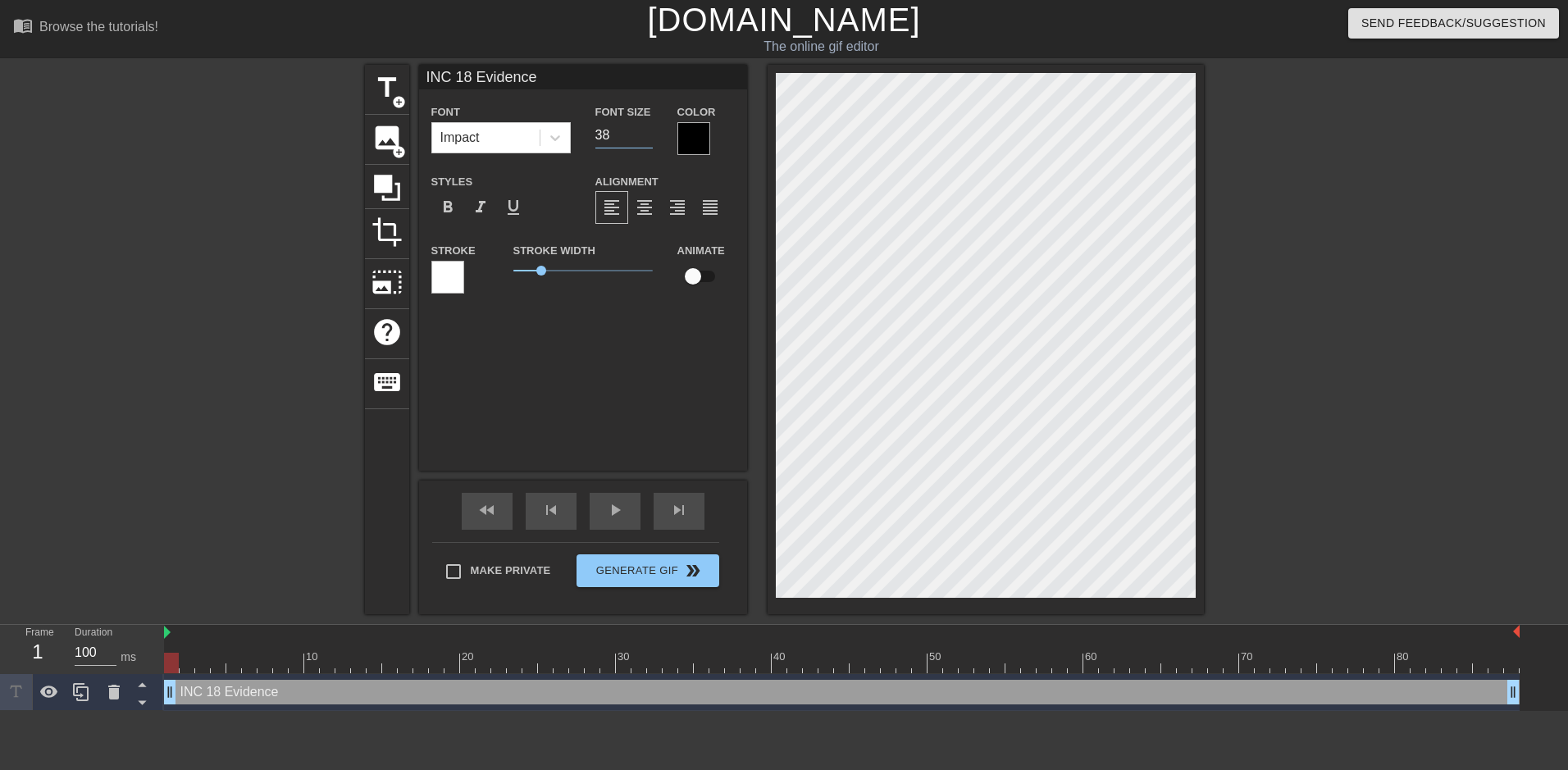 click on "38" at bounding box center (624, 135) 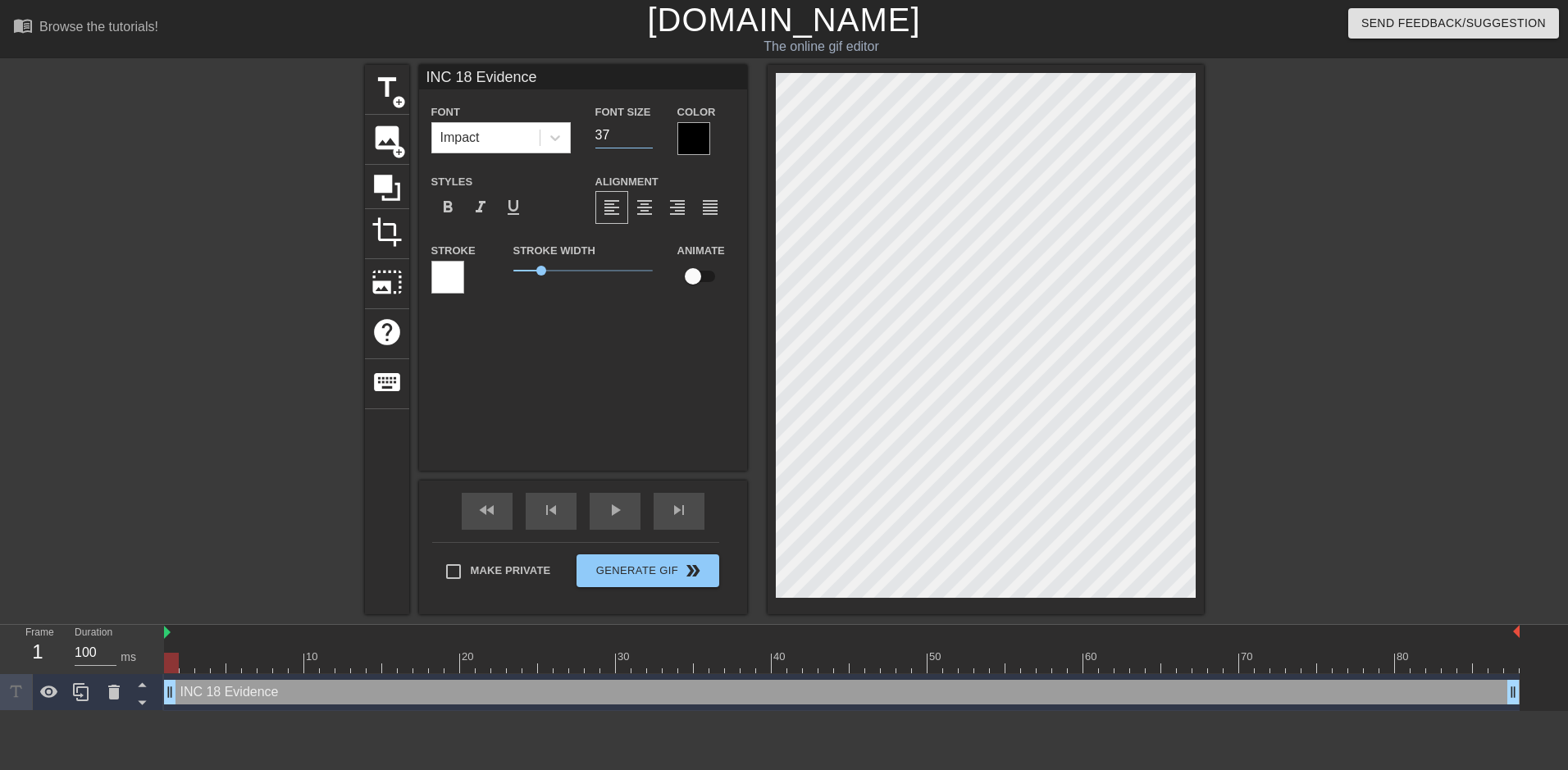 click on "37" at bounding box center (624, 135) 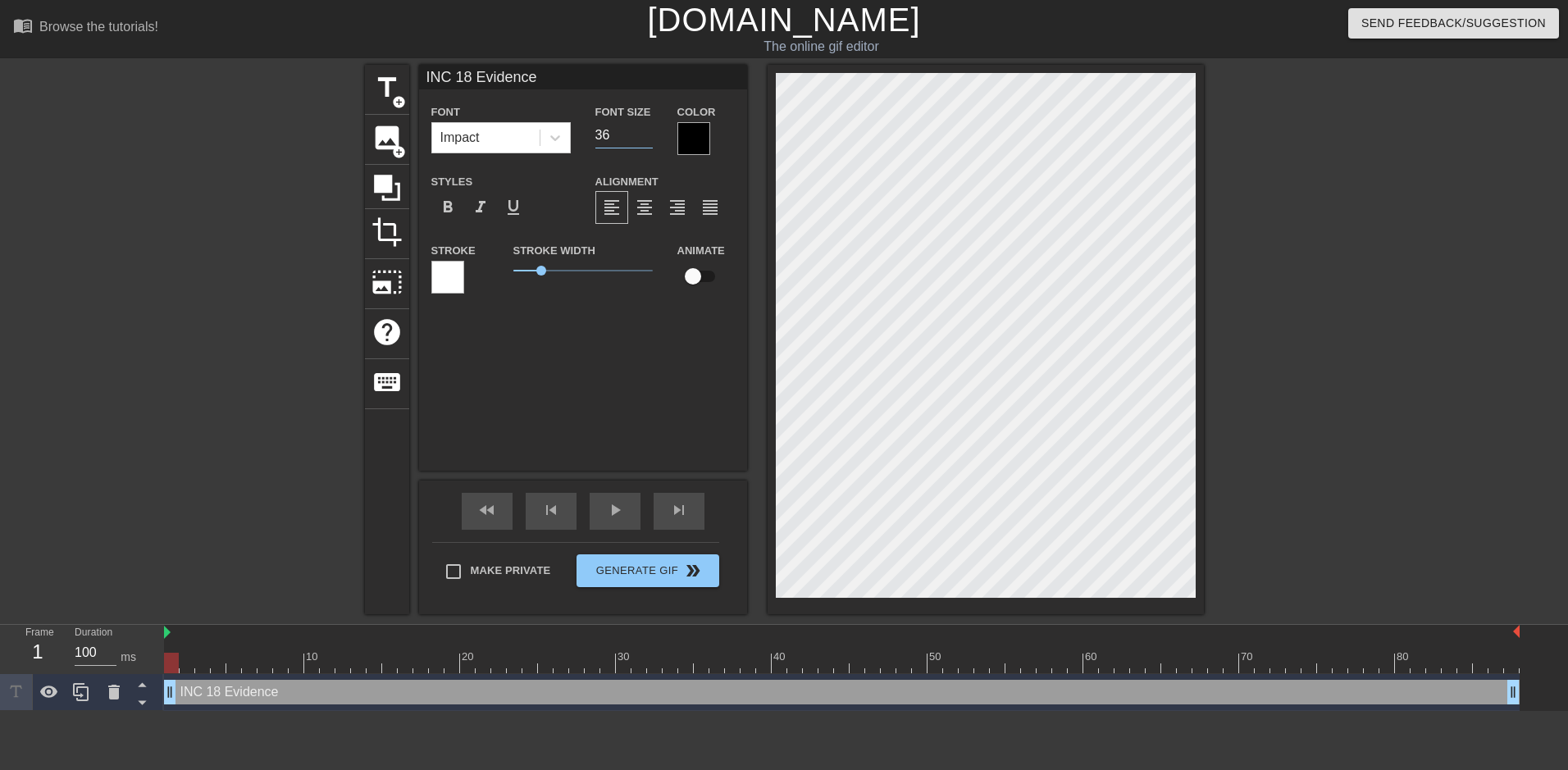 click on "36" at bounding box center [624, 135] 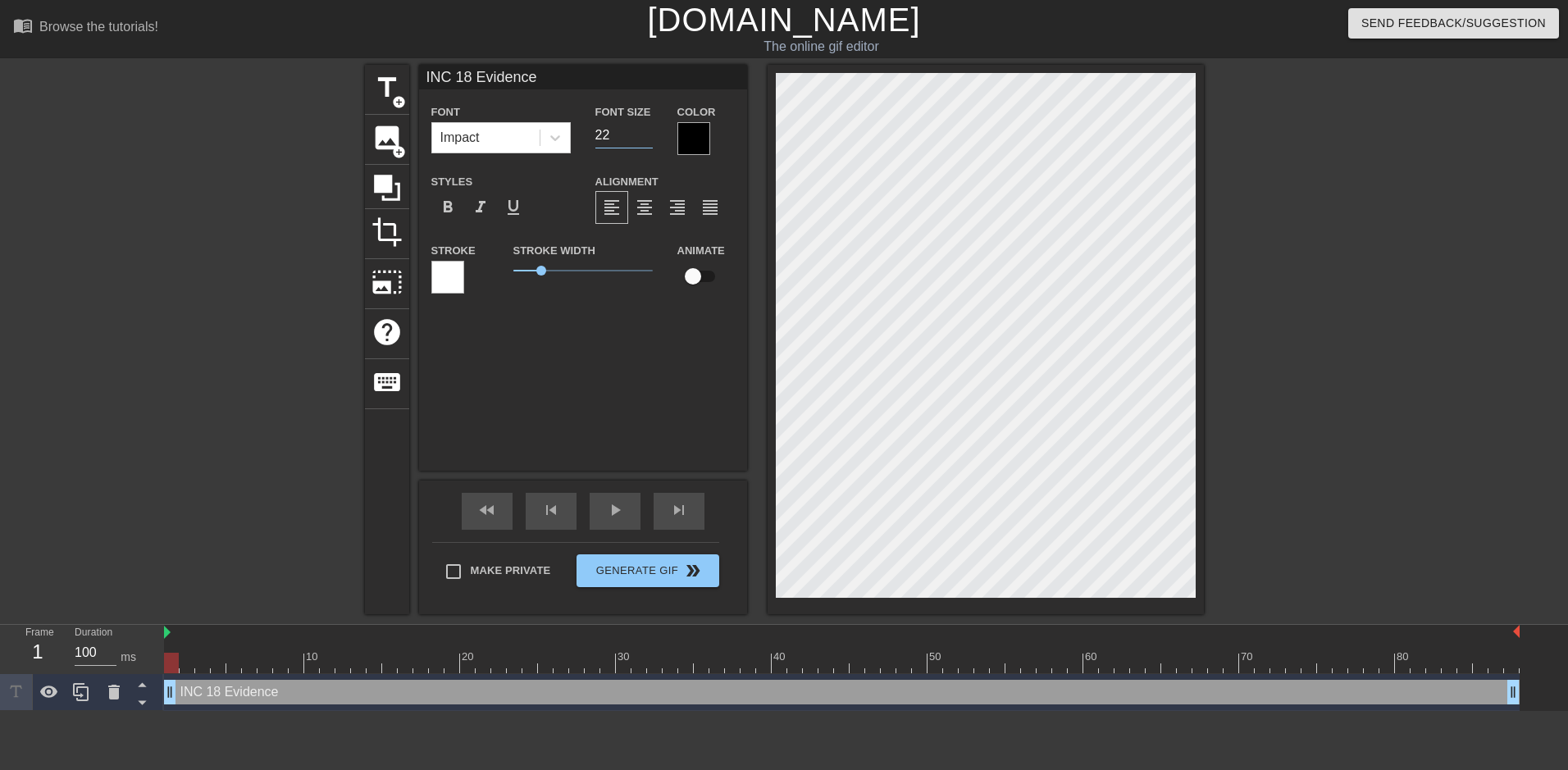 type on "22" 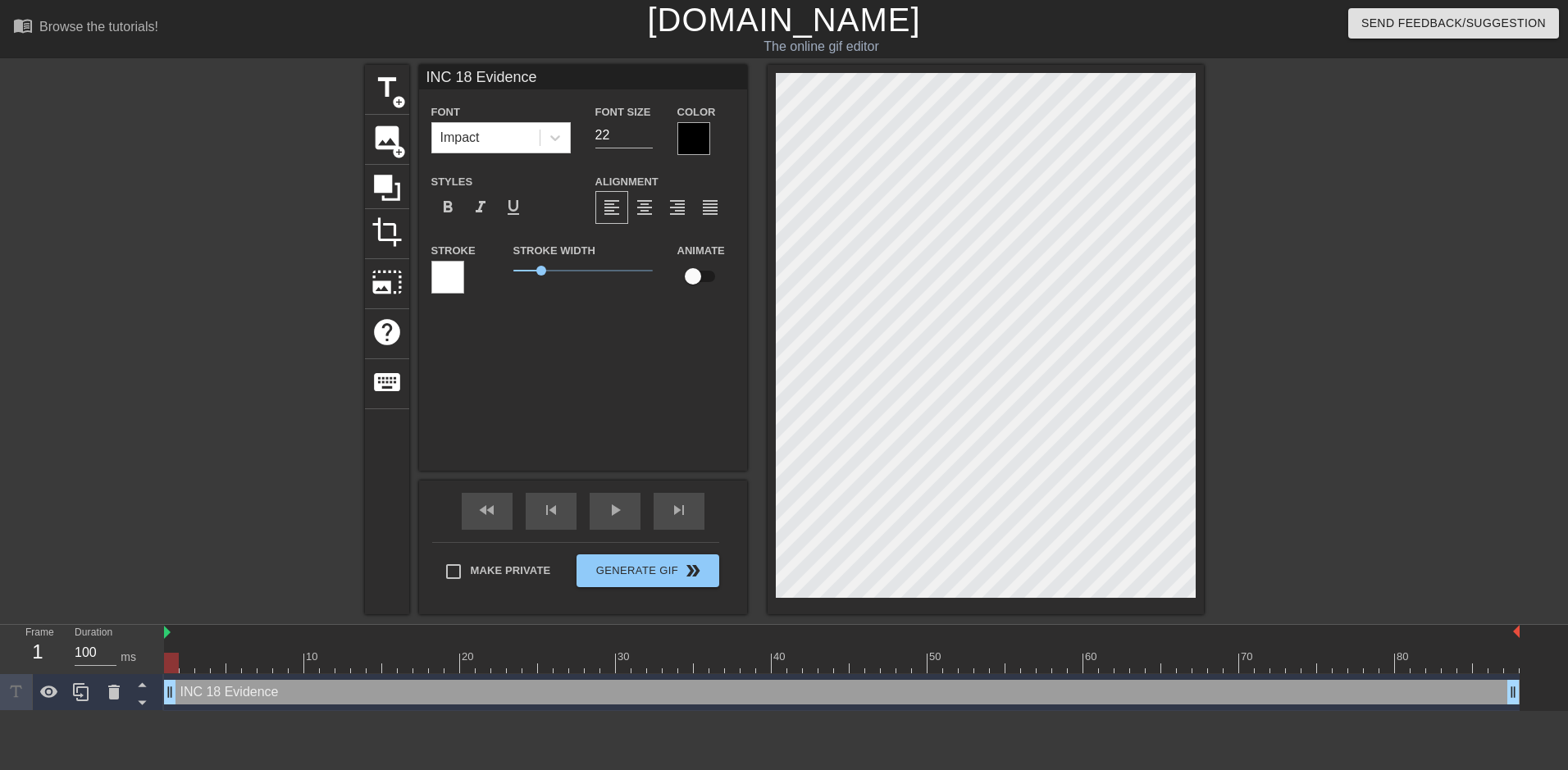 click on "Stroke Width 1" at bounding box center [583, 274] 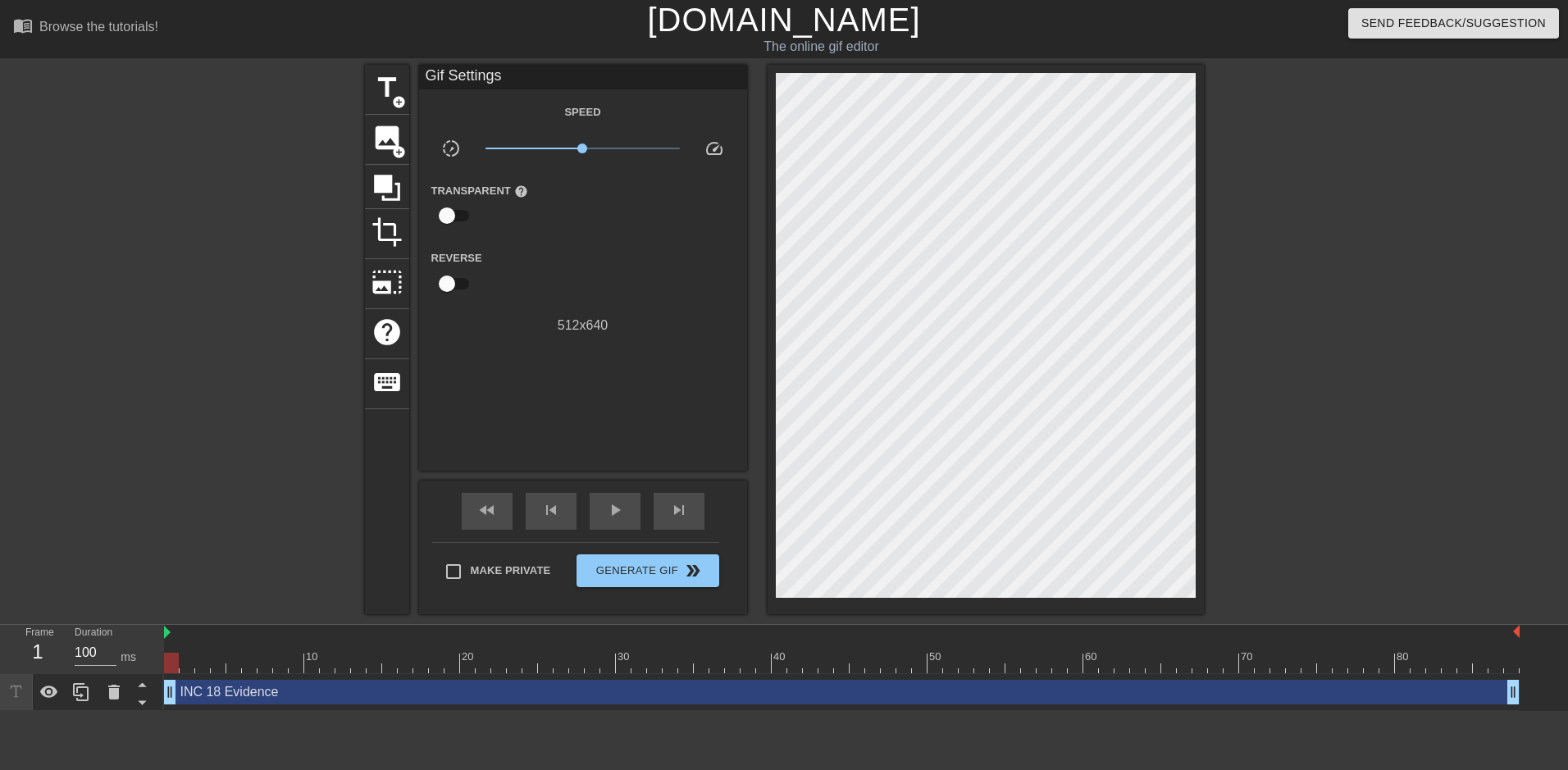 click on "Gif Settings" at bounding box center [583, 77] 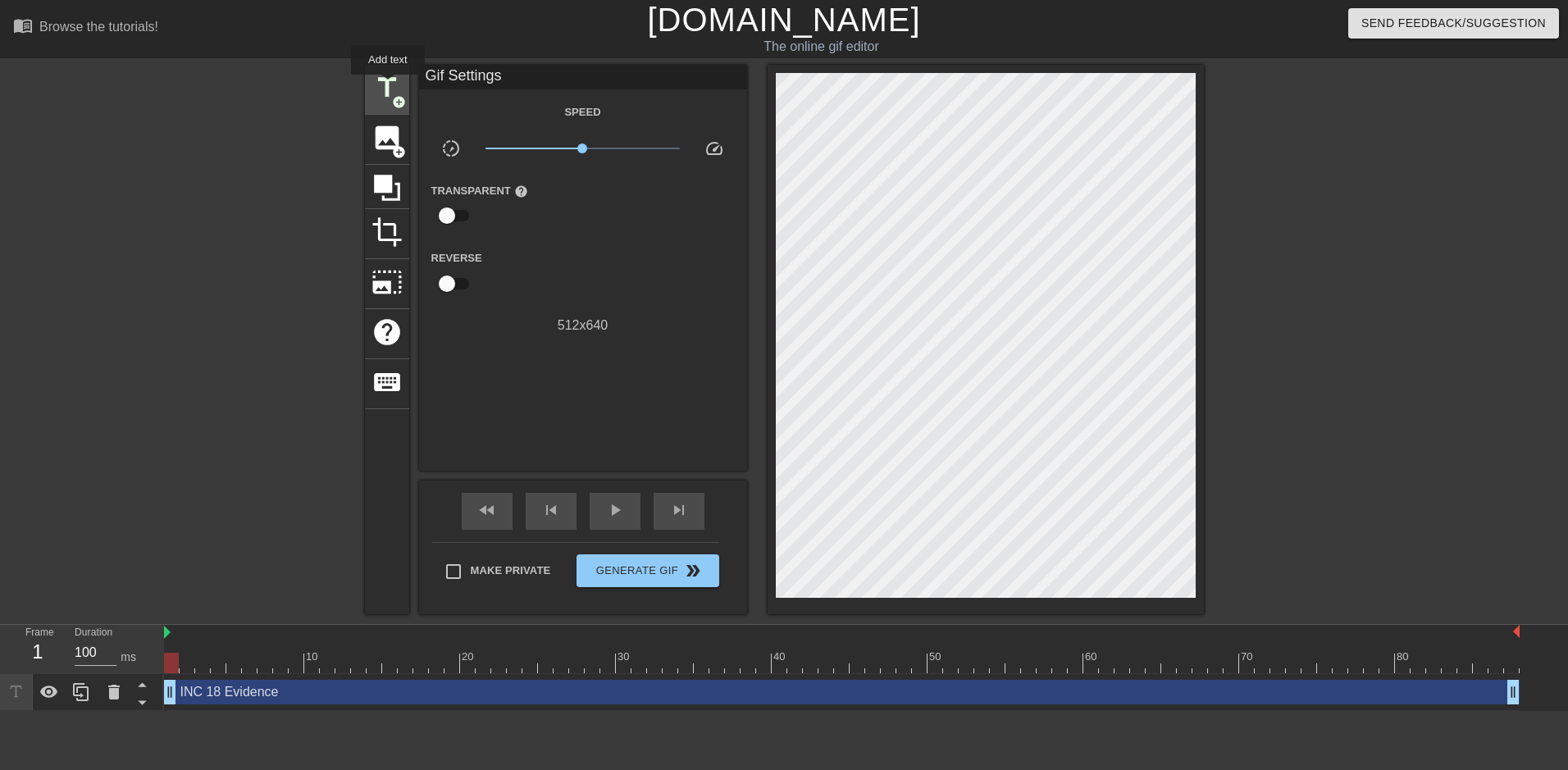 click on "title" at bounding box center [387, 88] 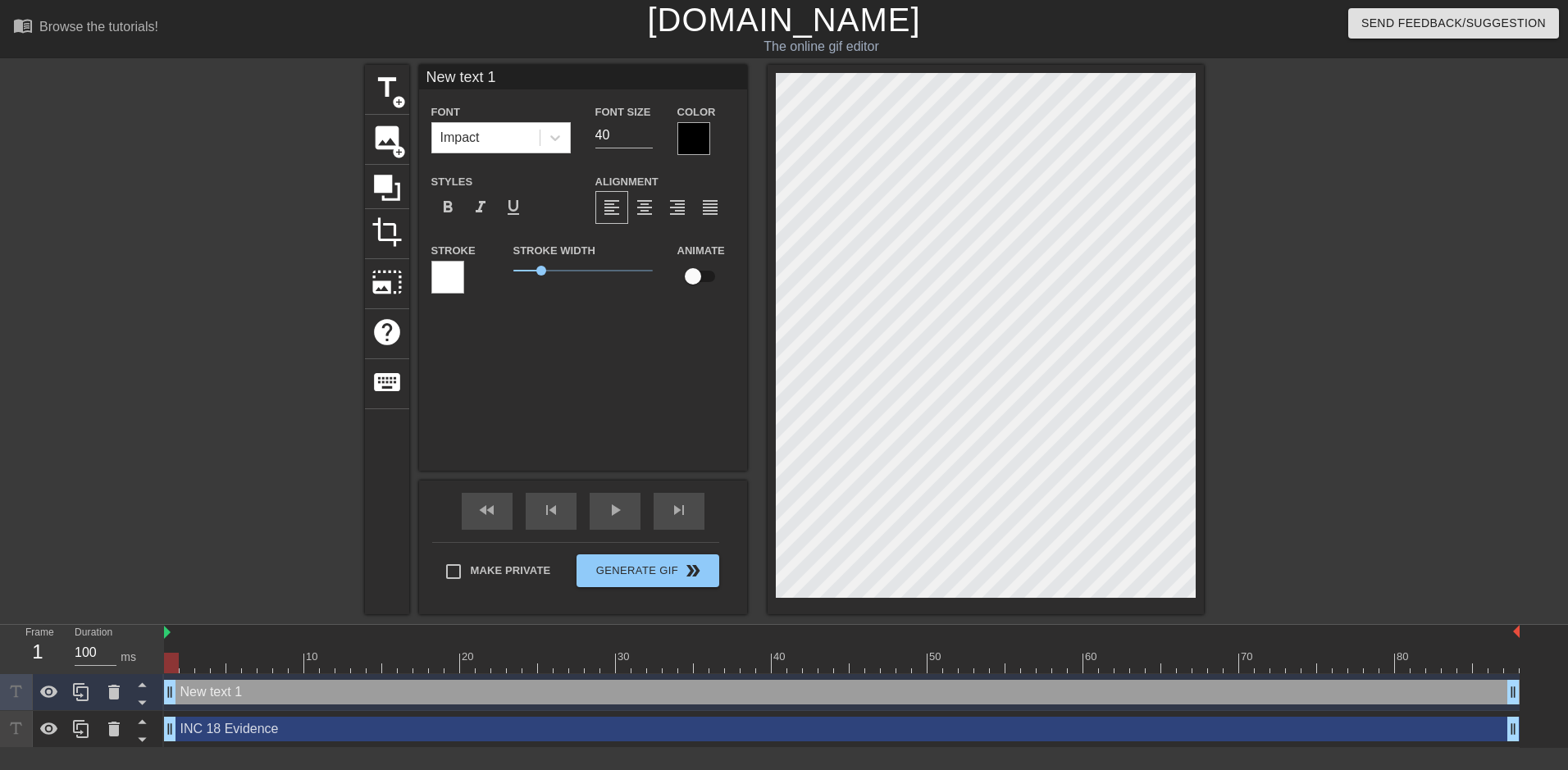 click on "New text 1" at bounding box center [583, 77] 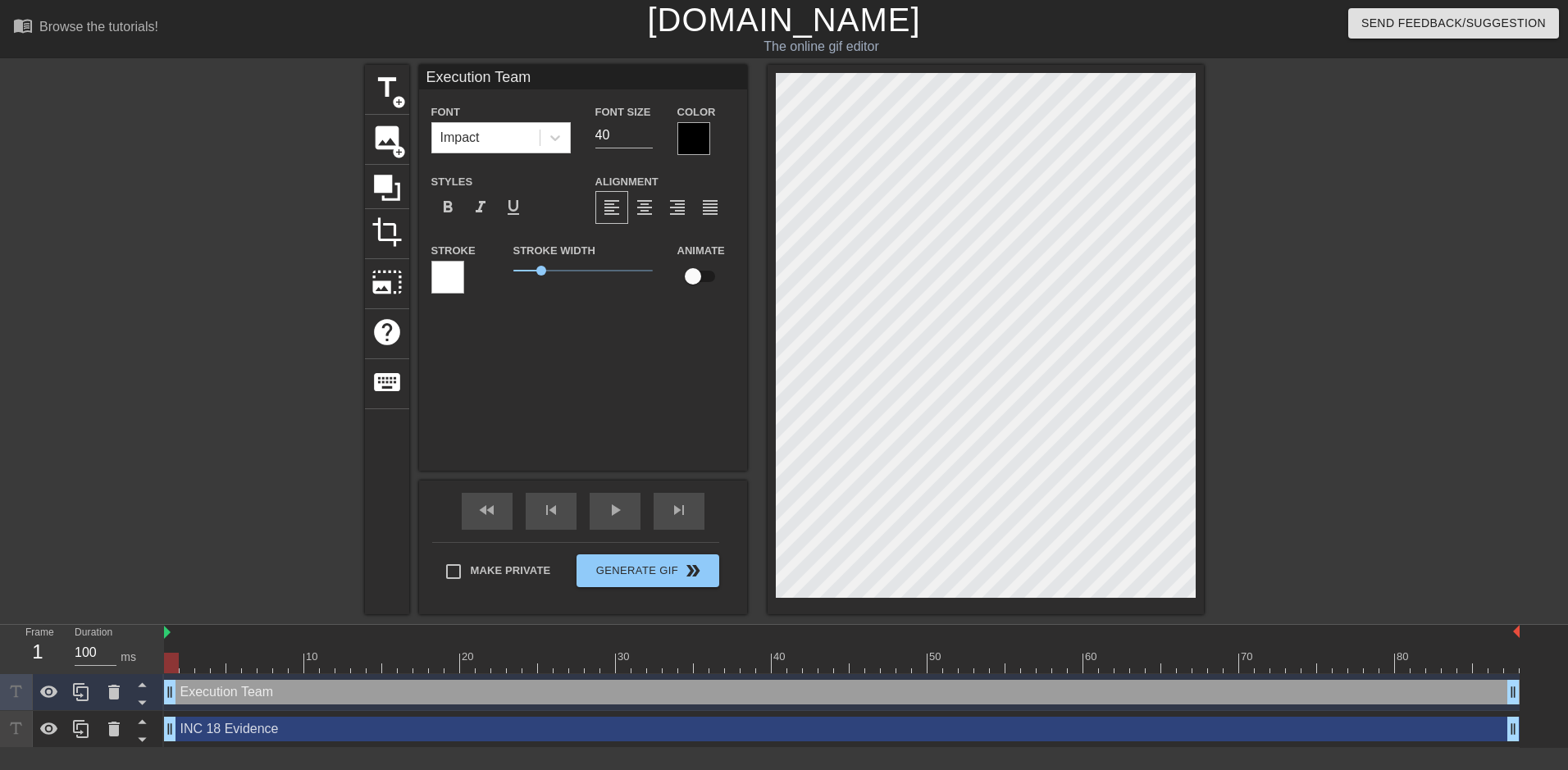 type on "Execution Team" 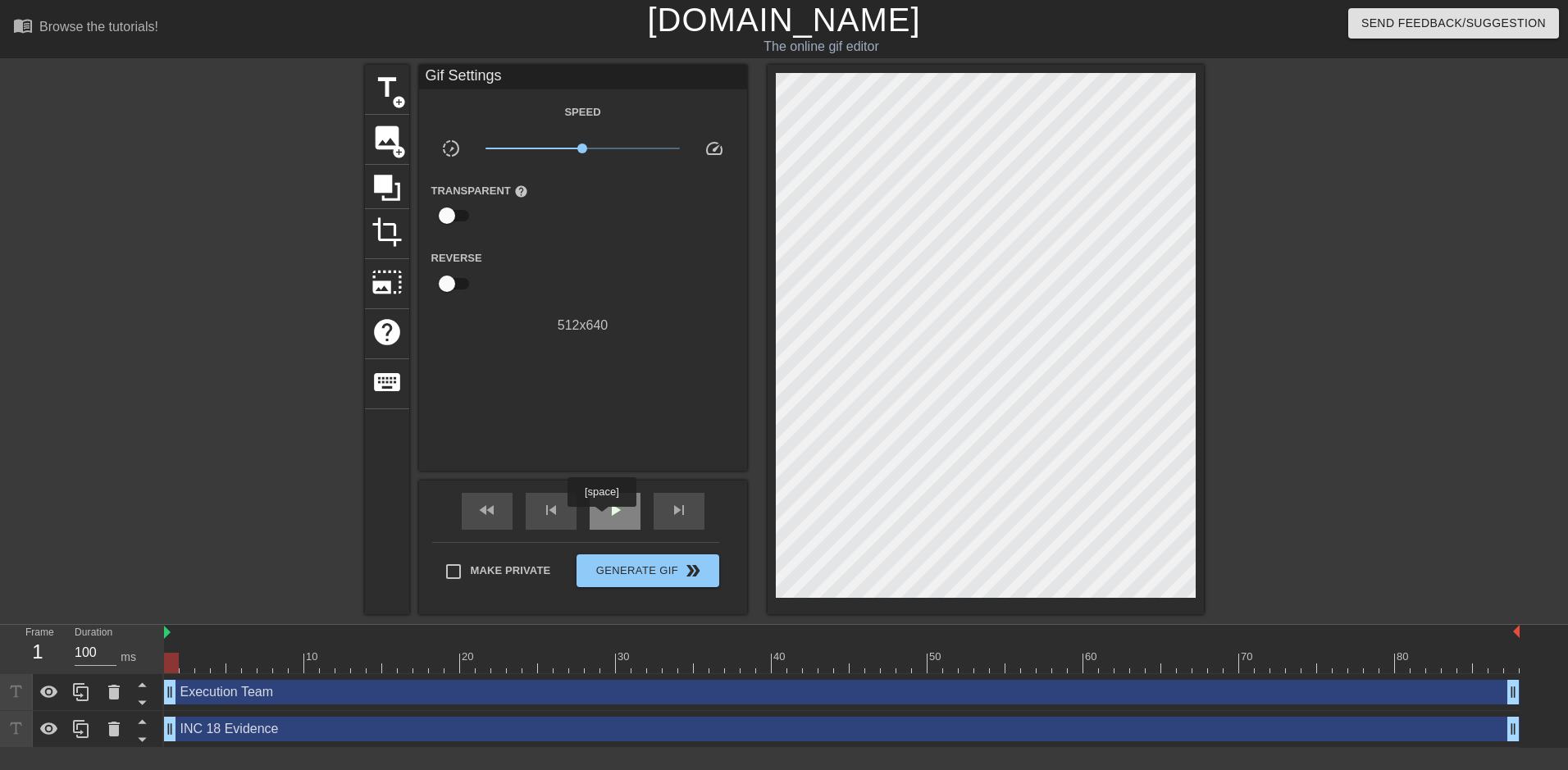 click on "play_arrow" at bounding box center (615, 511) 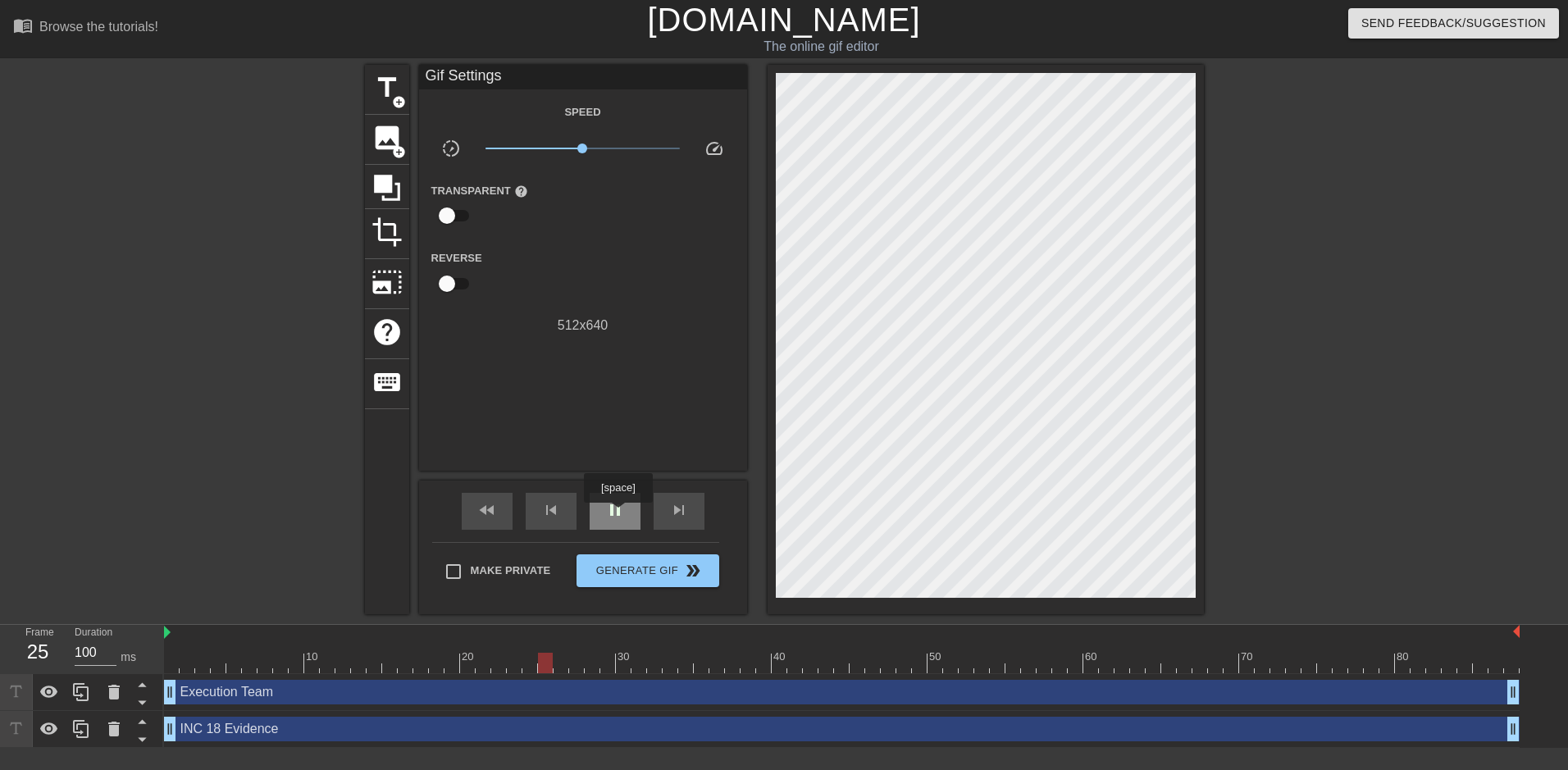 click on "pause" at bounding box center [615, 510] 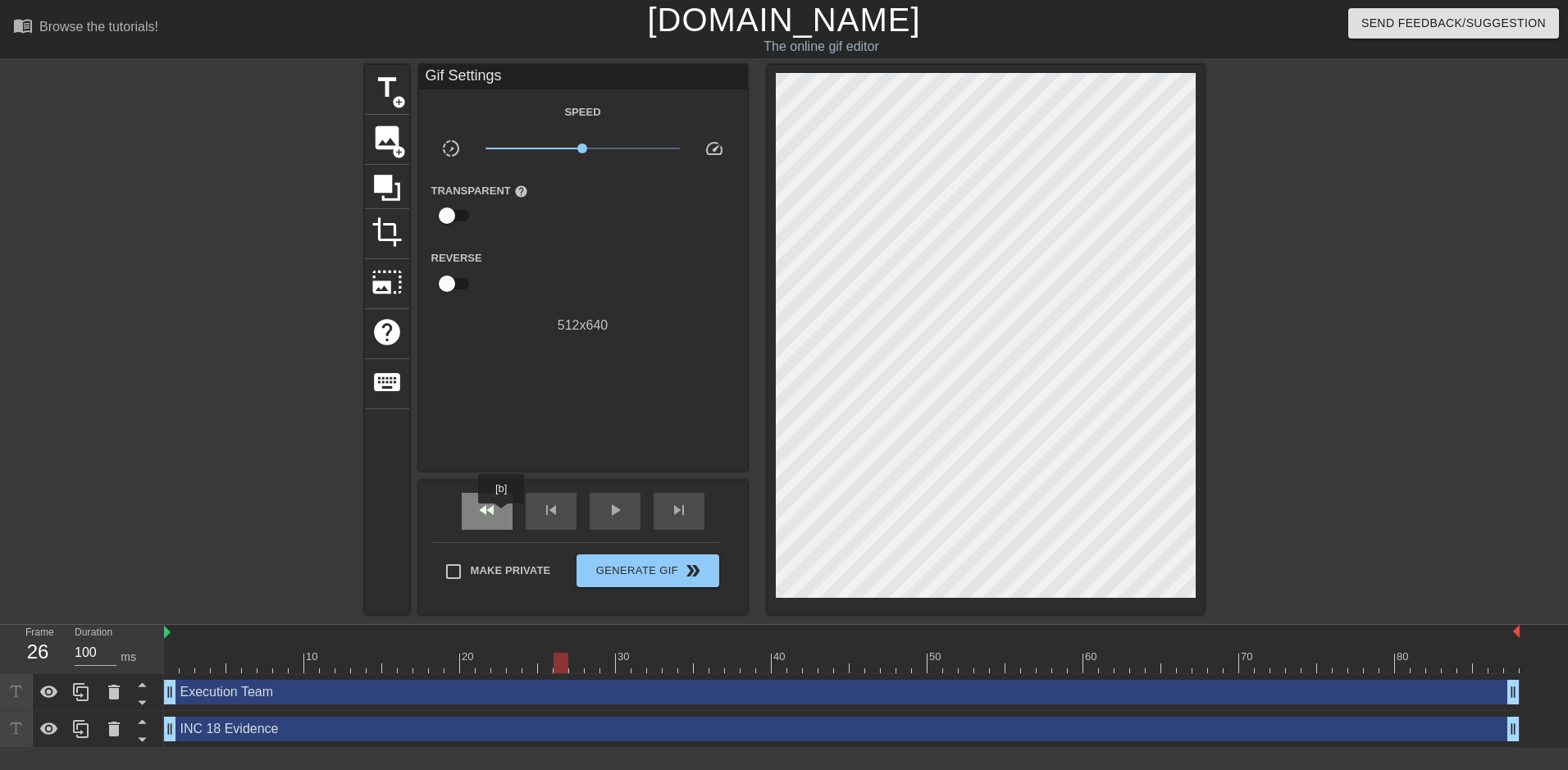 click on "fast_rewind" at bounding box center (487, 511) 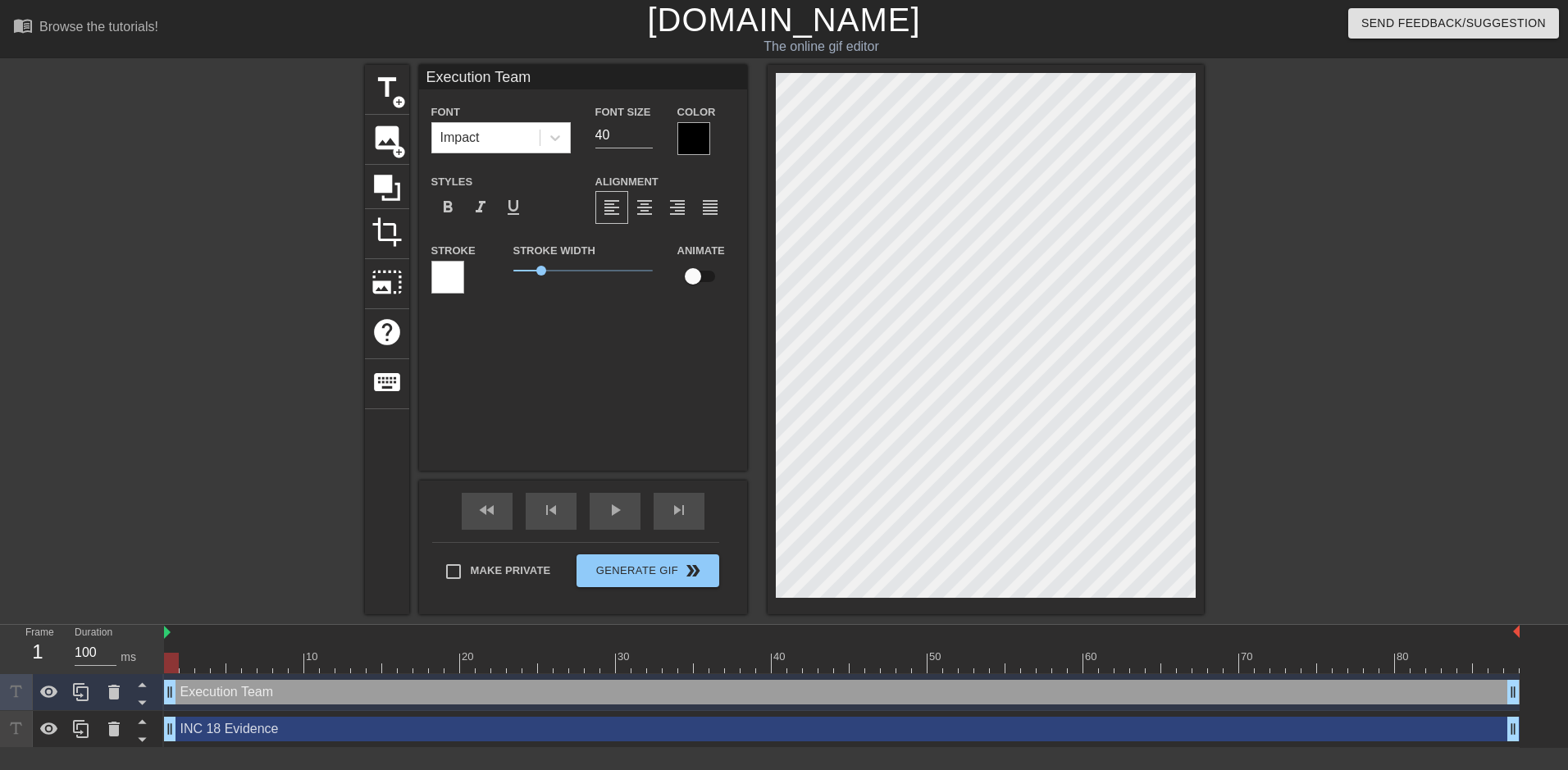 click on "fast_rewind skip_previous play_arrow skip_next" at bounding box center (583, 511) 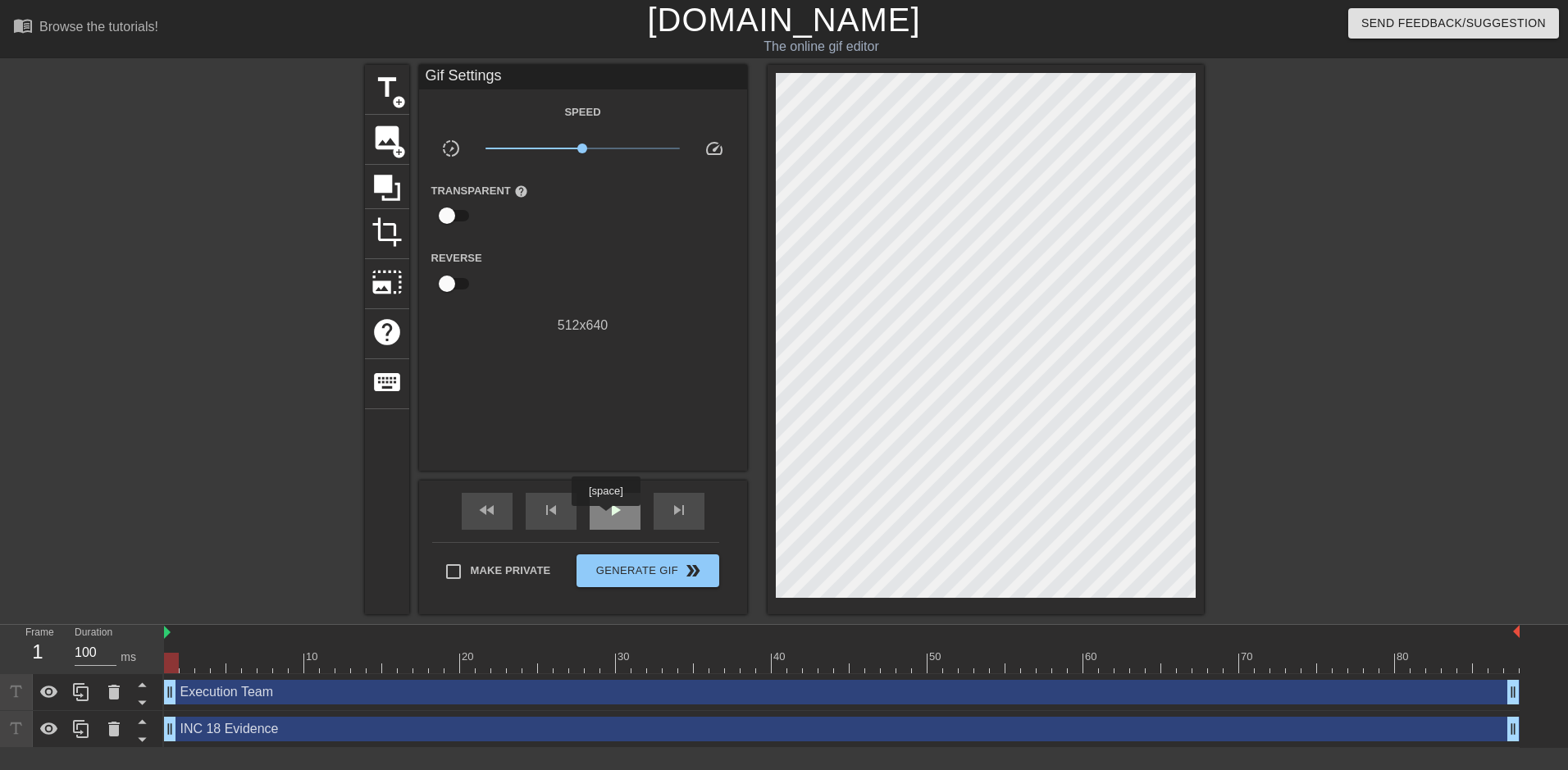 click on "play_arrow" at bounding box center (615, 510) 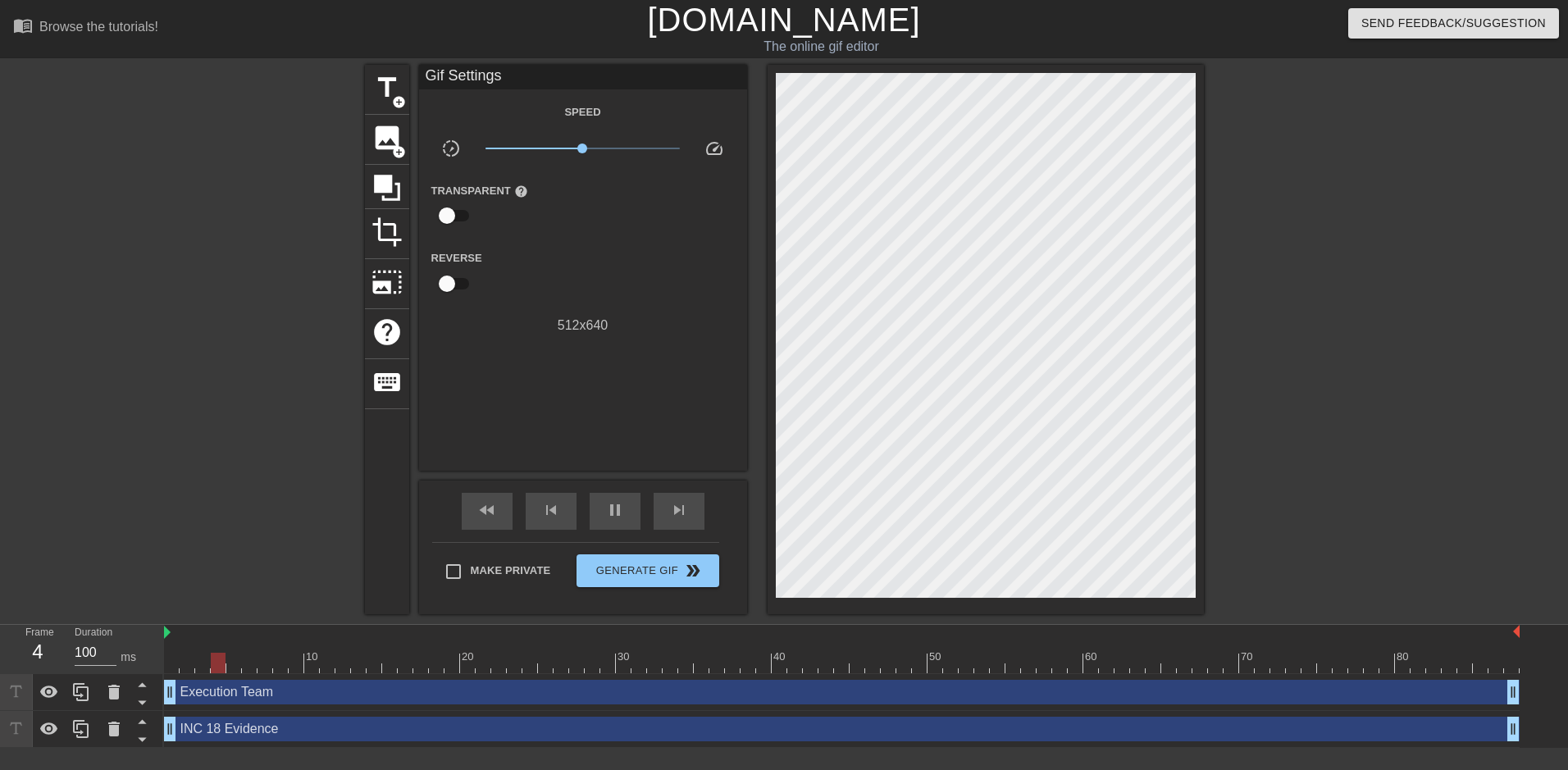 drag, startPoint x: 178, startPoint y: 699, endPoint x: 489, endPoint y: 695, distance: 311.026 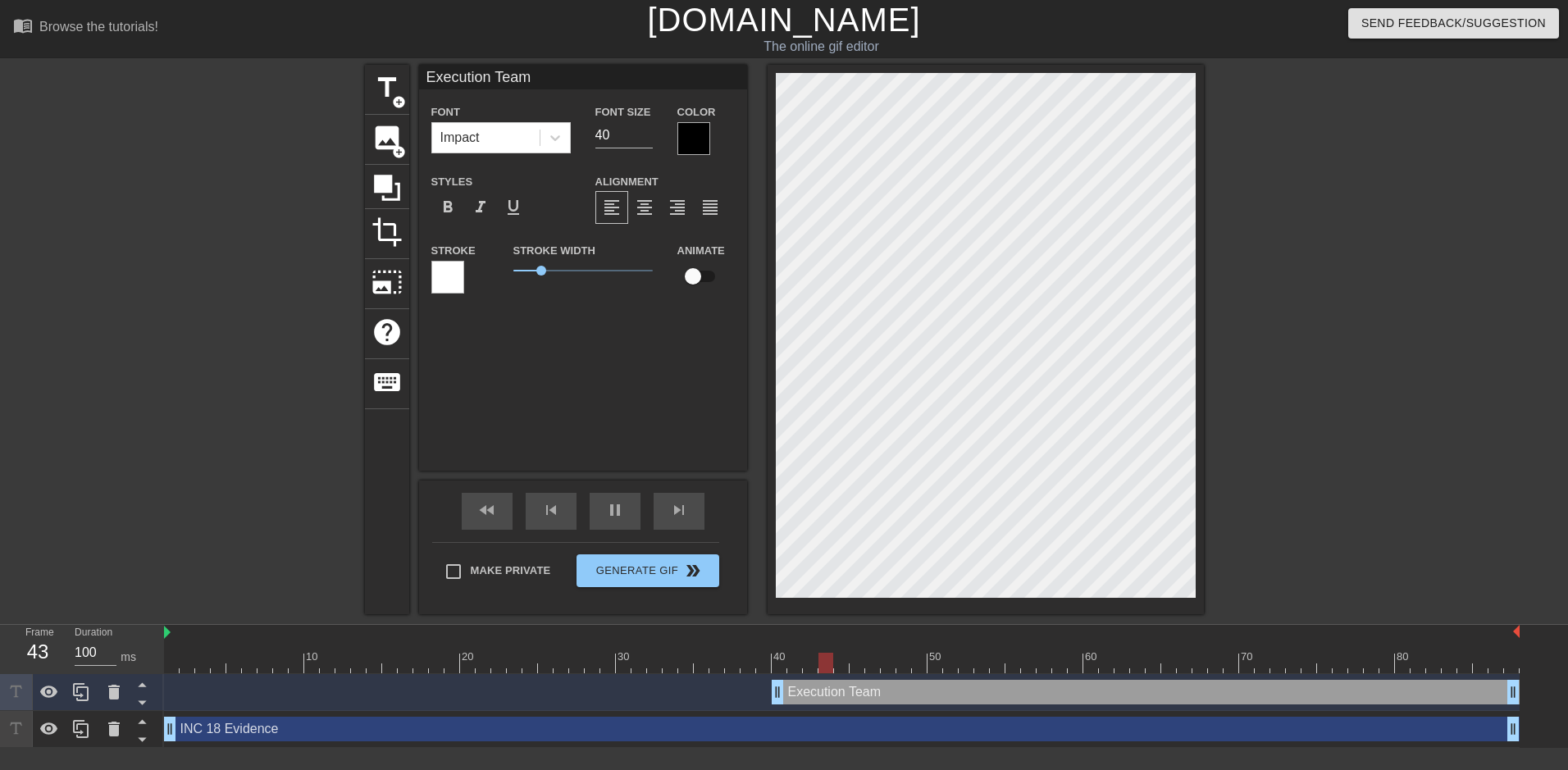 drag, startPoint x: 176, startPoint y: 690, endPoint x: 790, endPoint y: 682, distance: 614.05212 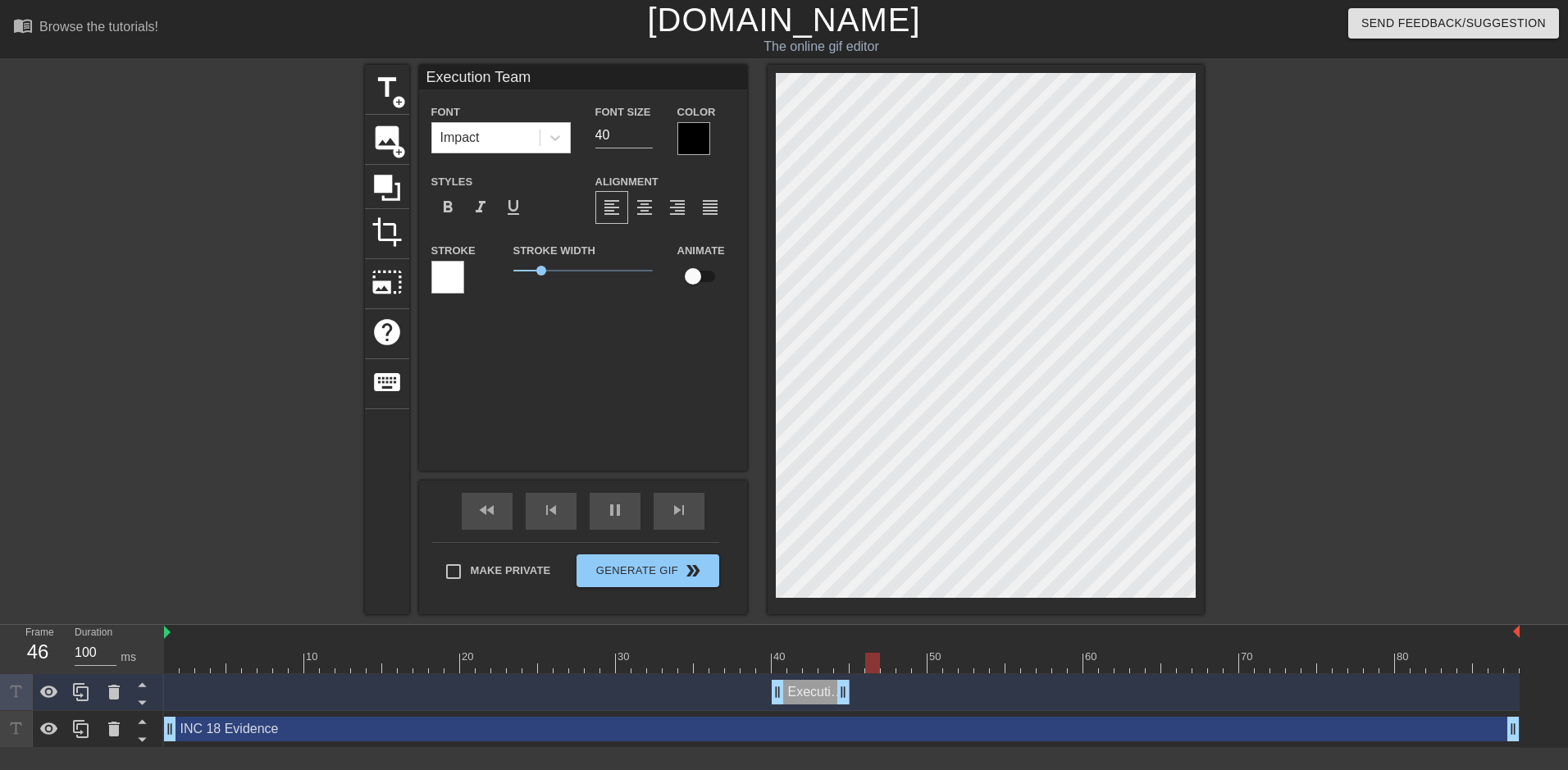 drag, startPoint x: 1516, startPoint y: 695, endPoint x: 851, endPoint y: 683, distance: 665.10826 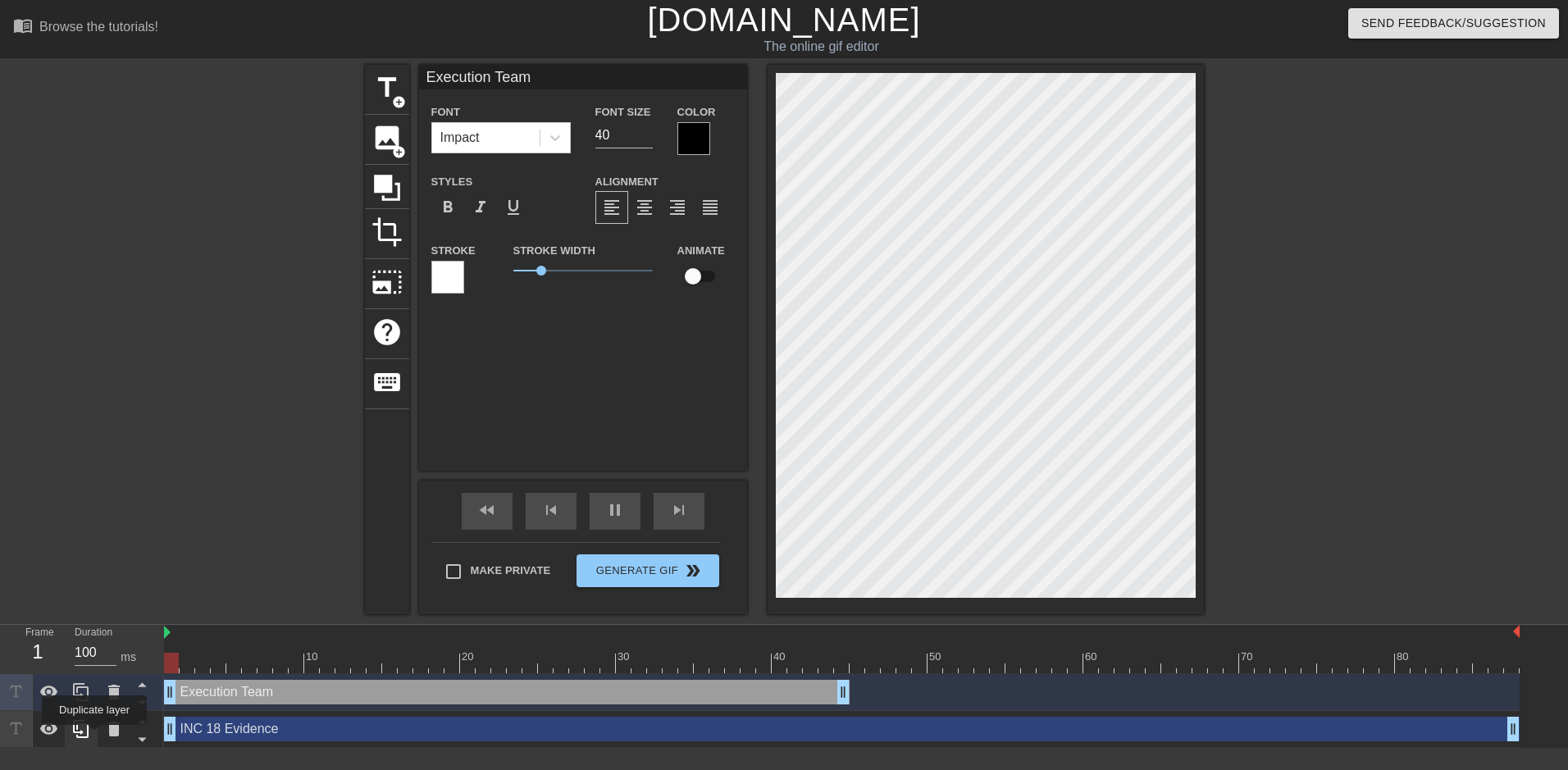 drag, startPoint x: 777, startPoint y: 693, endPoint x: 94, endPoint y: 736, distance: 684.3522 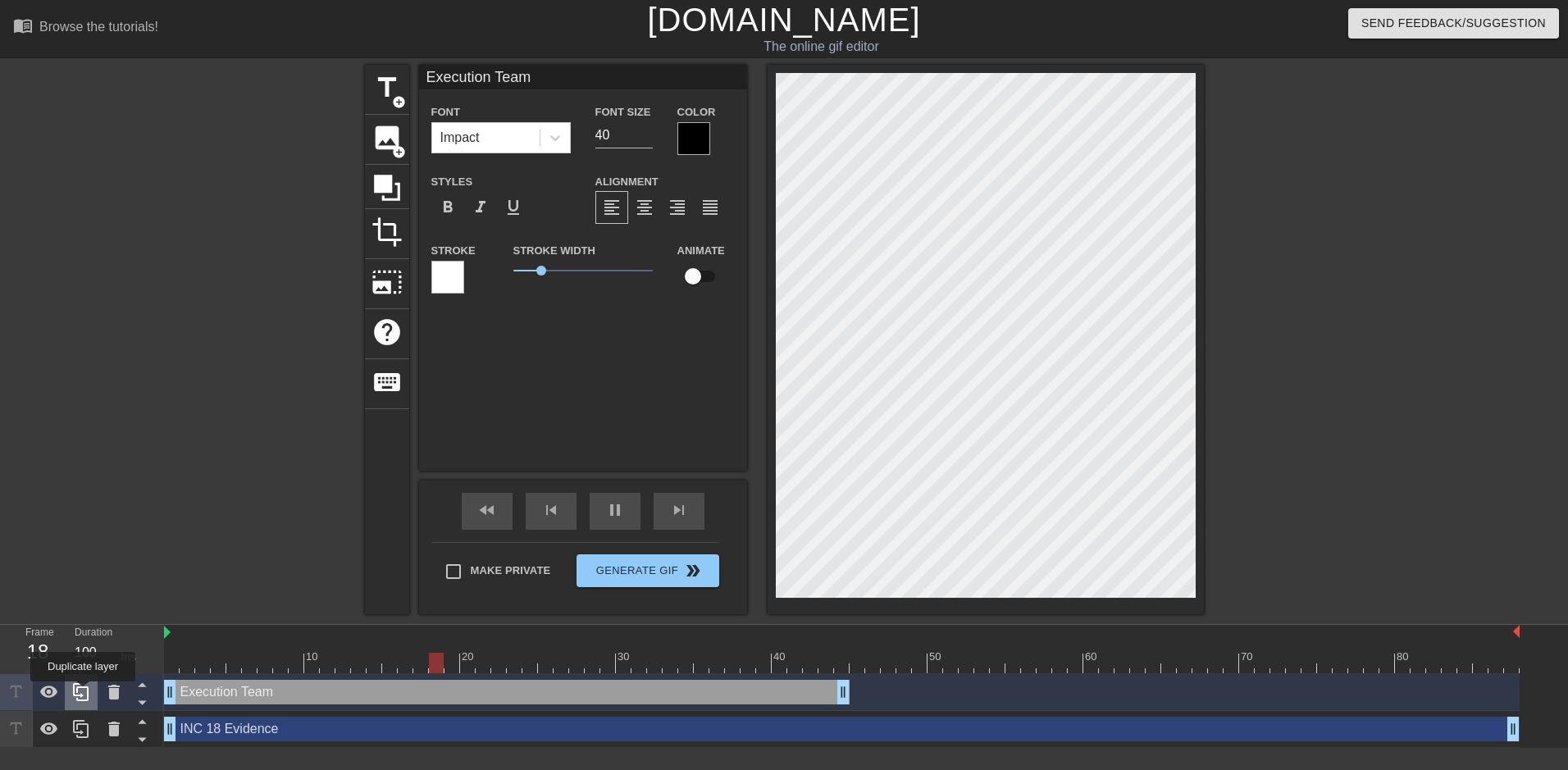 click 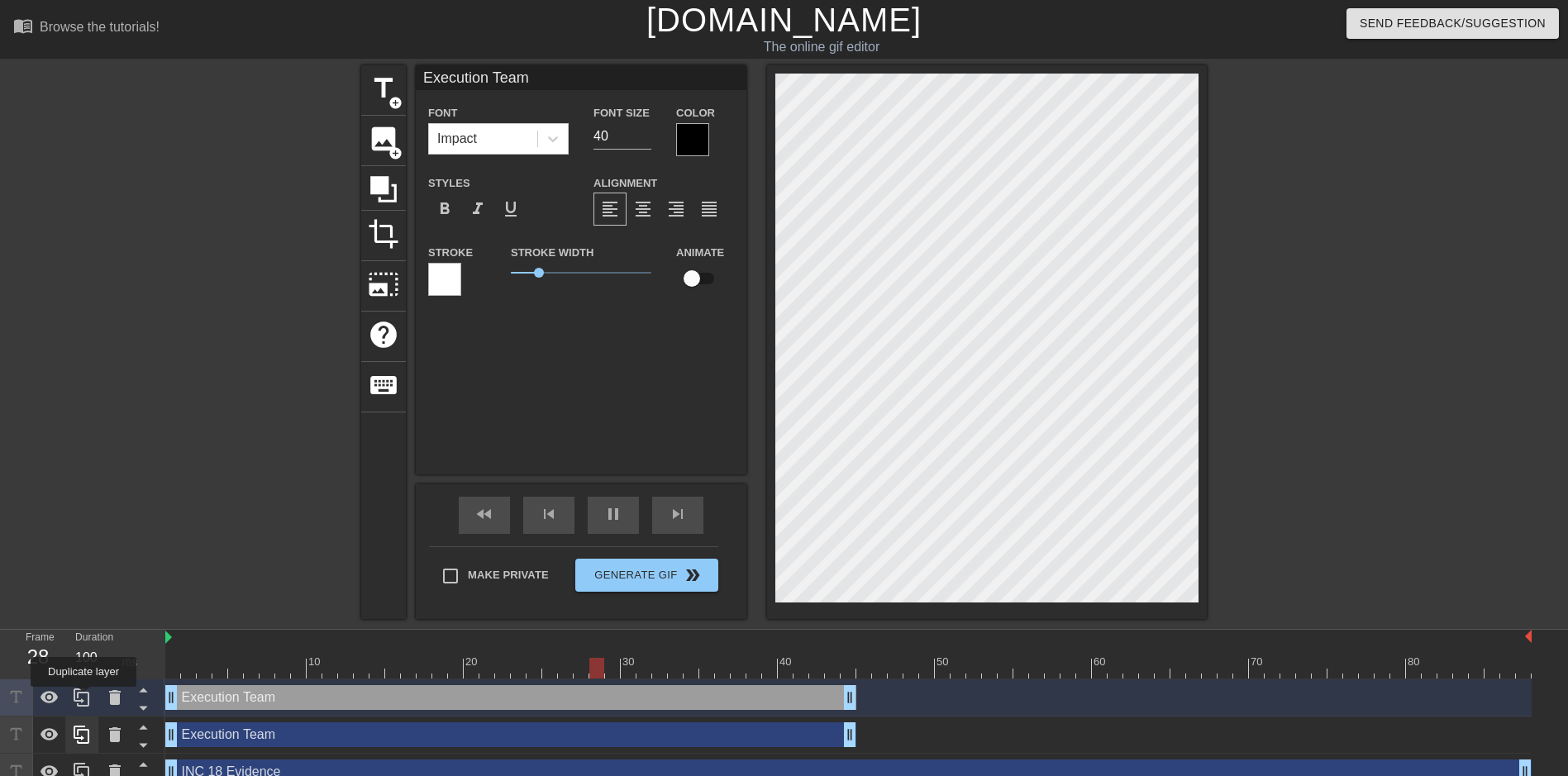 click 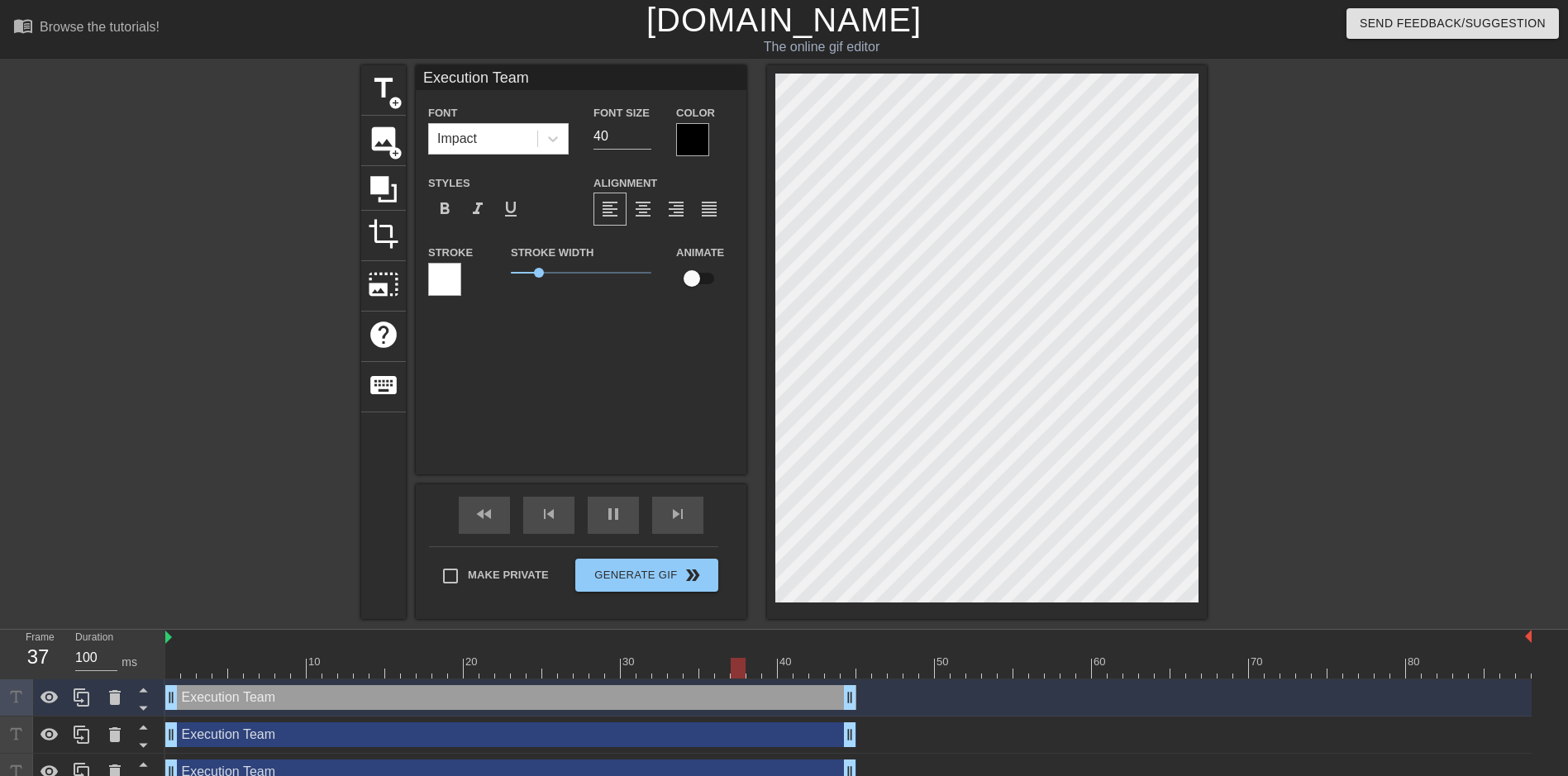 scroll, scrollTop: 55, scrollLeft: 0, axis: vertical 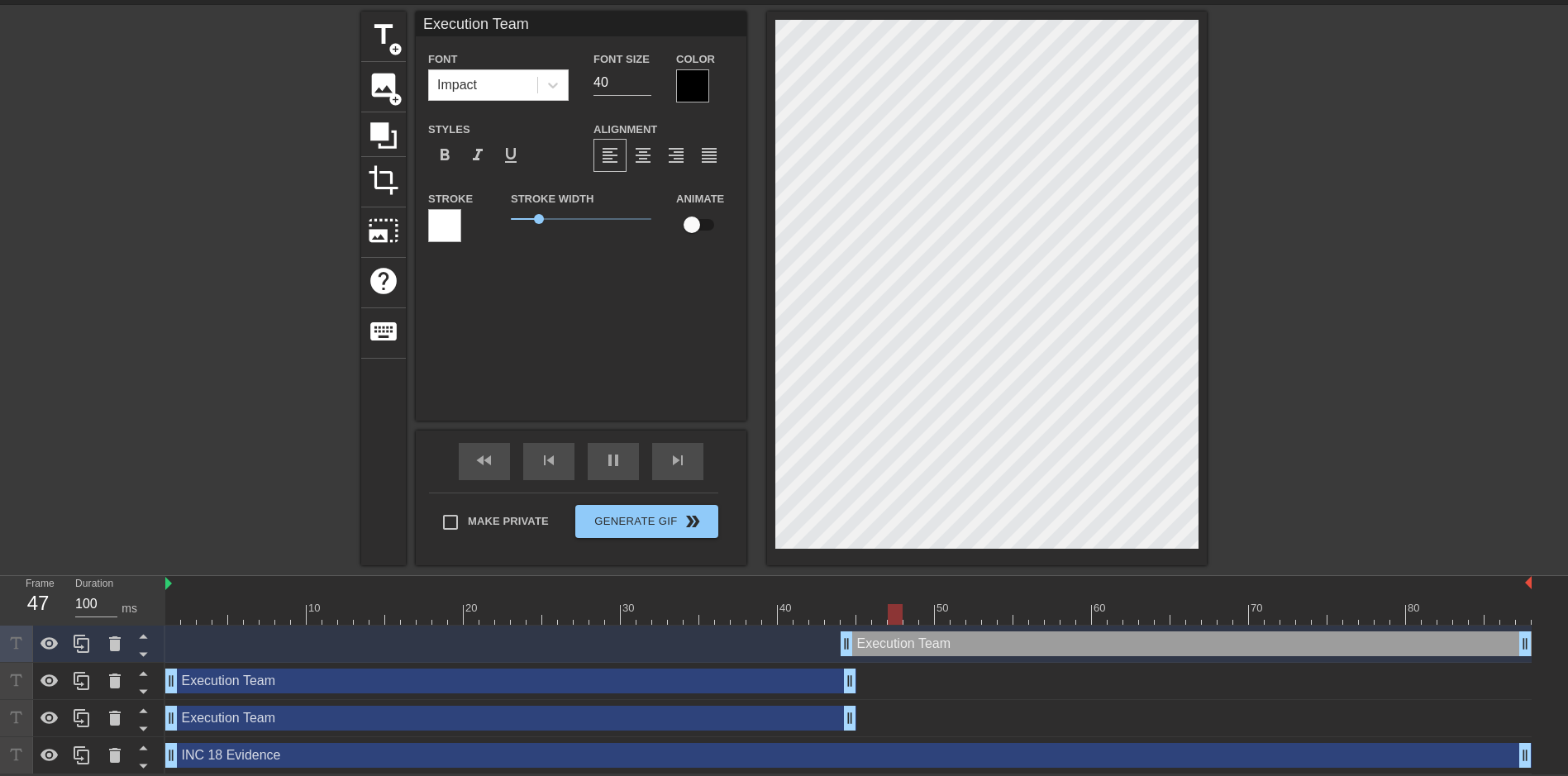 drag, startPoint x: 614, startPoint y: 646, endPoint x: 1316, endPoint y: 623, distance: 702.3767 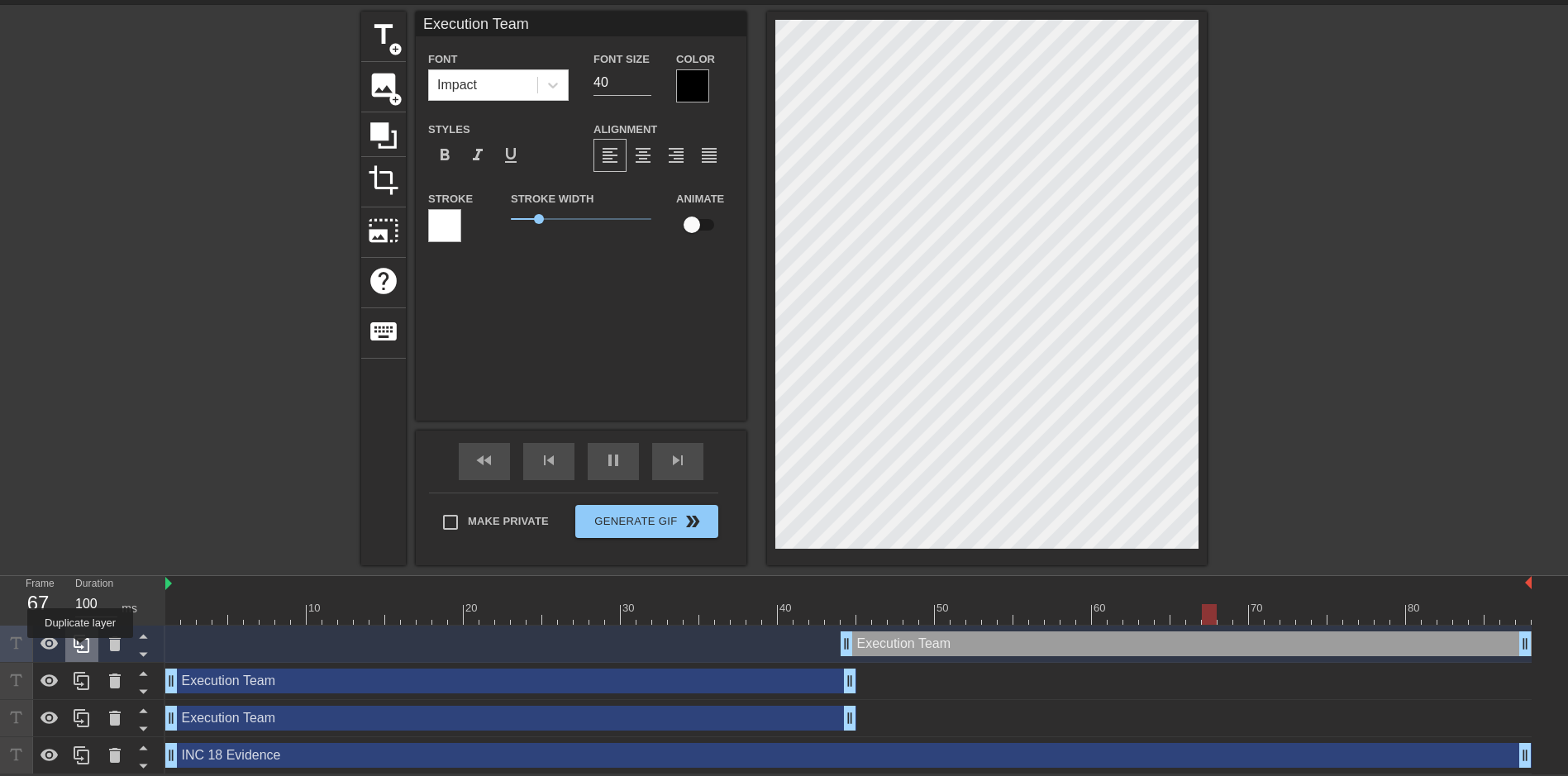 click 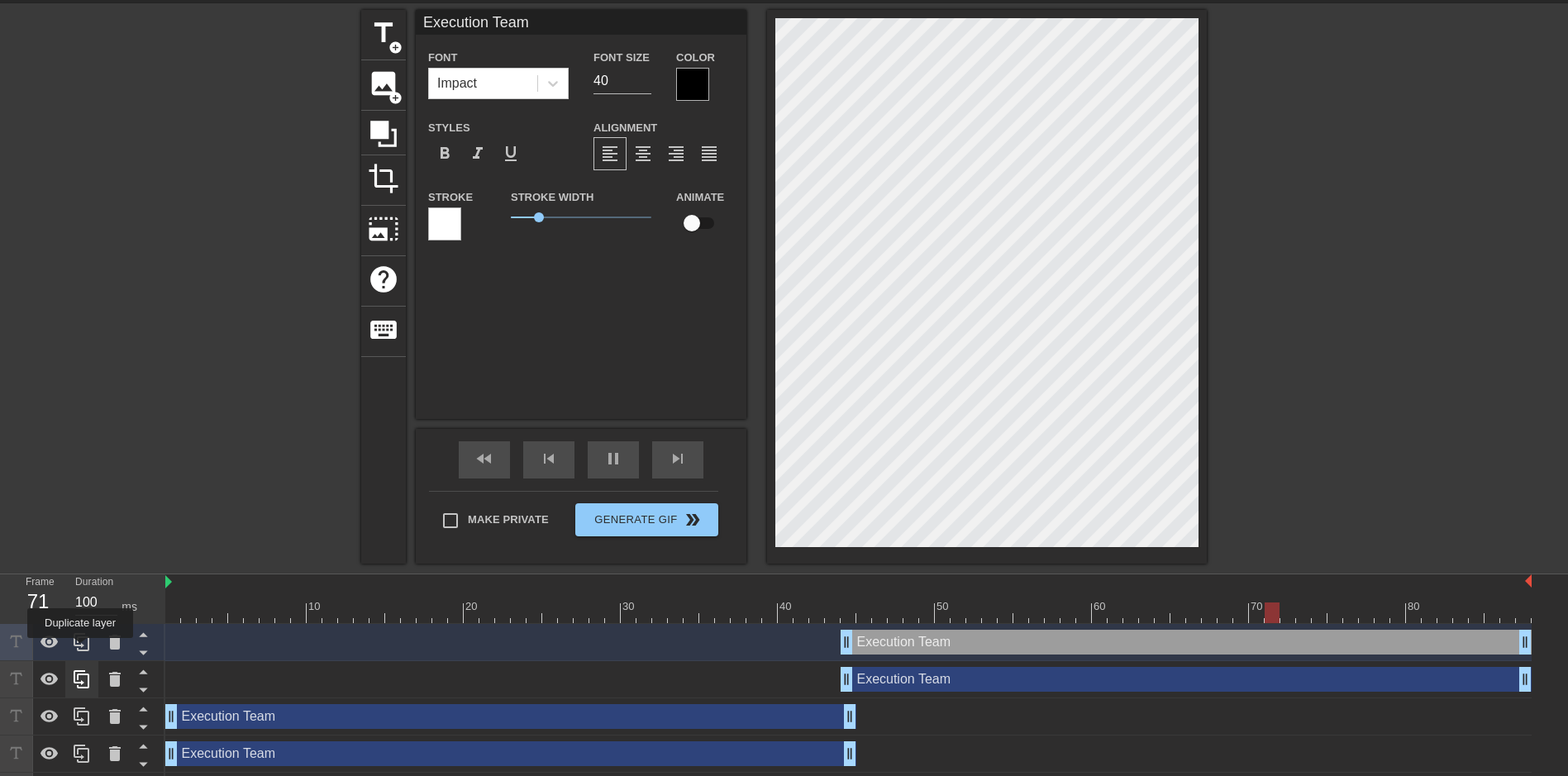 click 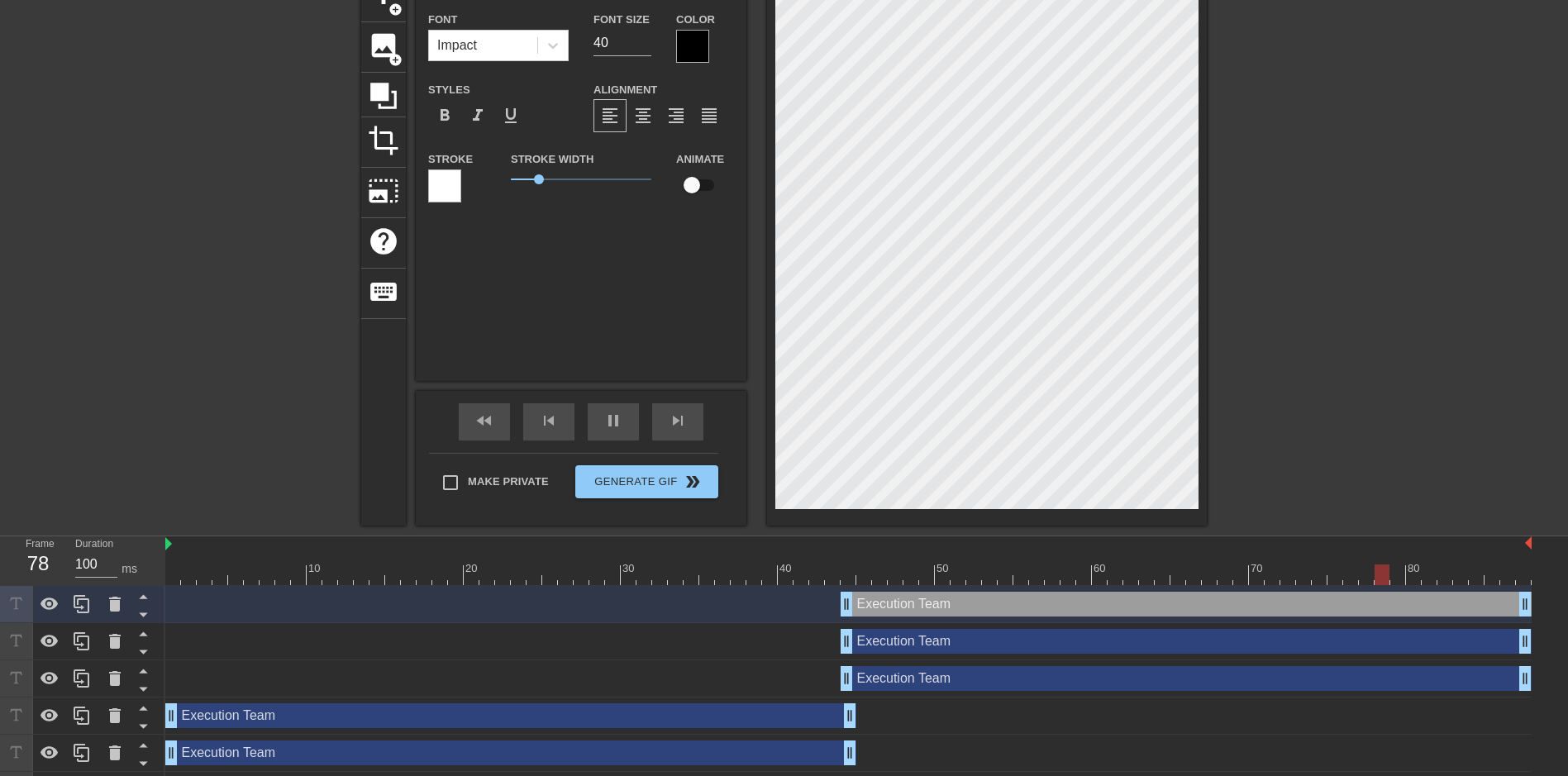 scroll, scrollTop: 130, scrollLeft: 0, axis: vertical 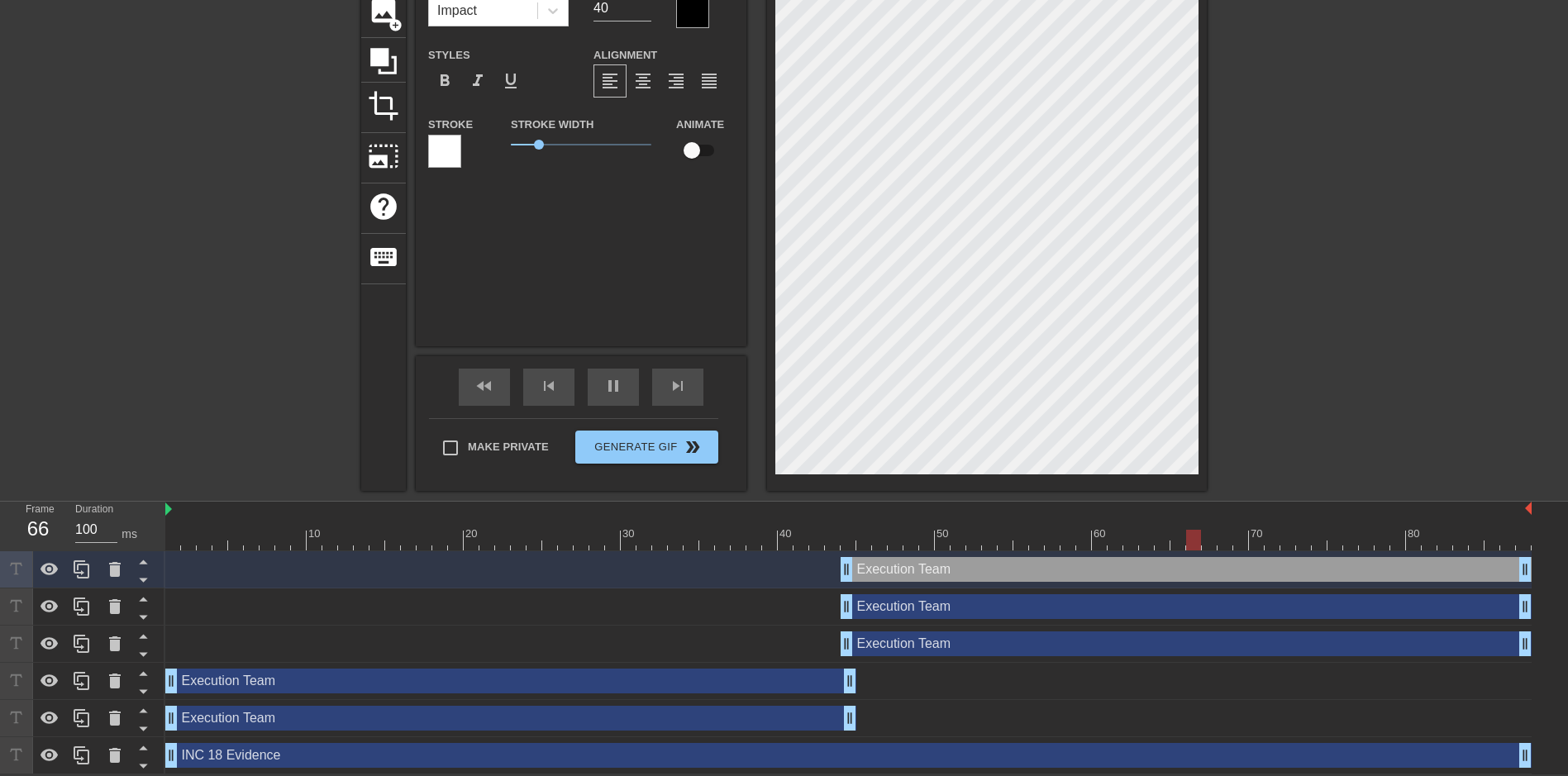 click on "Execution Team drag_handle drag_handle" at bounding box center [511, 718] 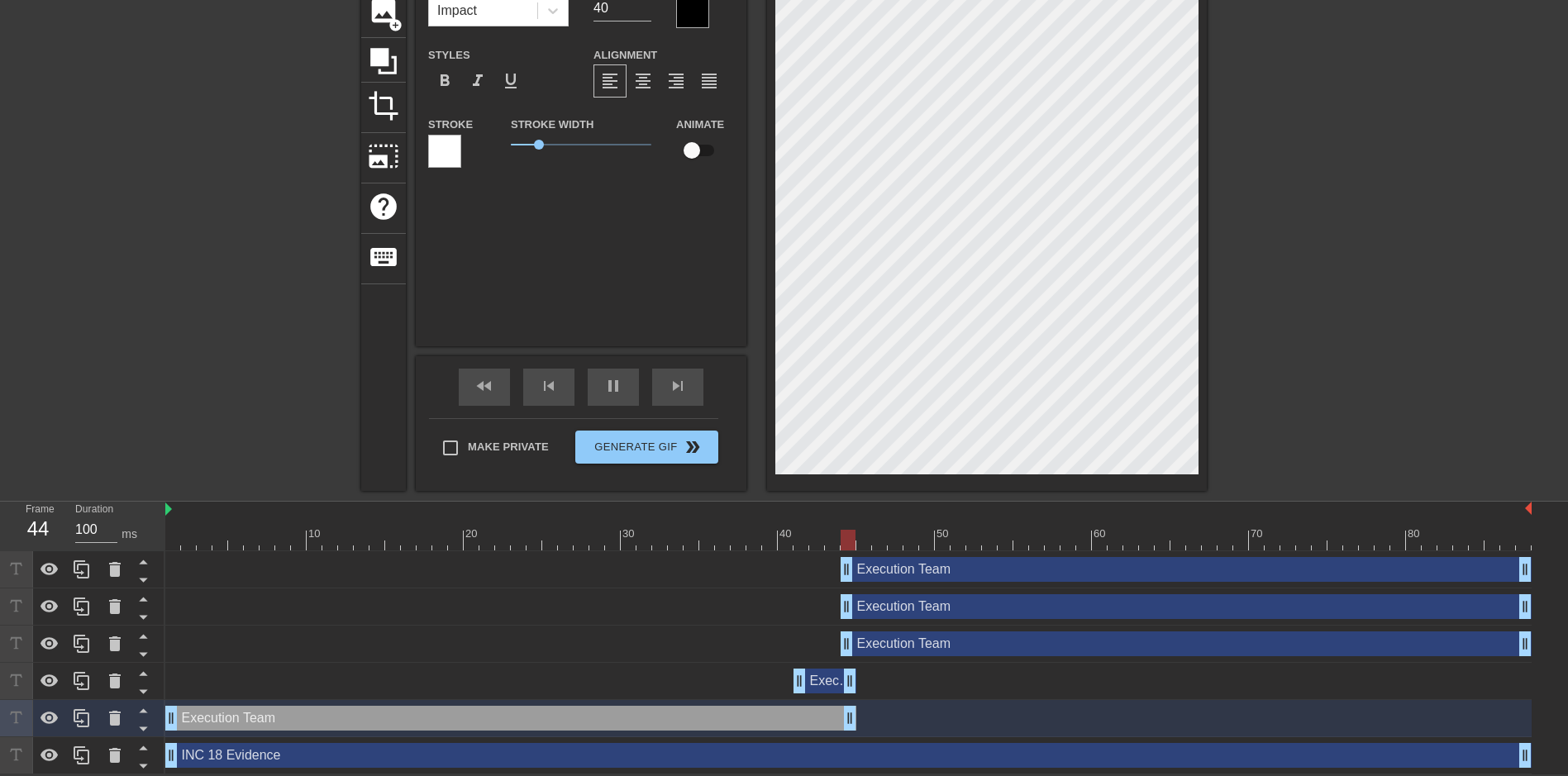 drag, startPoint x: 173, startPoint y: 679, endPoint x: 797, endPoint y: 659, distance: 624.3204 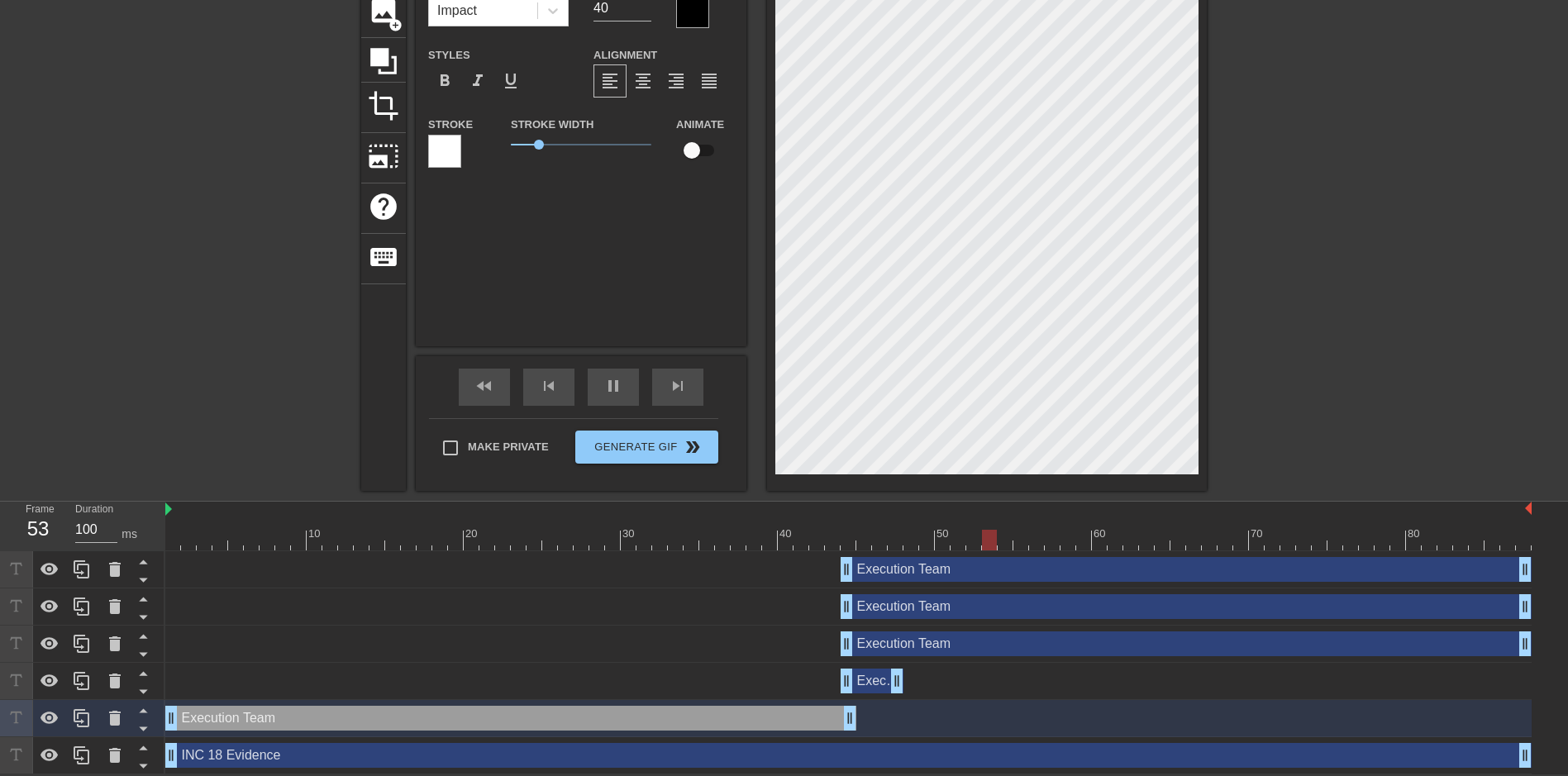 drag, startPoint x: 822, startPoint y: 685, endPoint x: 872, endPoint y: 678, distance: 50.487622 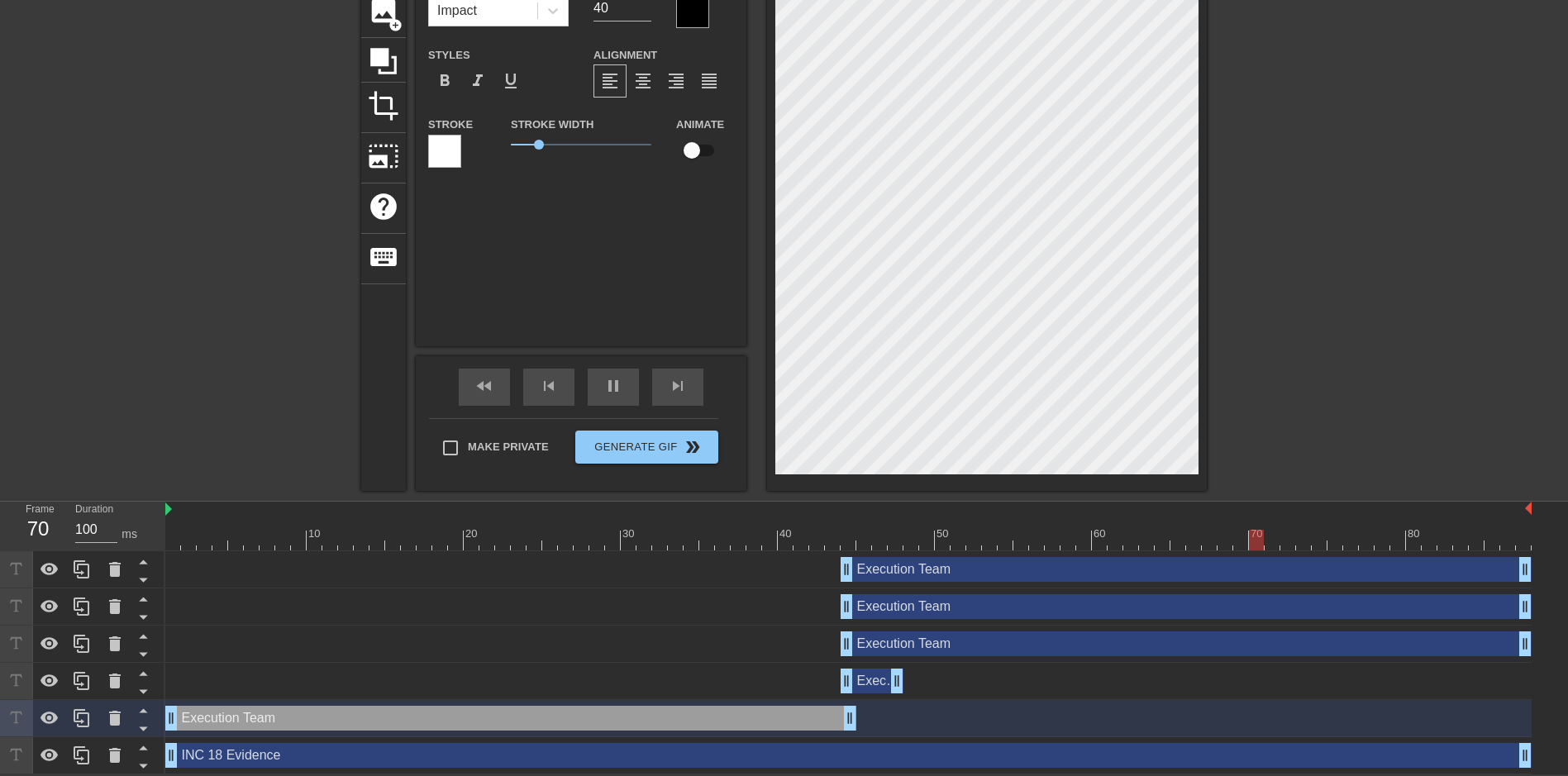 click on "Execution Team drag_handle drag_handle" at bounding box center [1186, 644] 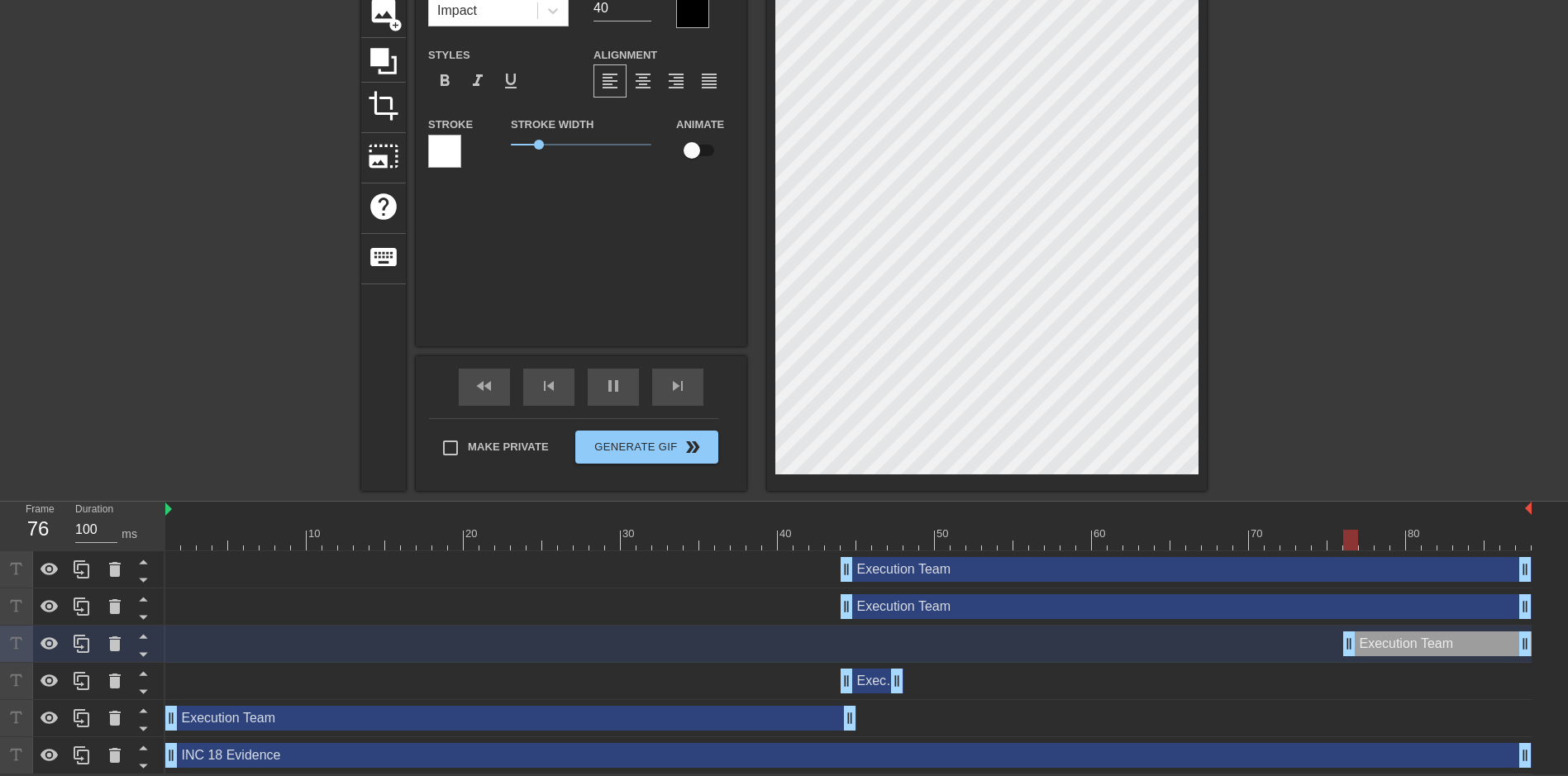 drag, startPoint x: 849, startPoint y: 639, endPoint x: 1353, endPoint y: 662, distance: 504.5245 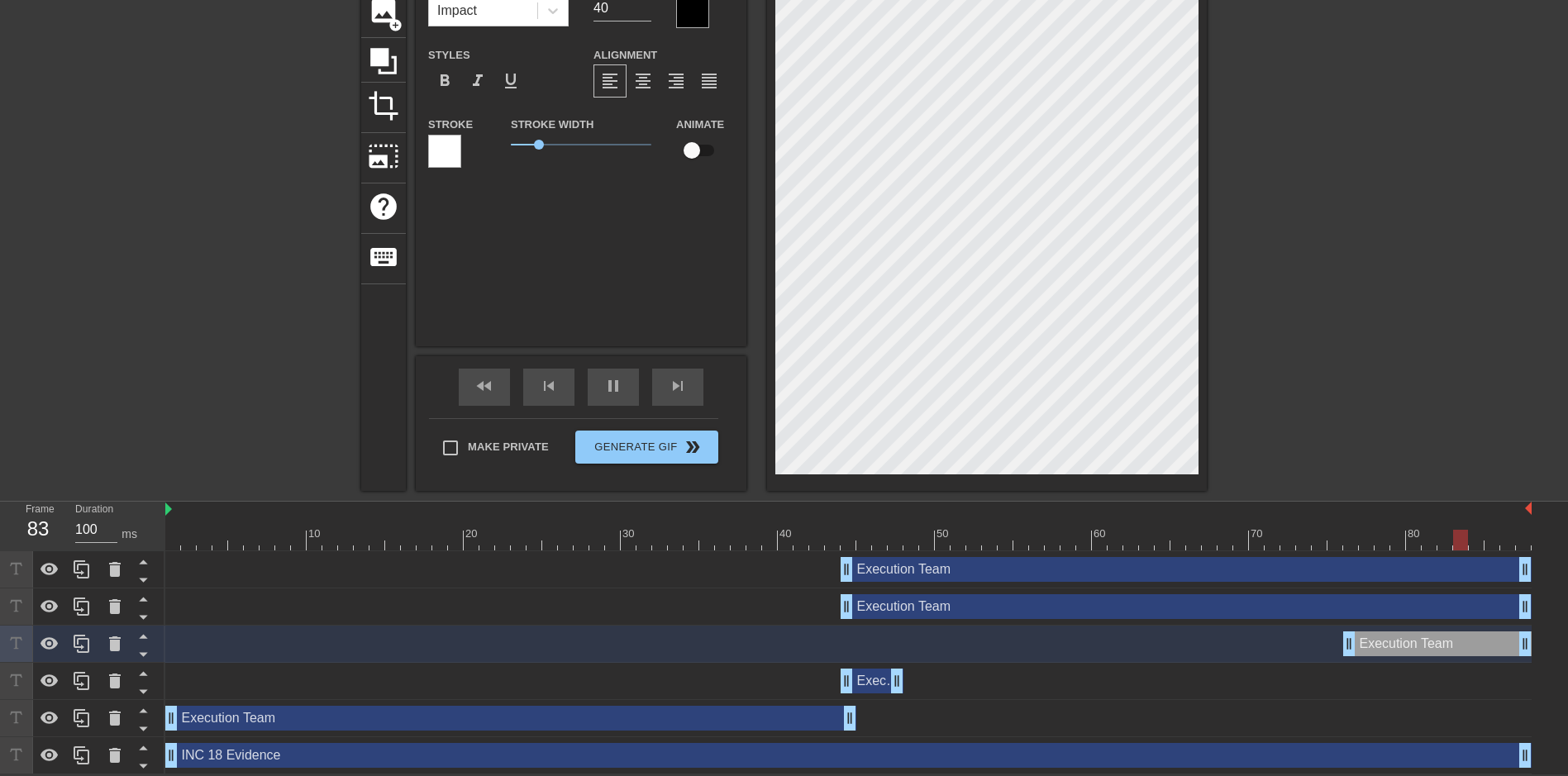 click on "Execution Team drag_handle drag_handle" at bounding box center (1186, 607) 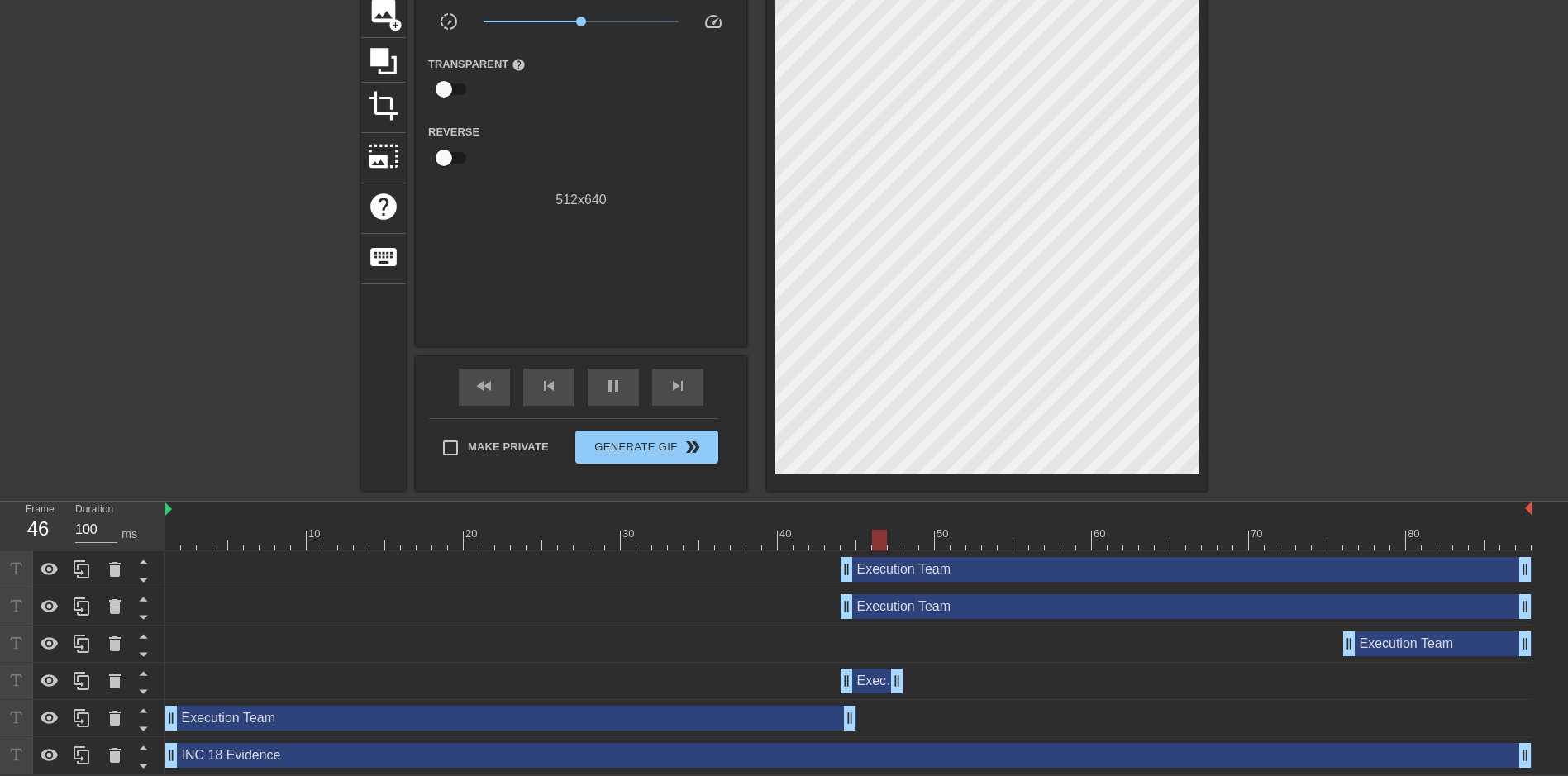click on "Execution Team drag_handle drag_handle" at bounding box center (848, 607) 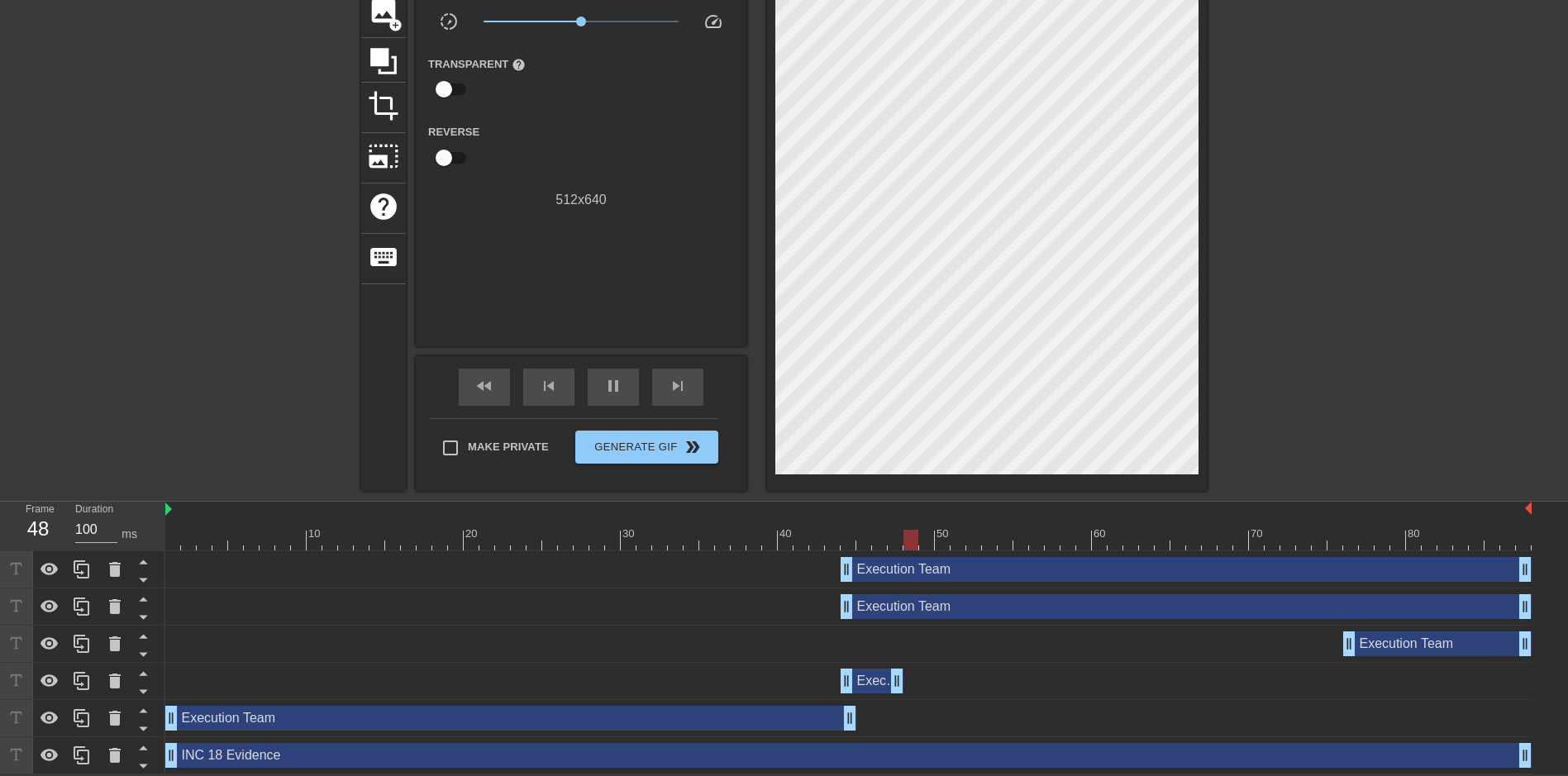 click on "Execution Team drag_handle drag_handle" at bounding box center (1186, 607) 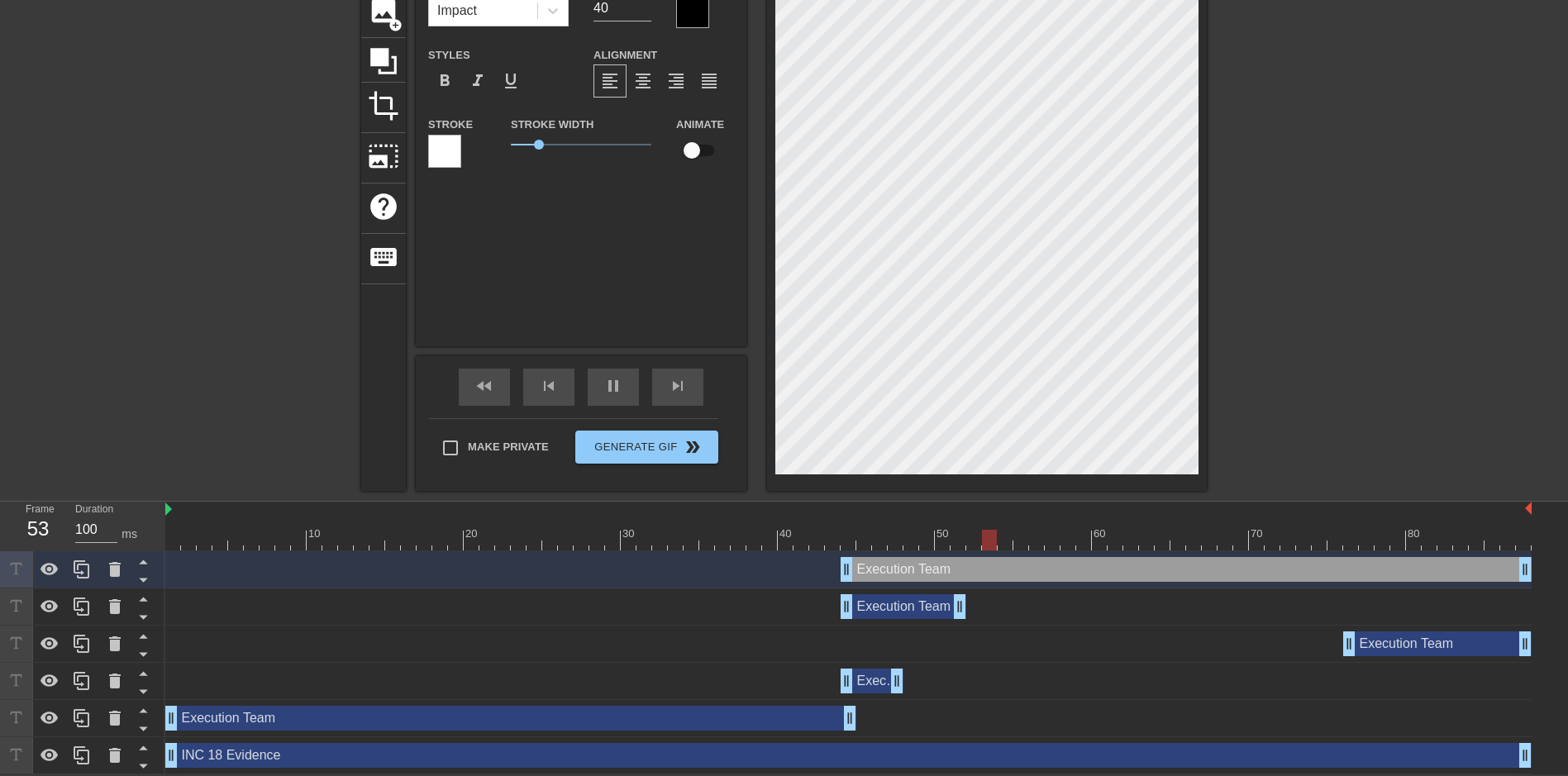 drag, startPoint x: 1527, startPoint y: 601, endPoint x: 967, endPoint y: 604, distance: 560.00804 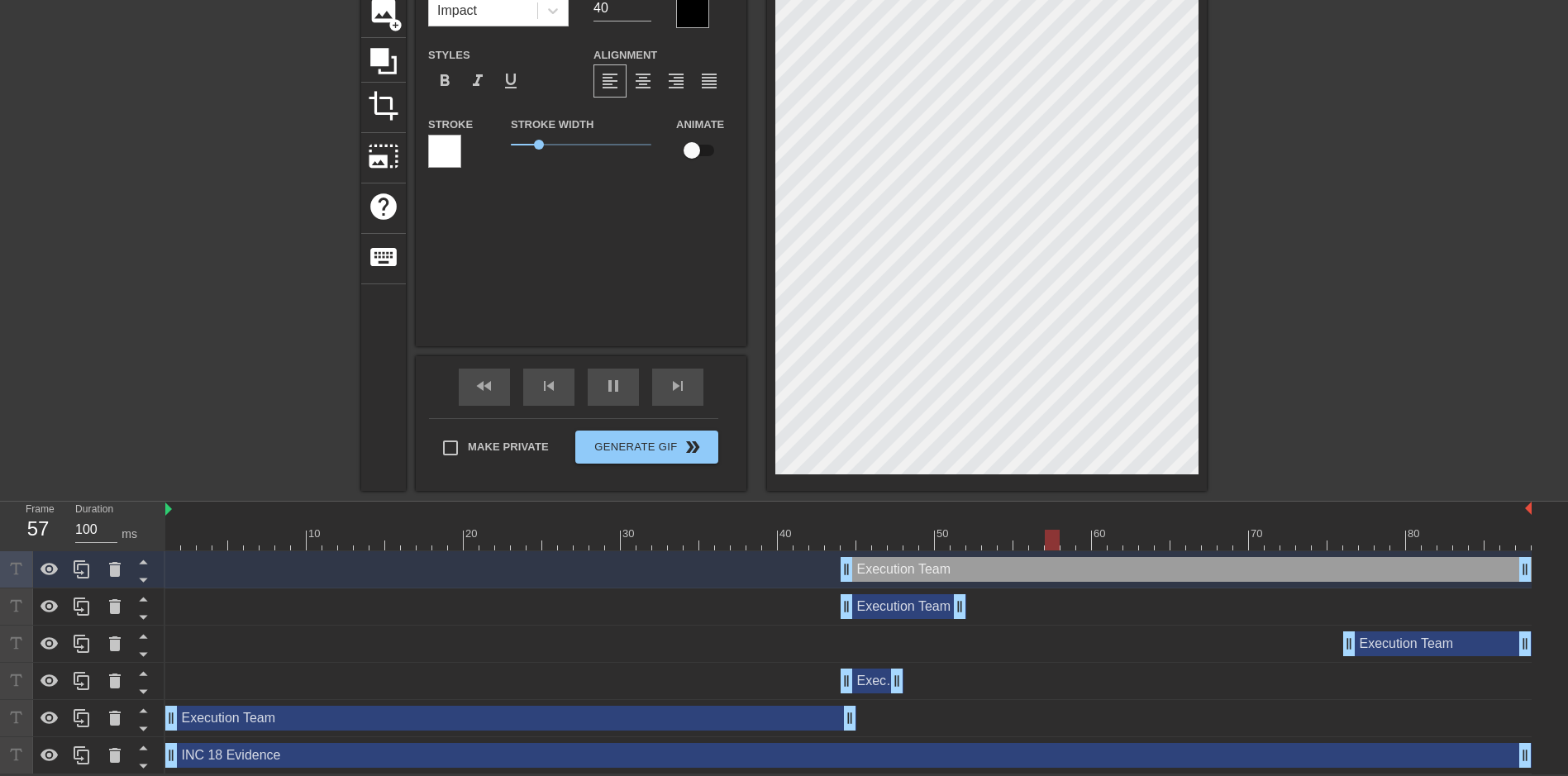 click on "Execution Team drag_handle drag_handle" at bounding box center [1186, 569] 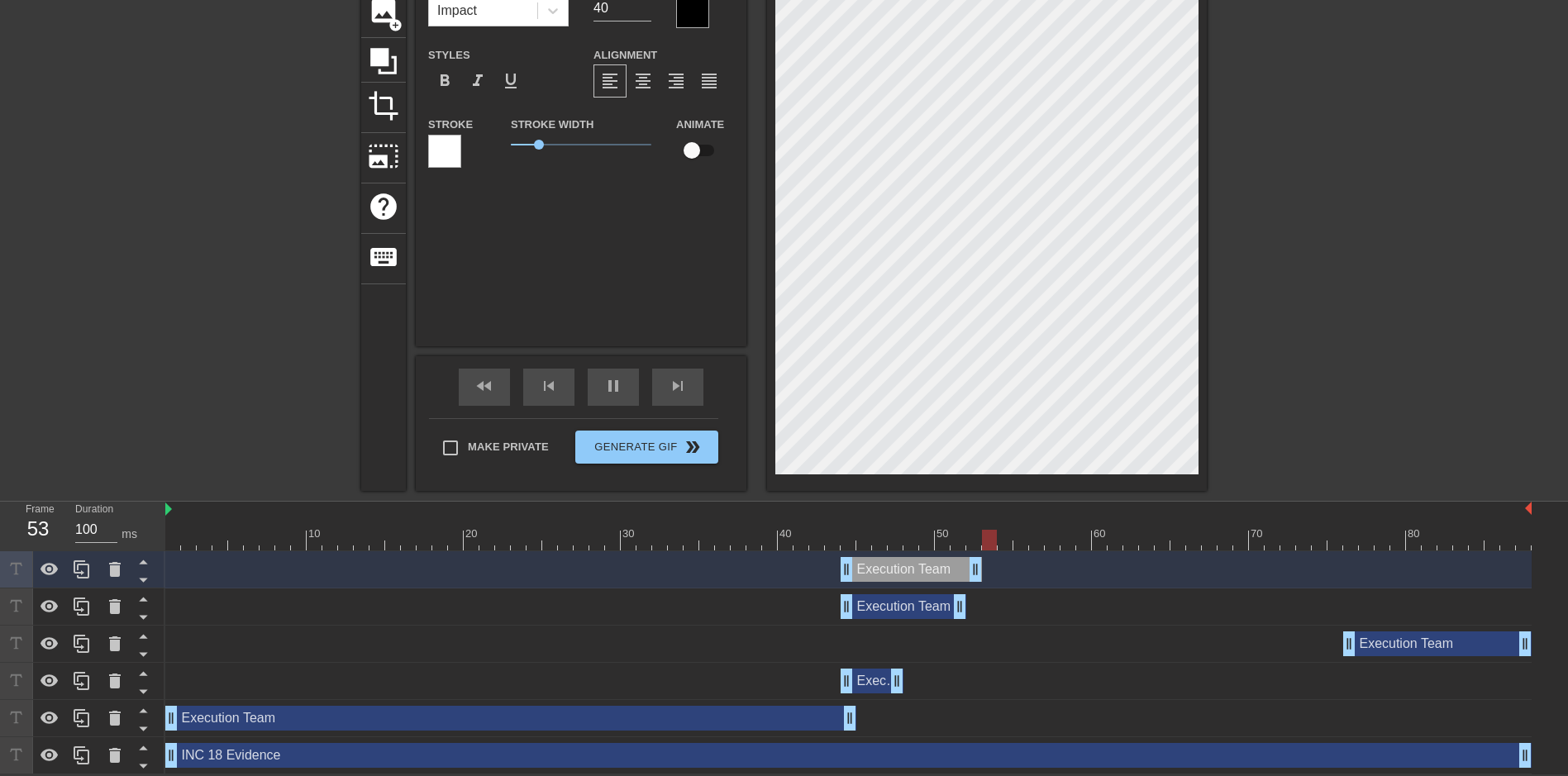 drag, startPoint x: 1523, startPoint y: 565, endPoint x: 916, endPoint y: 564, distance: 607.00082 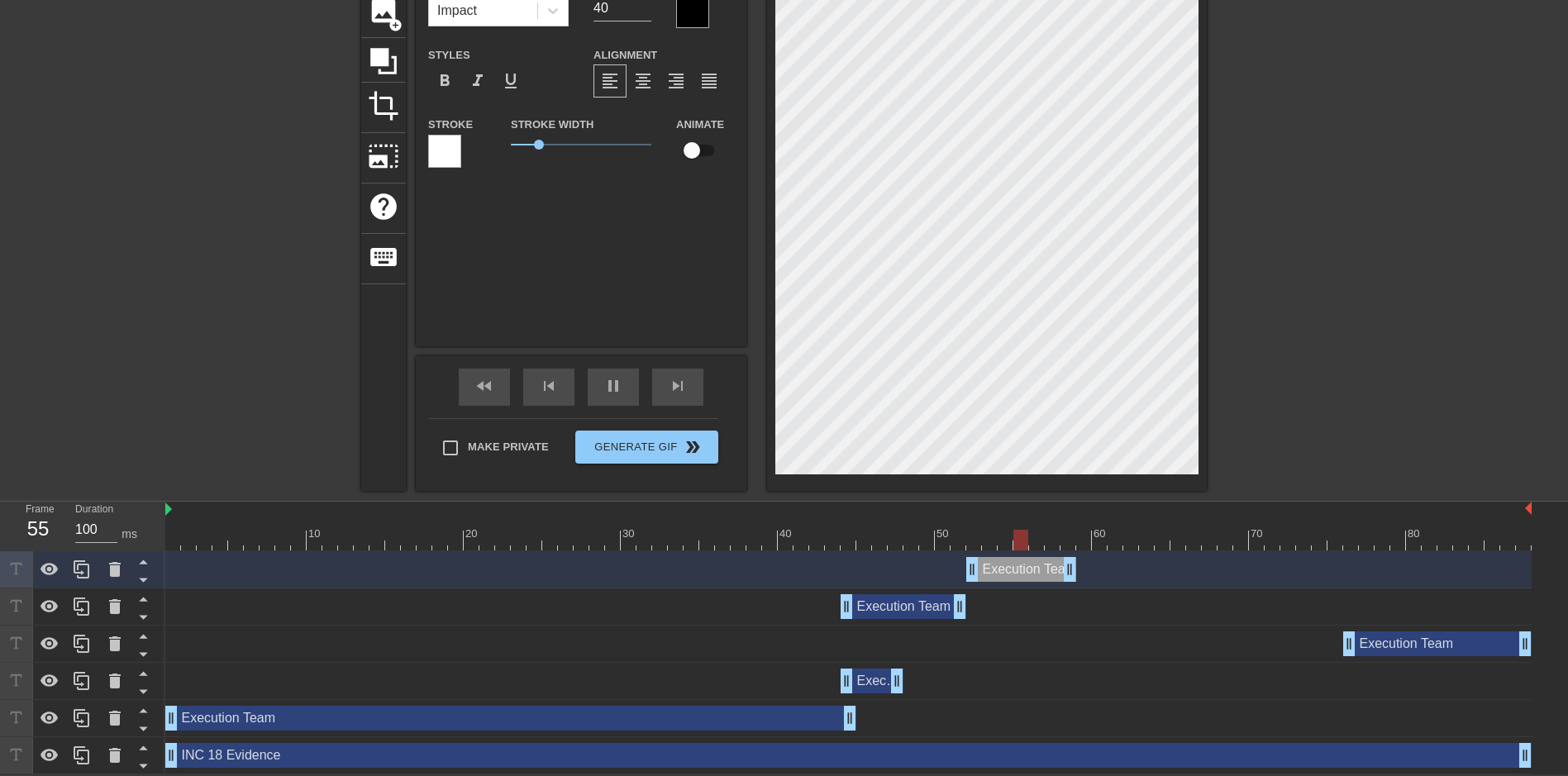 drag, startPoint x: 893, startPoint y: 565, endPoint x: 1017, endPoint y: 605, distance: 130.29198 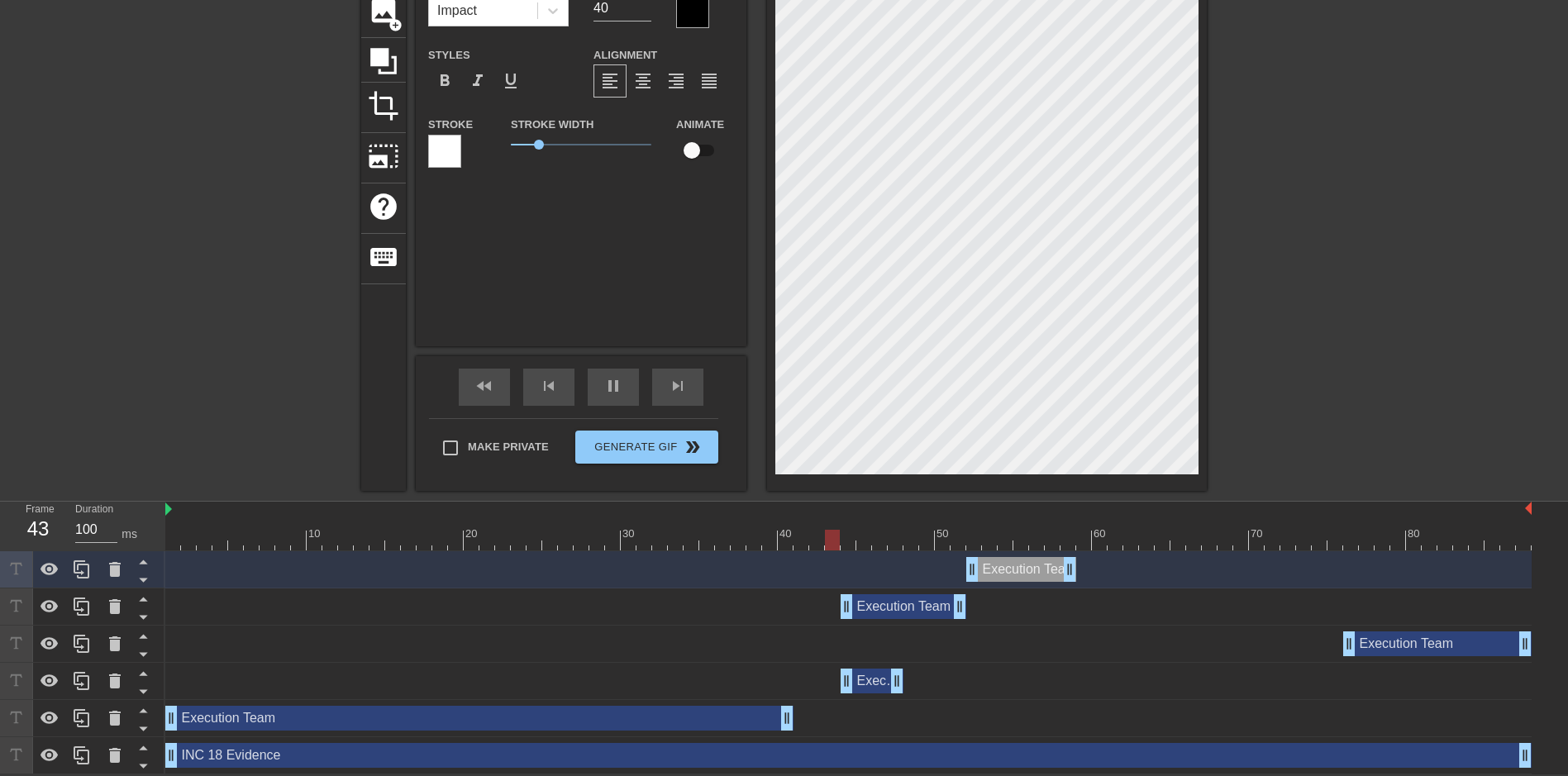 drag, startPoint x: 852, startPoint y: 713, endPoint x: 791, endPoint y: 724, distance: 61.98387 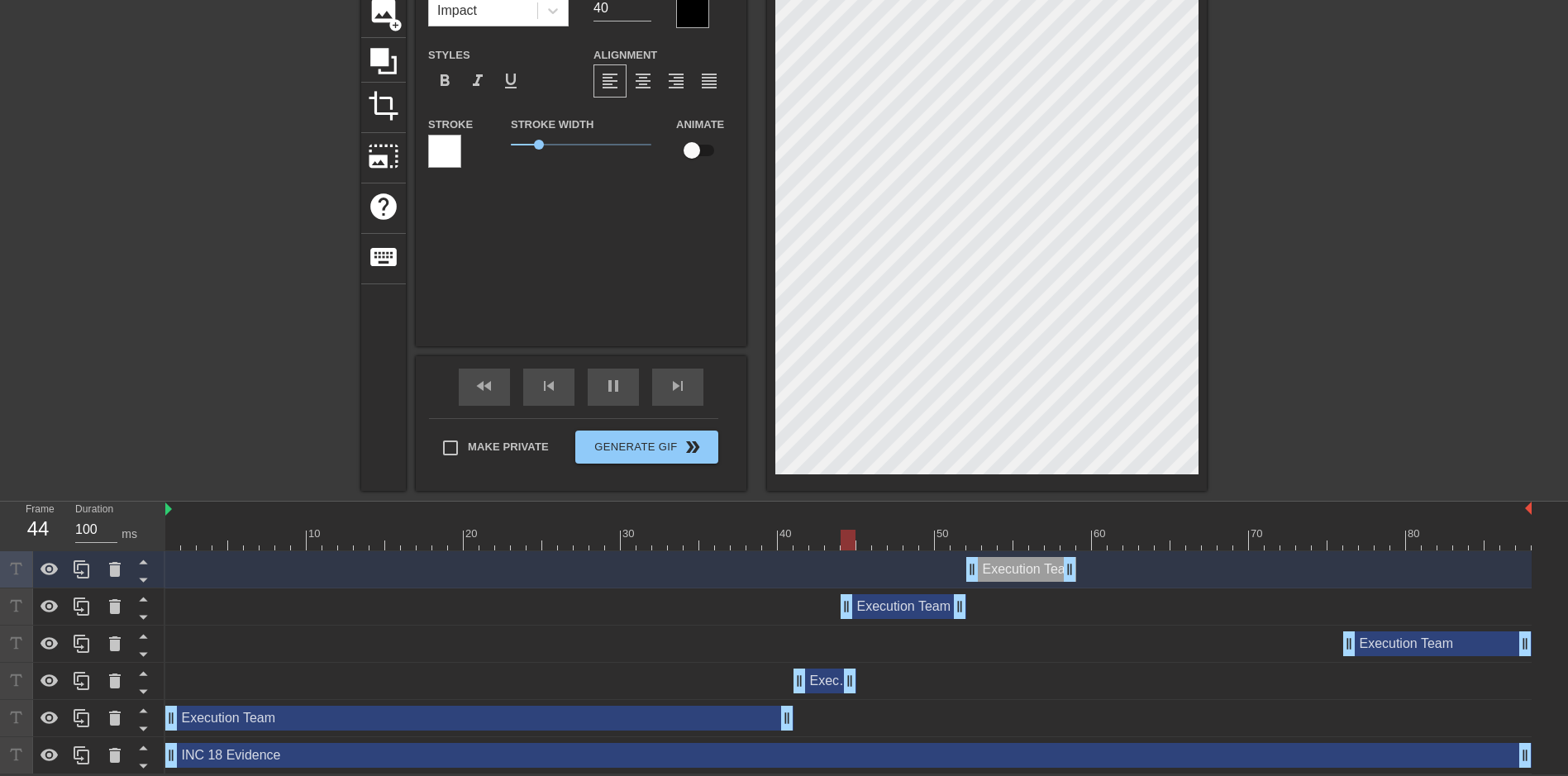 drag, startPoint x: 865, startPoint y: 677, endPoint x: 818, endPoint y: 689, distance: 48.507731 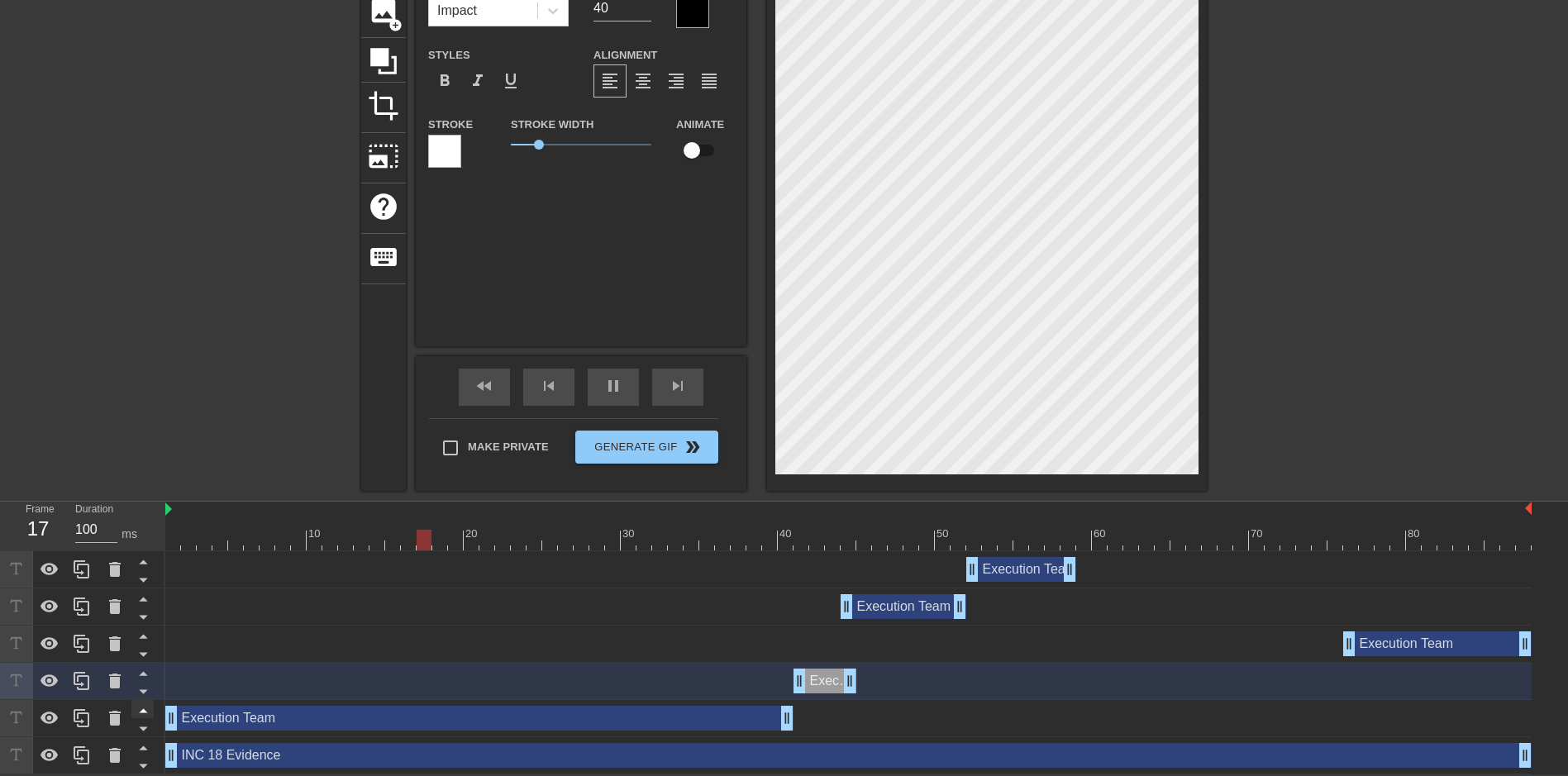 click 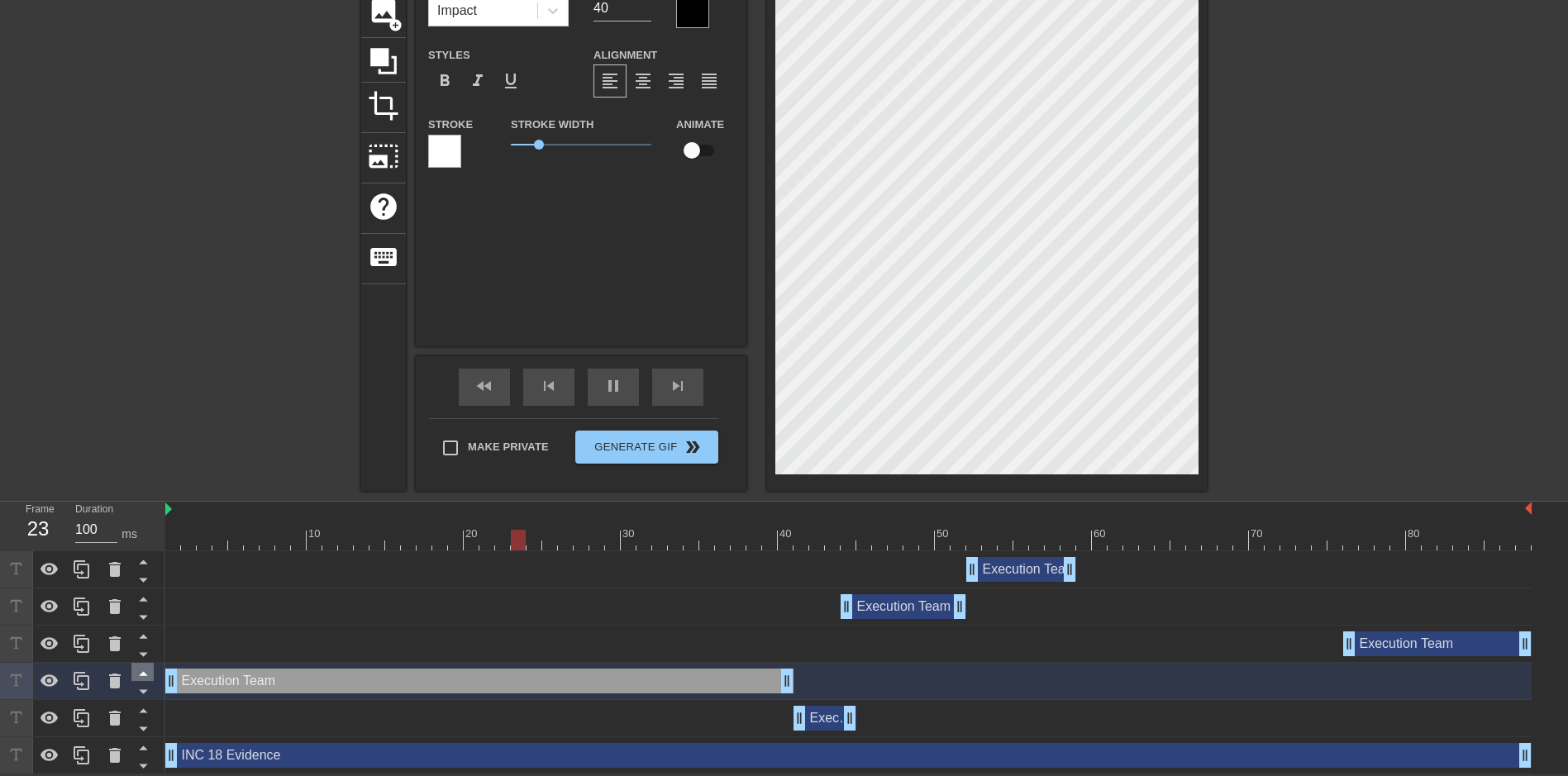 click 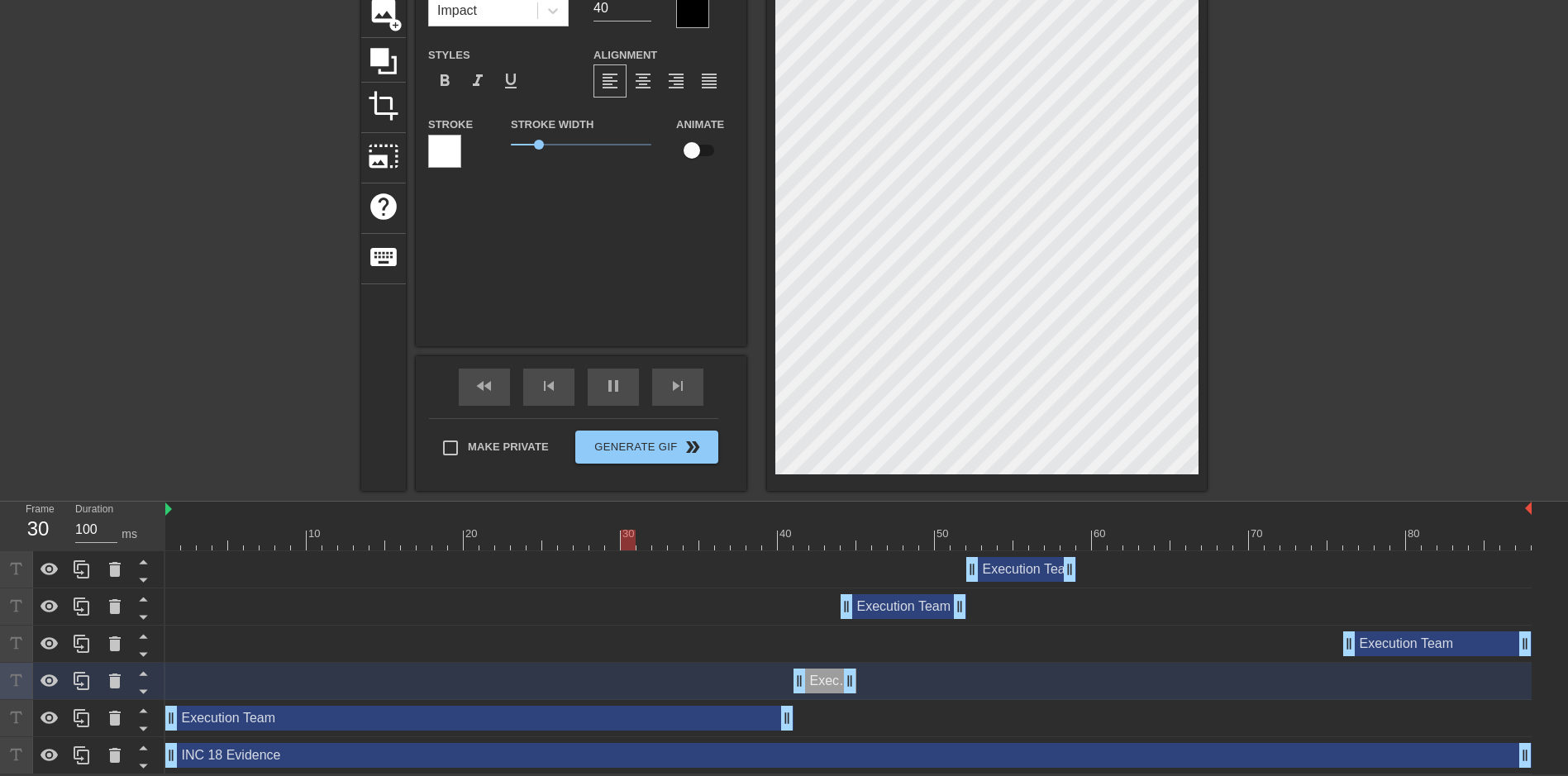 click 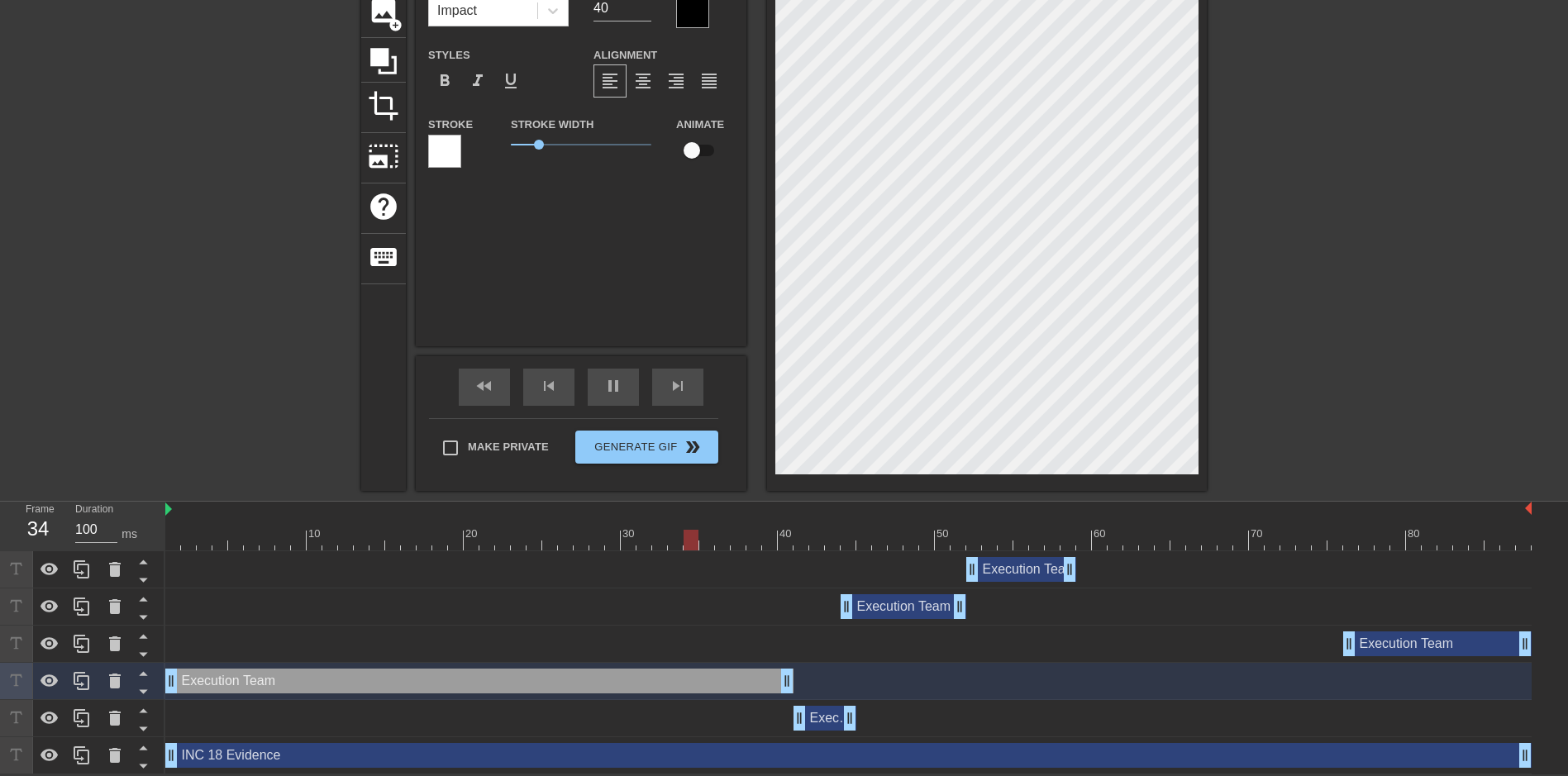 click 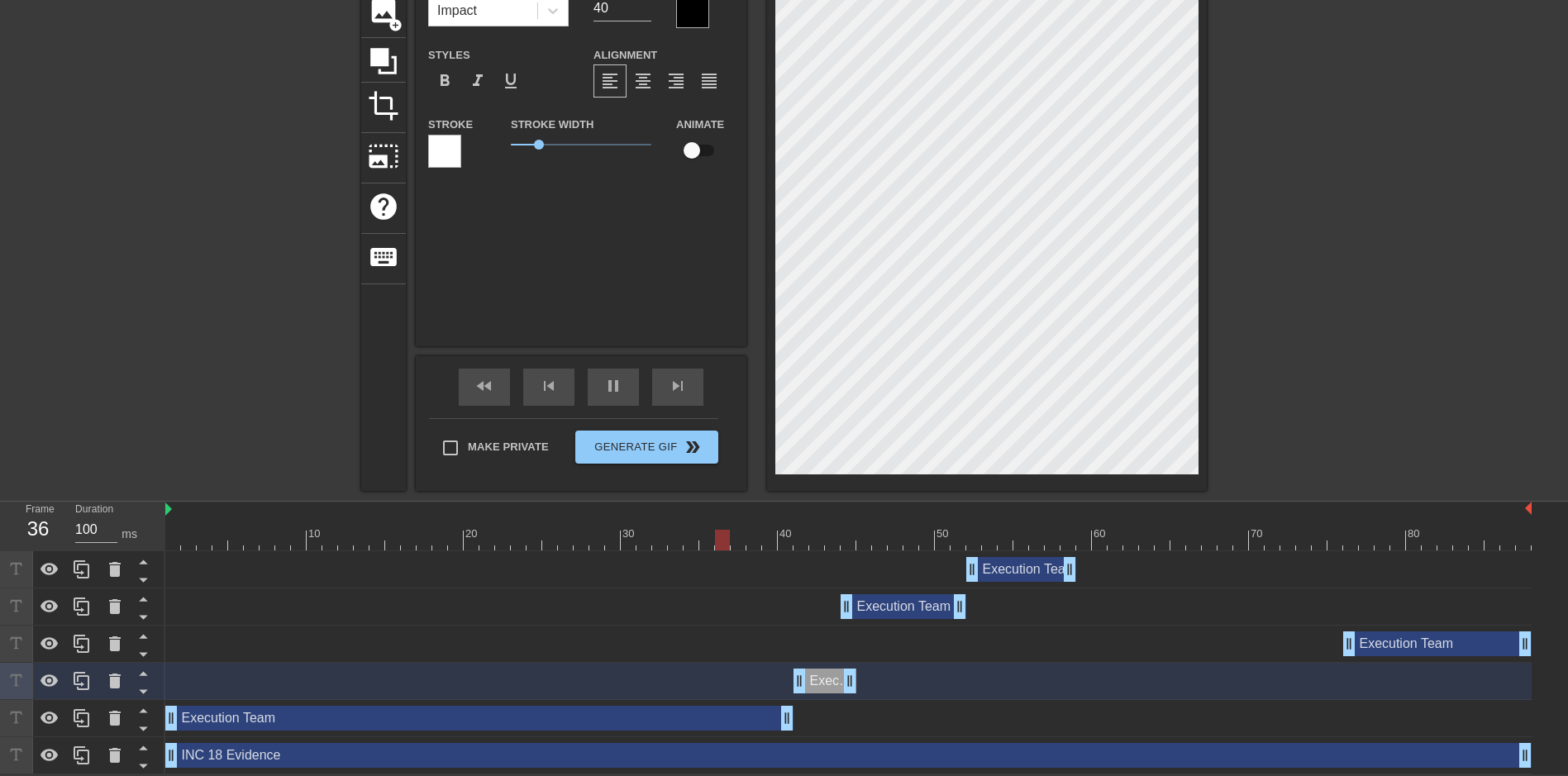 click 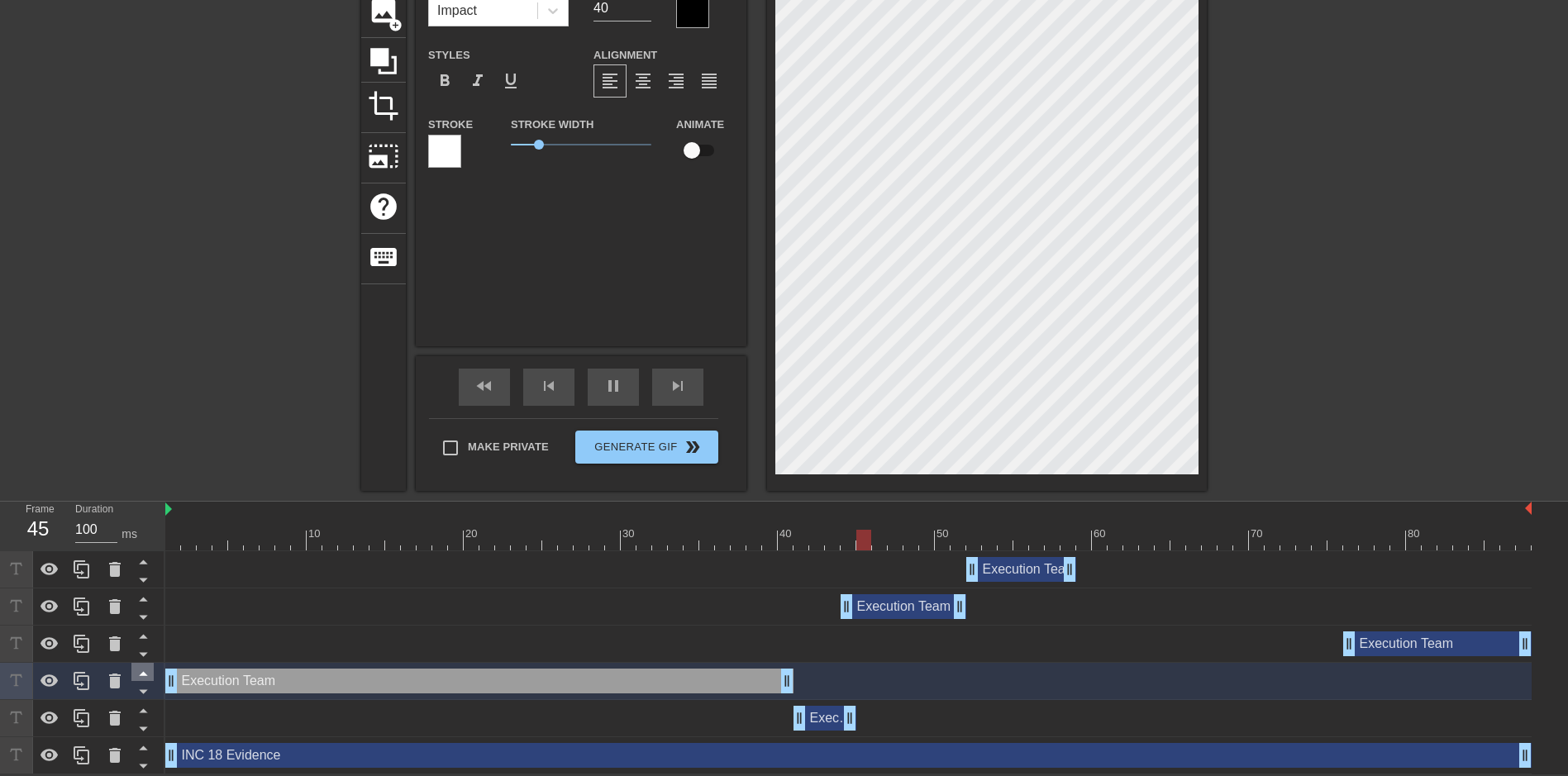 click 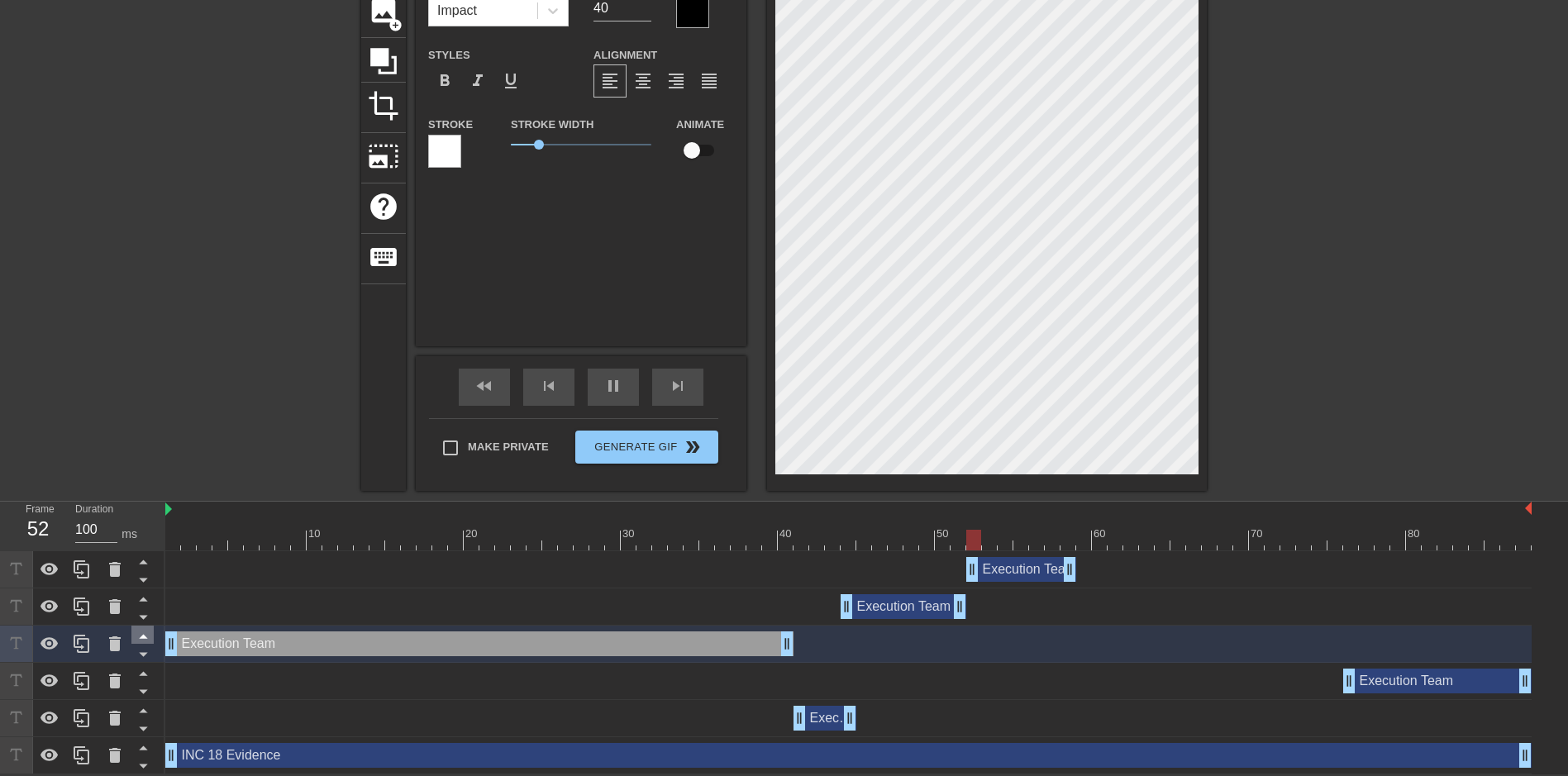click 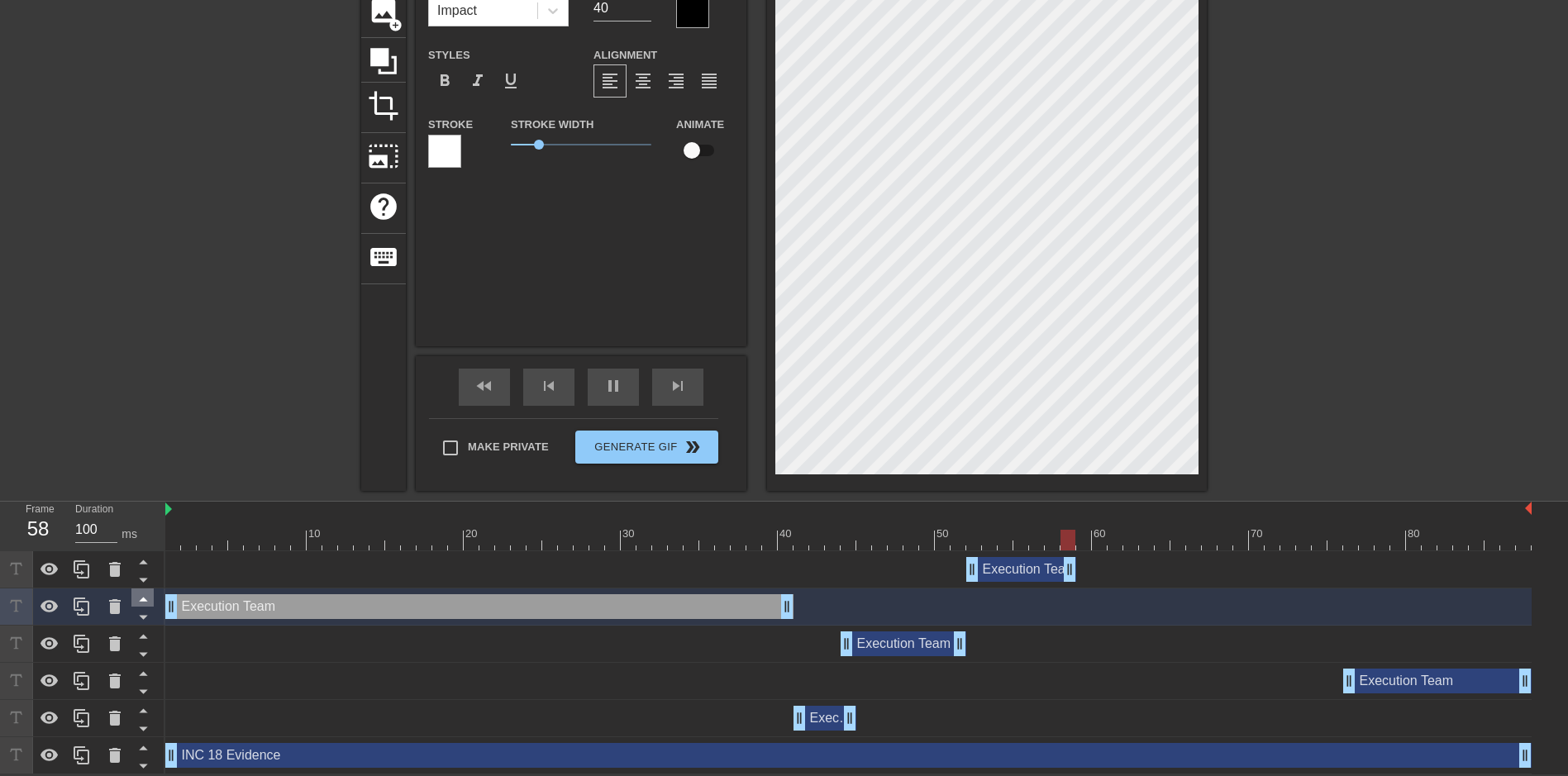 click 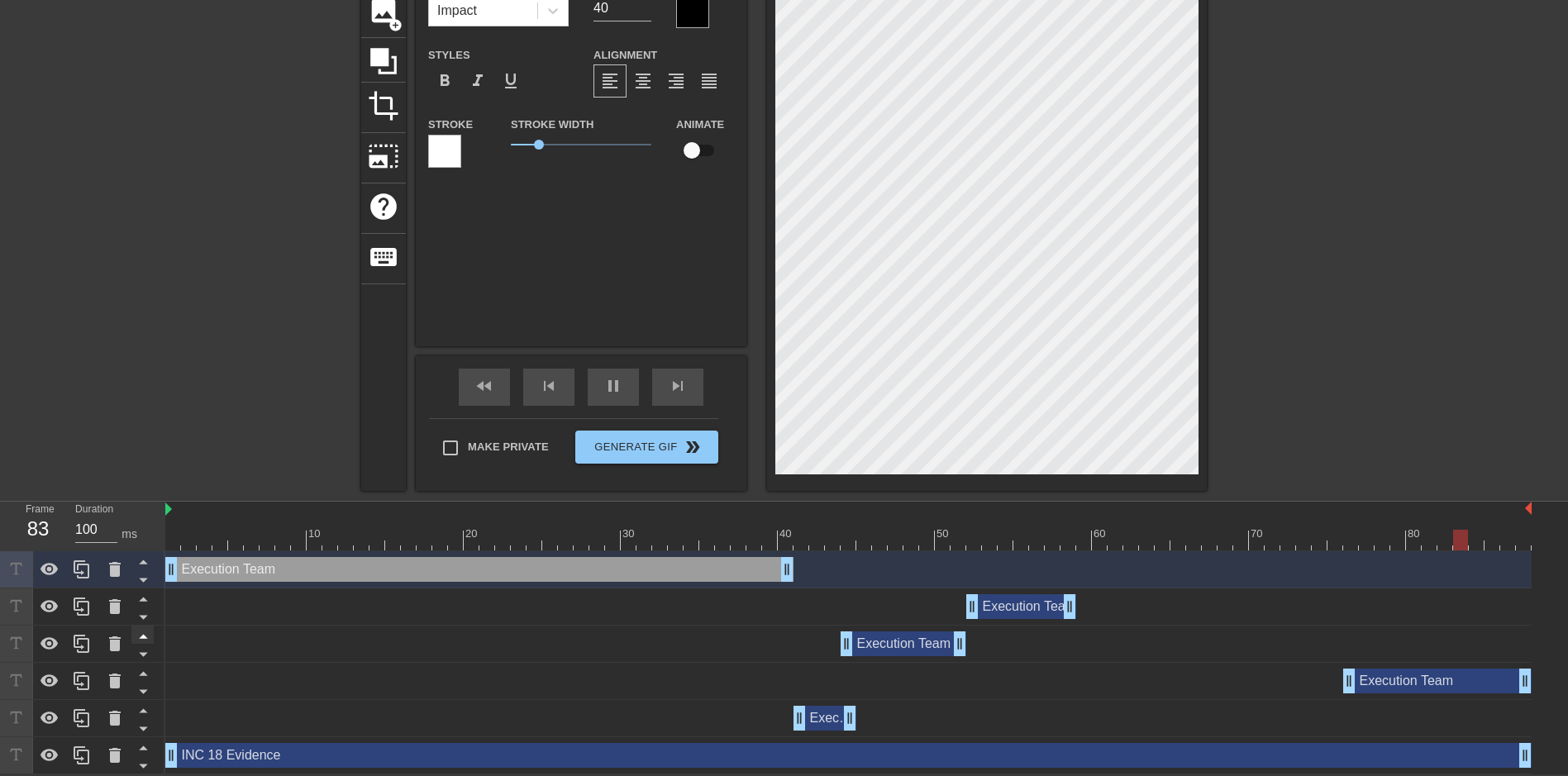click 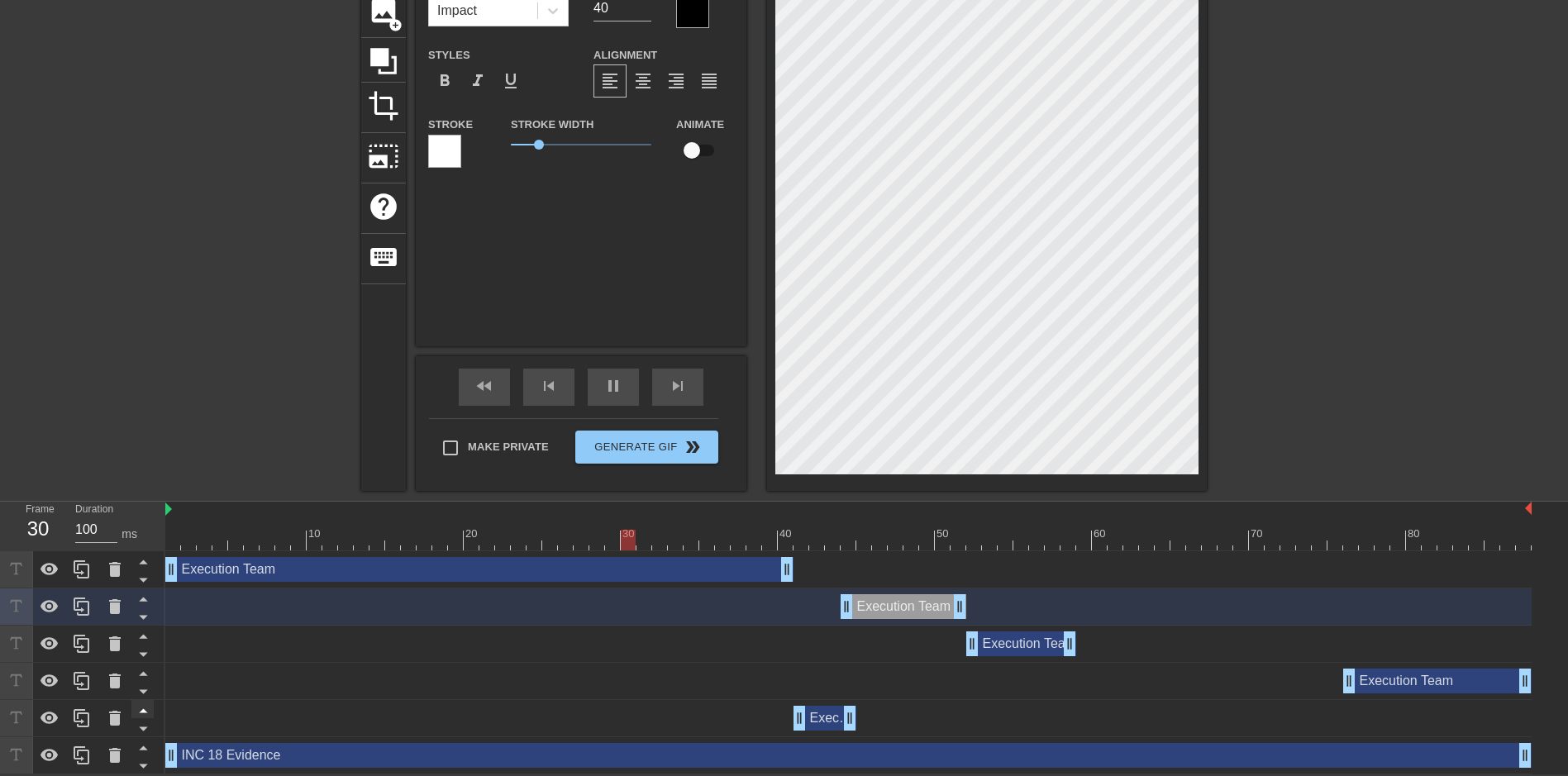 click 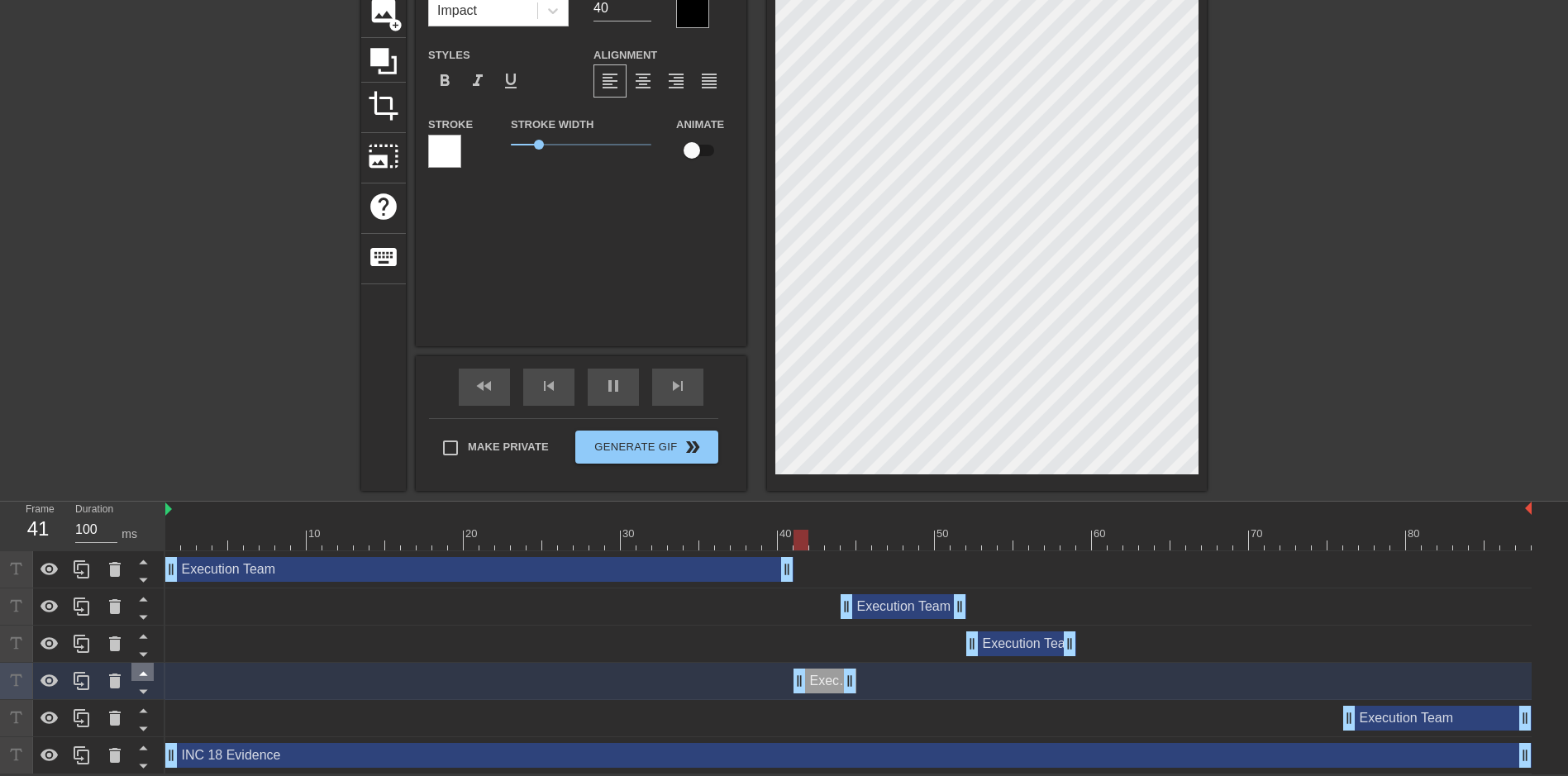 click 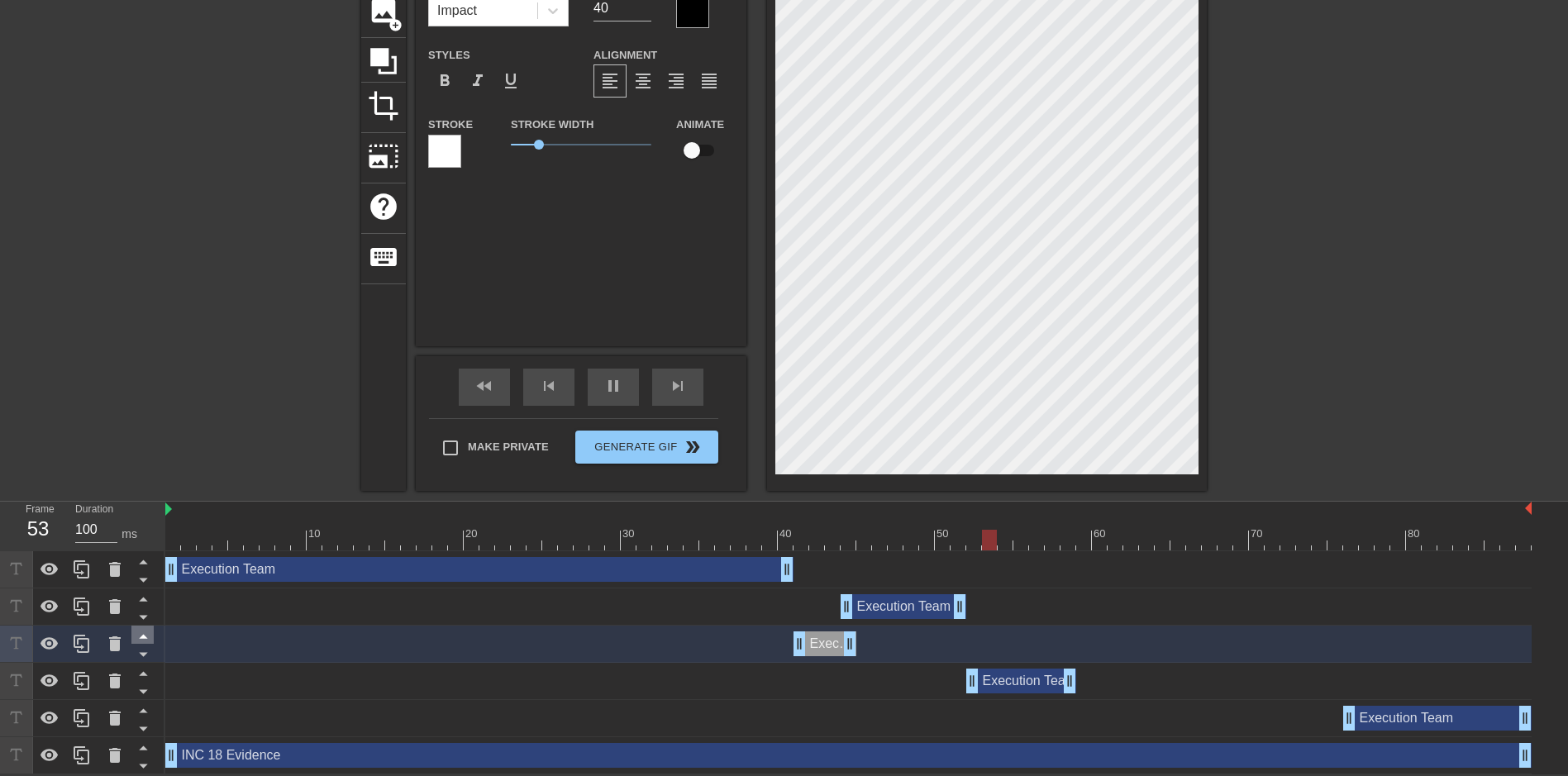 click 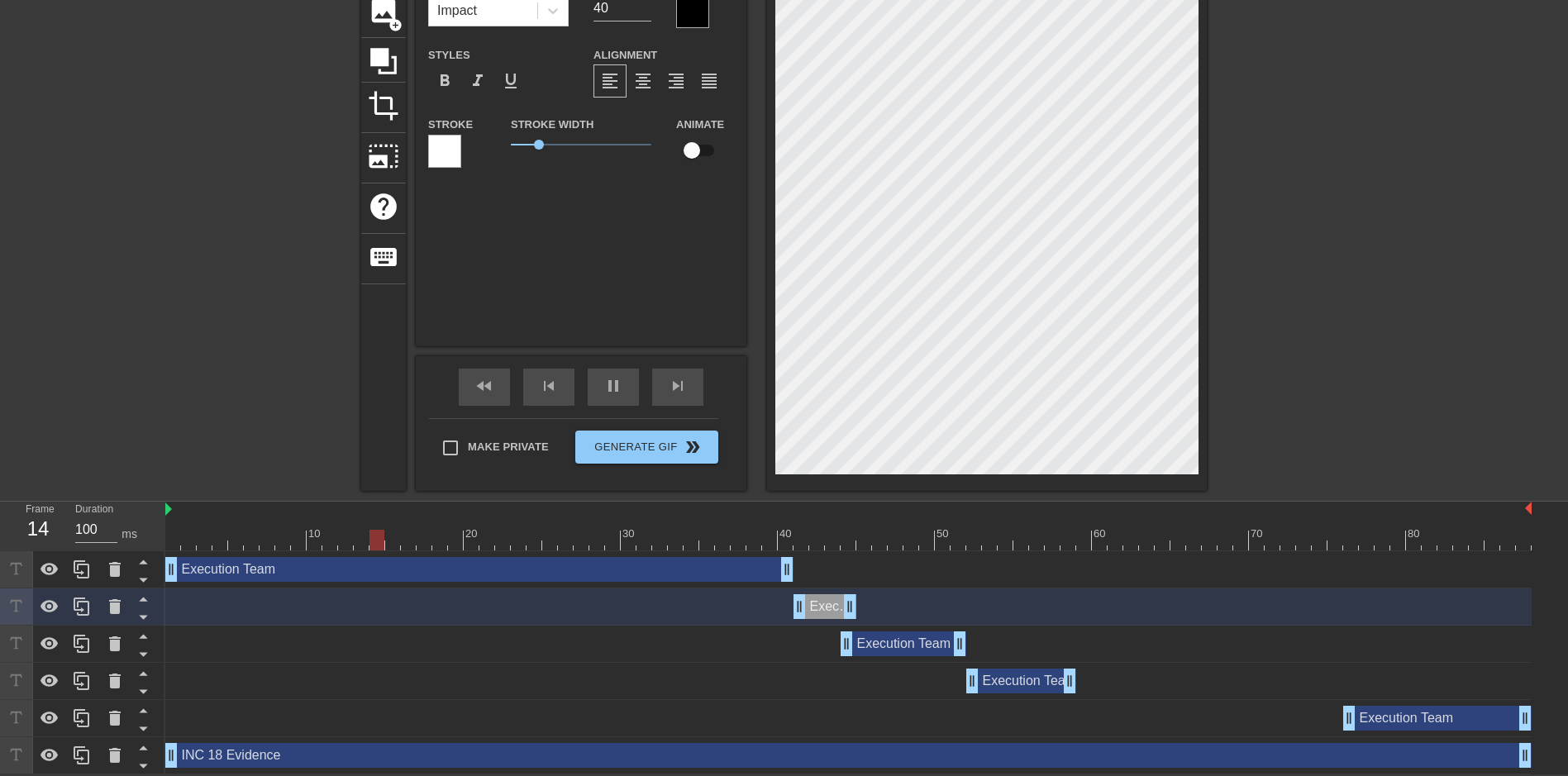 click on "Execution Team Font Impact Font Size 40 Color Styles format_bold format_italic format_underline Alignment format_align_left format_align_center format_align_right format_align_justify Stroke Stroke Width 1 Animate" at bounding box center [581, 141] 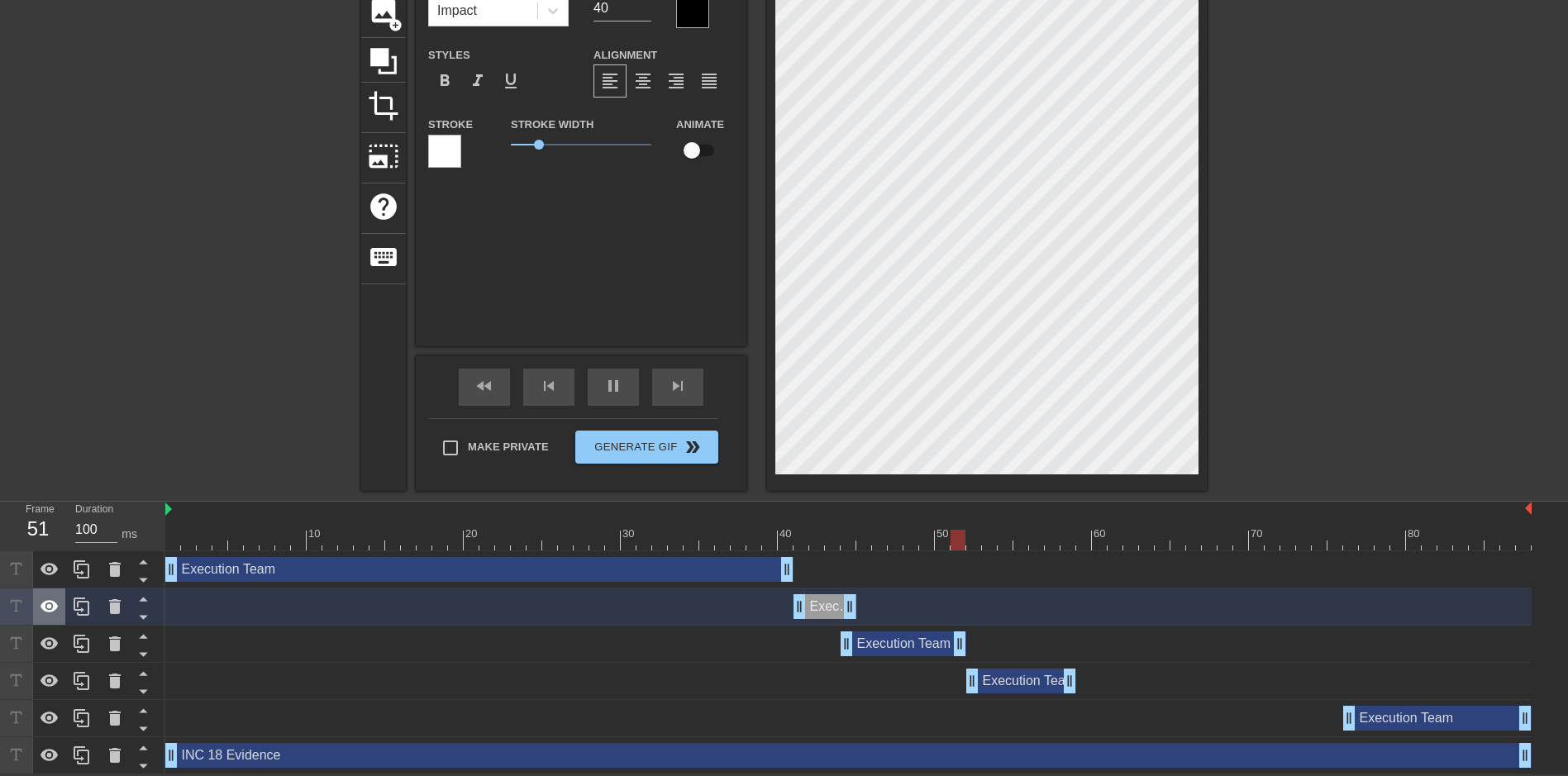 click 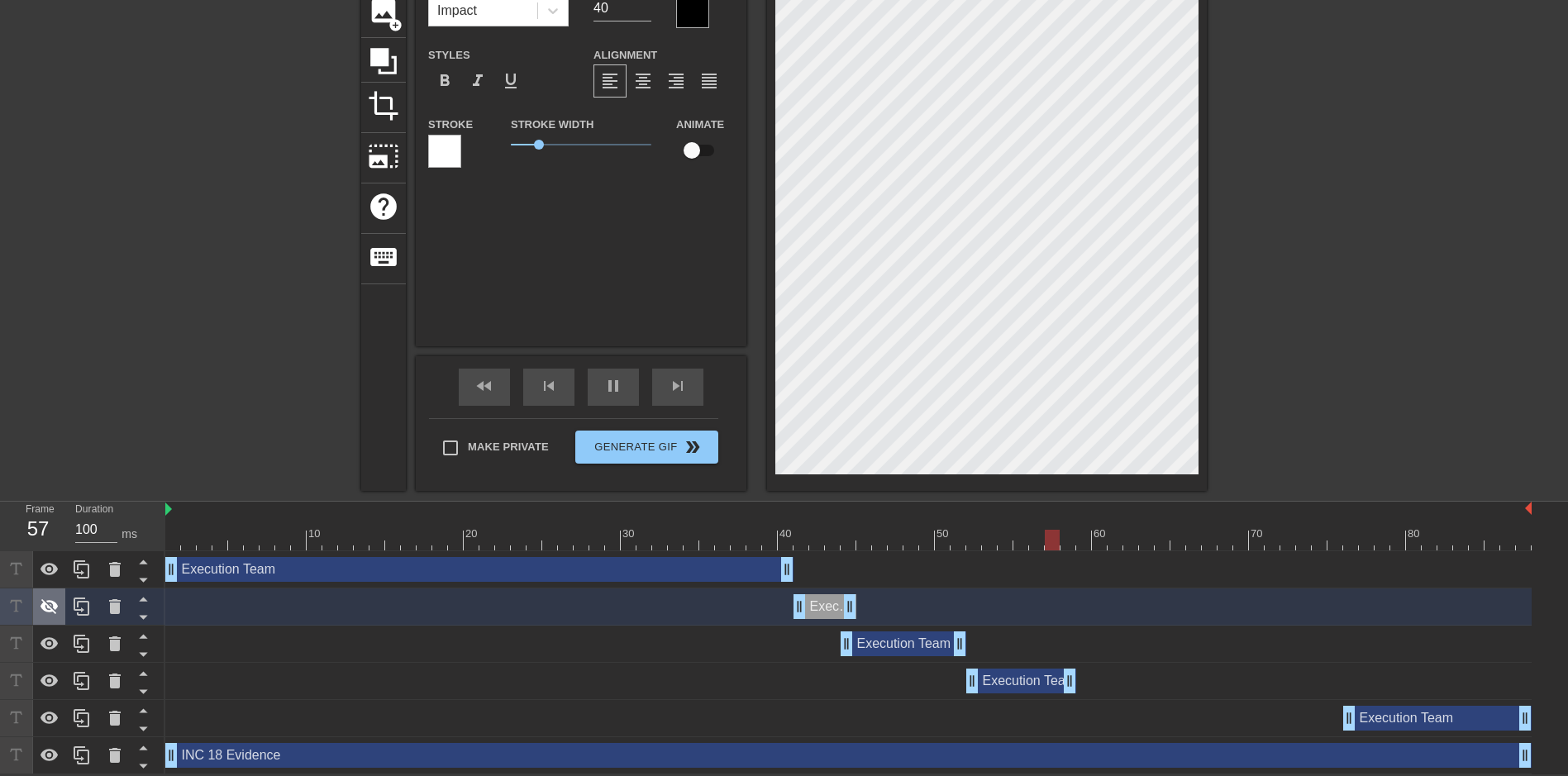 click 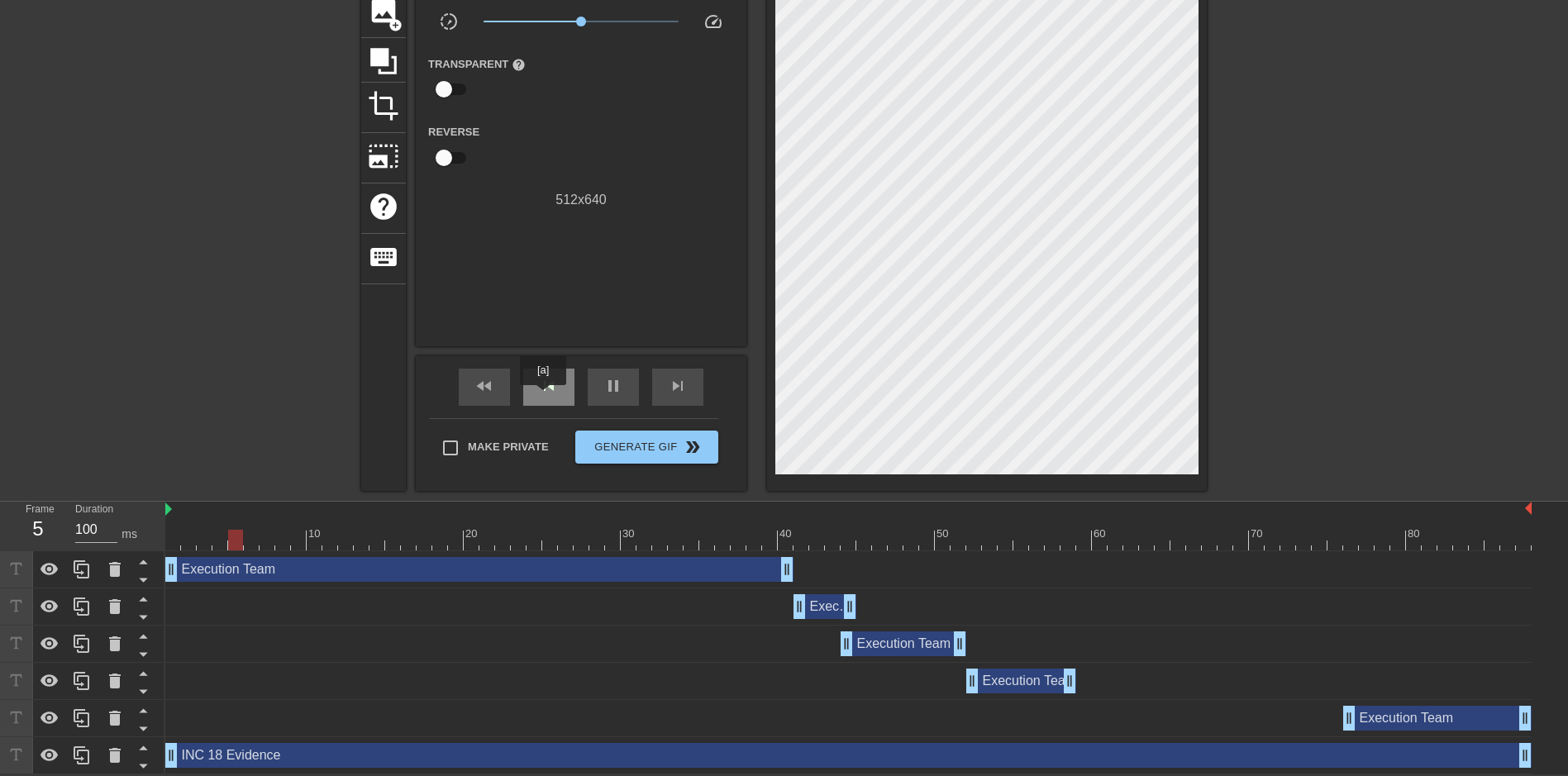 click on "skip_previous" at bounding box center [549, 387] 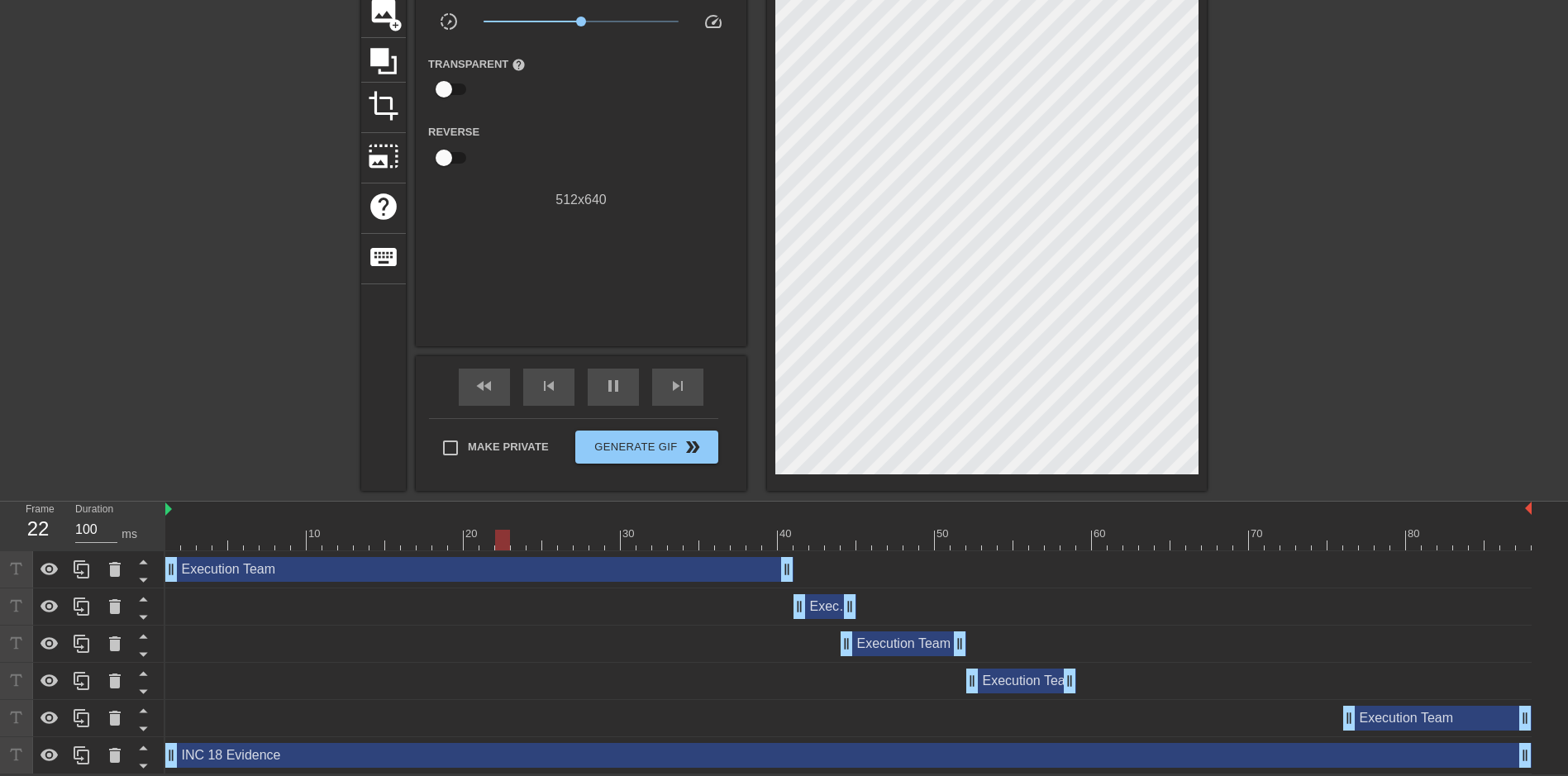 scroll, scrollTop: 130, scrollLeft: 0, axis: vertical 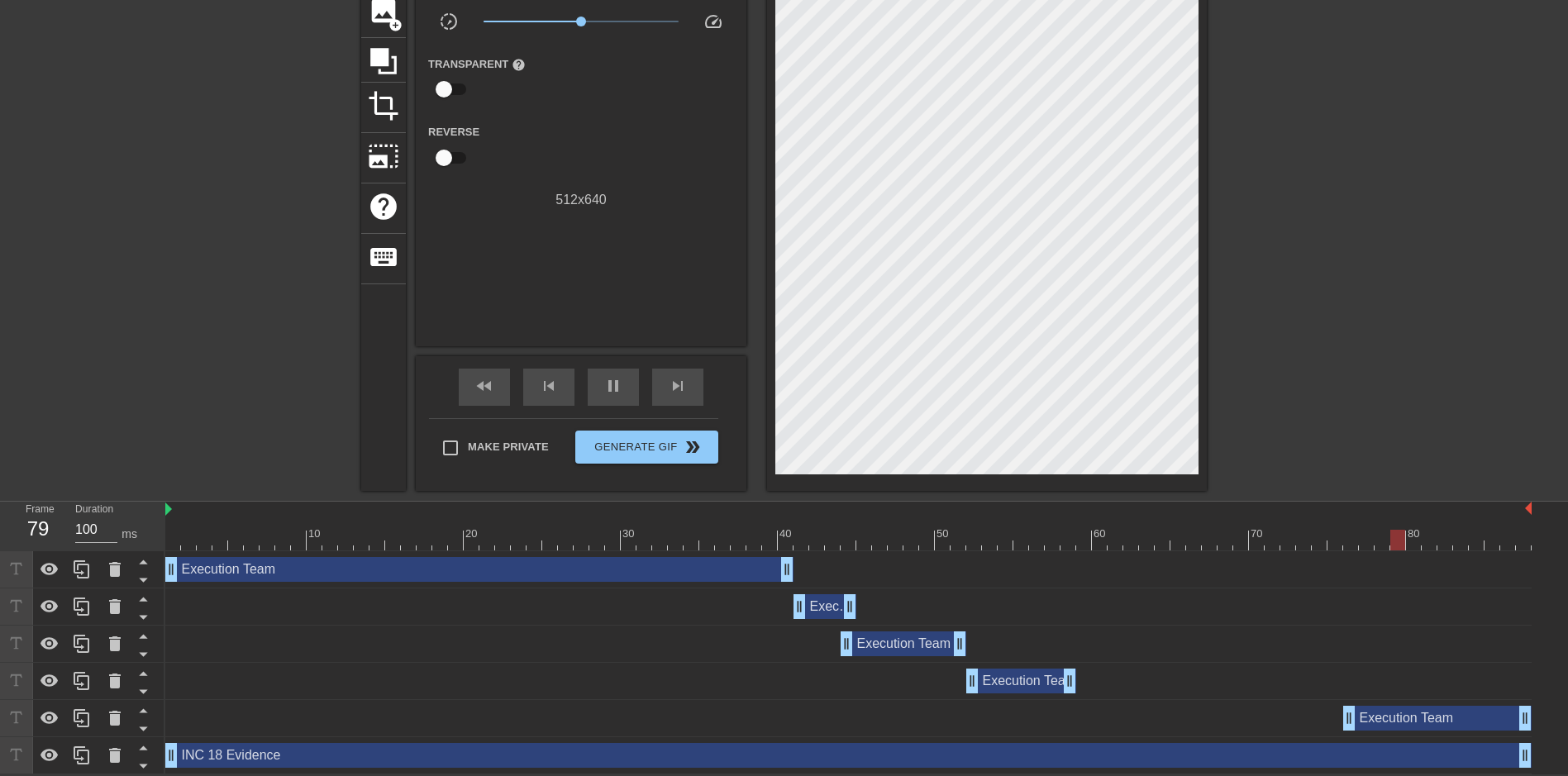 click on "Execution Team drag_handle drag_handle" at bounding box center [479, 569] 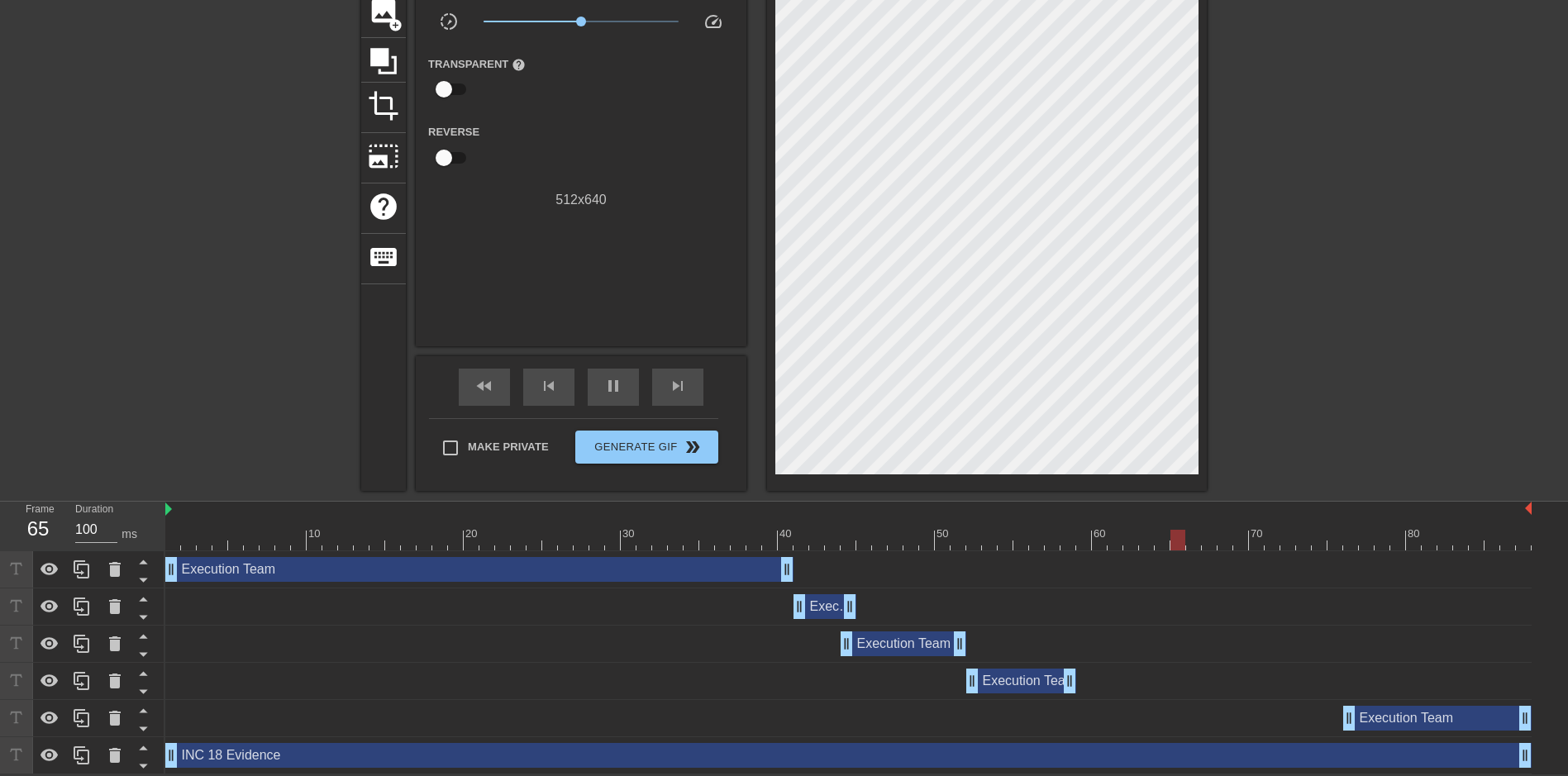 click on "Execution Team drag_handle drag_handle" at bounding box center [848, 607] 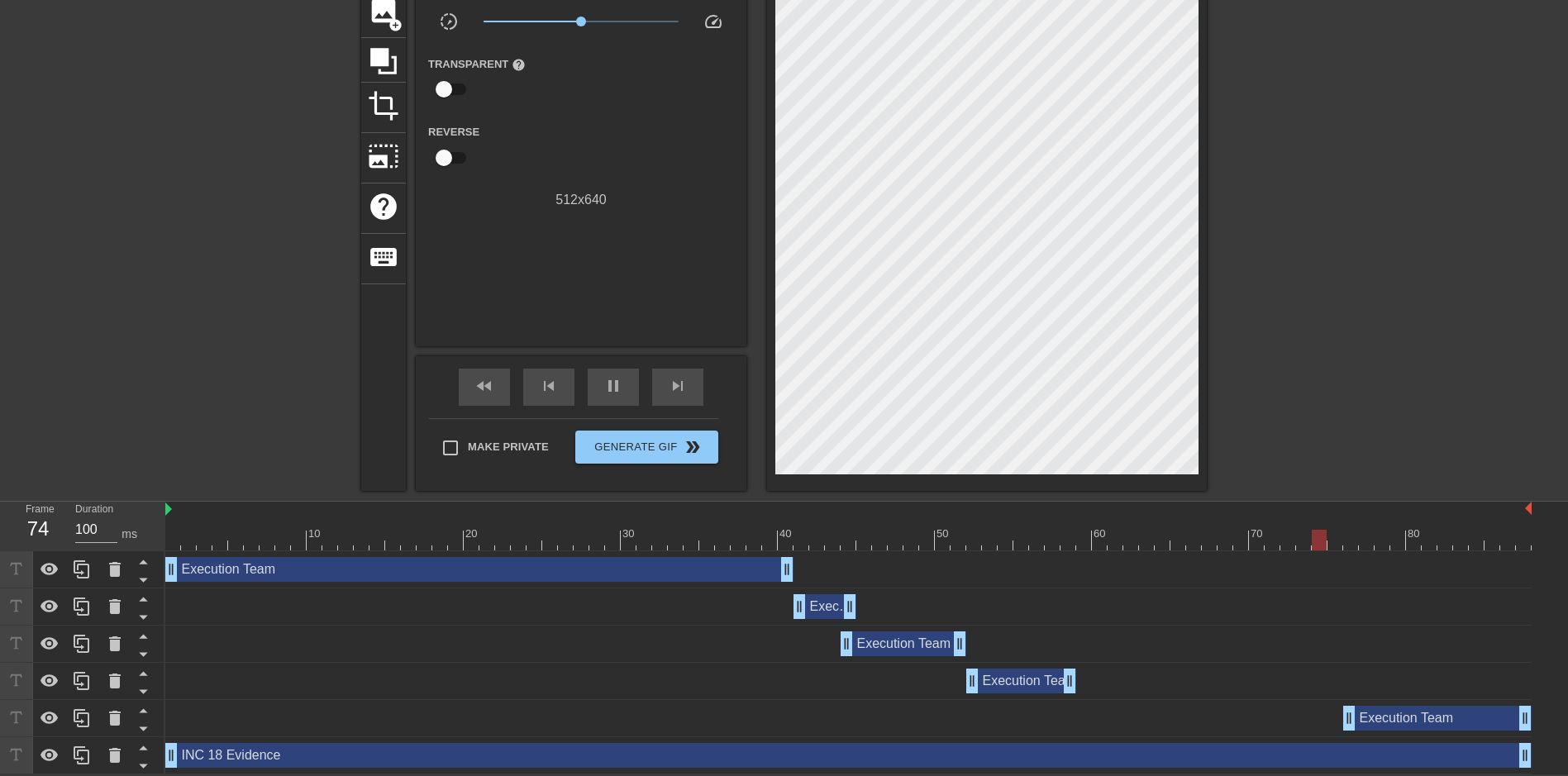 click on "Execution Team drag_handle drag_handle" at bounding box center (825, 607) 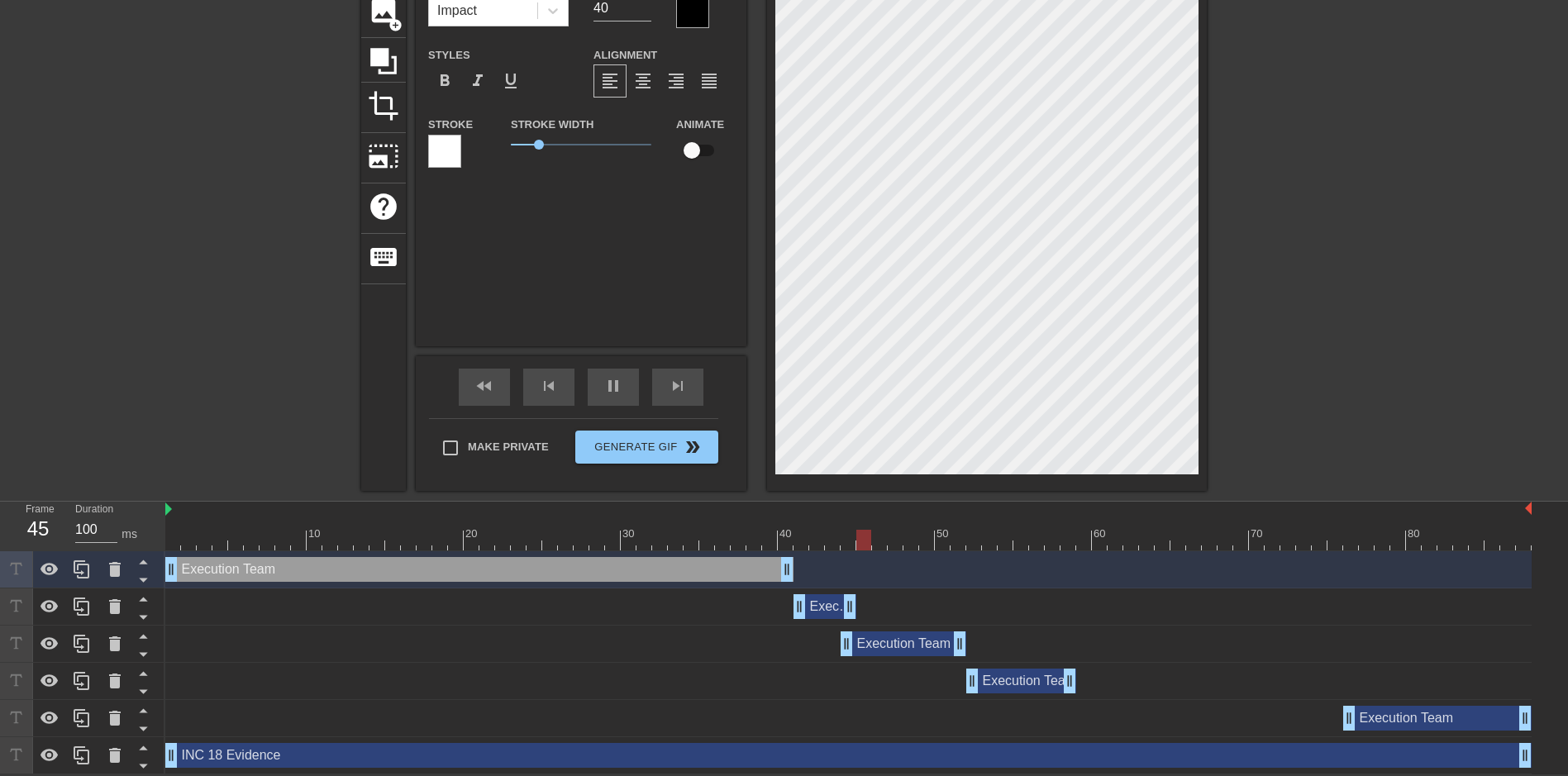 click on "Execution Team drag_handle drag_handle" at bounding box center (903, 644) 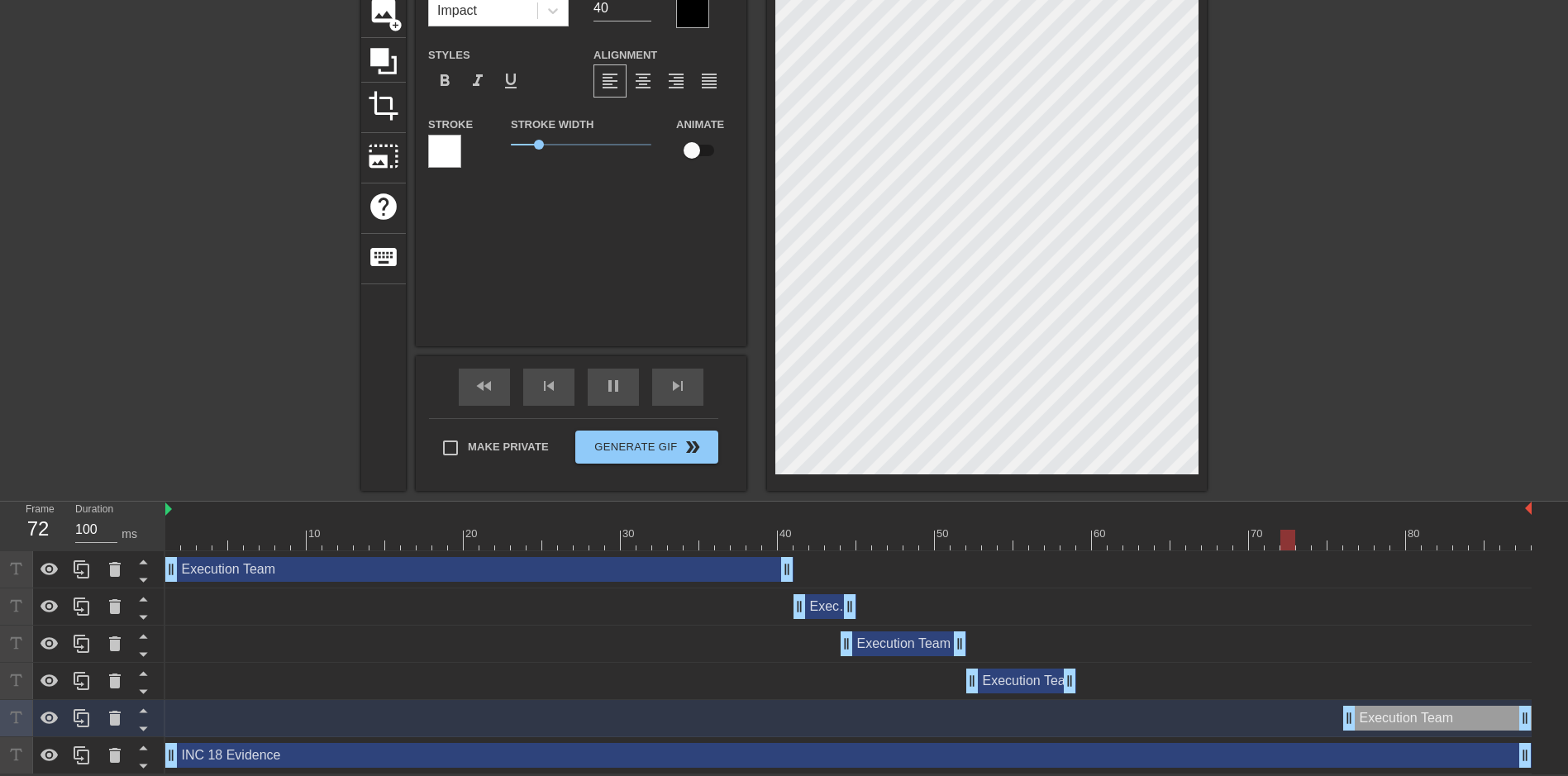 click on "Execution Team drag_handle drag_handle" at bounding box center [1021, 681] 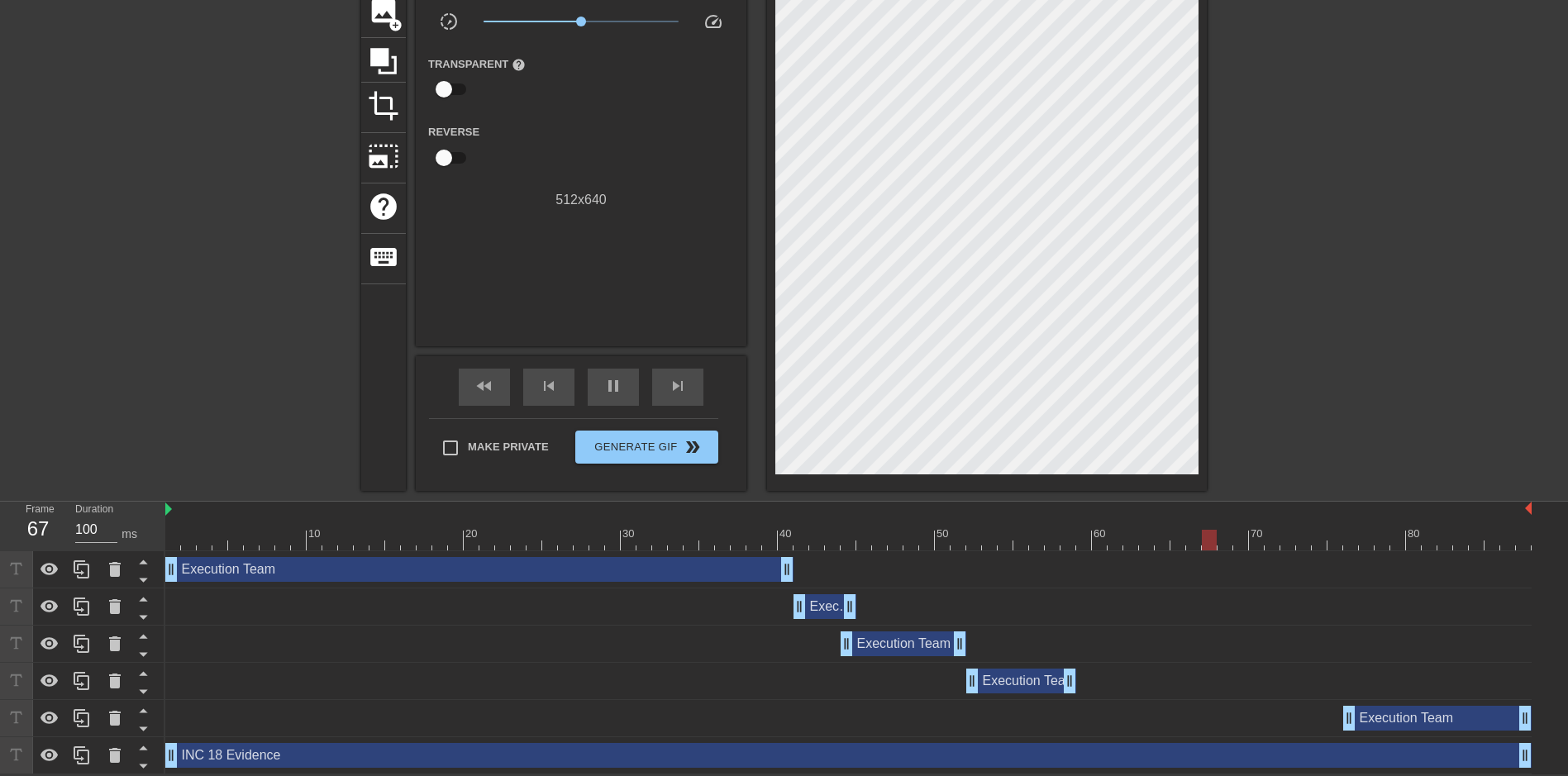 click on "Execution Team drag_handle drag_handle" at bounding box center (1021, 681) 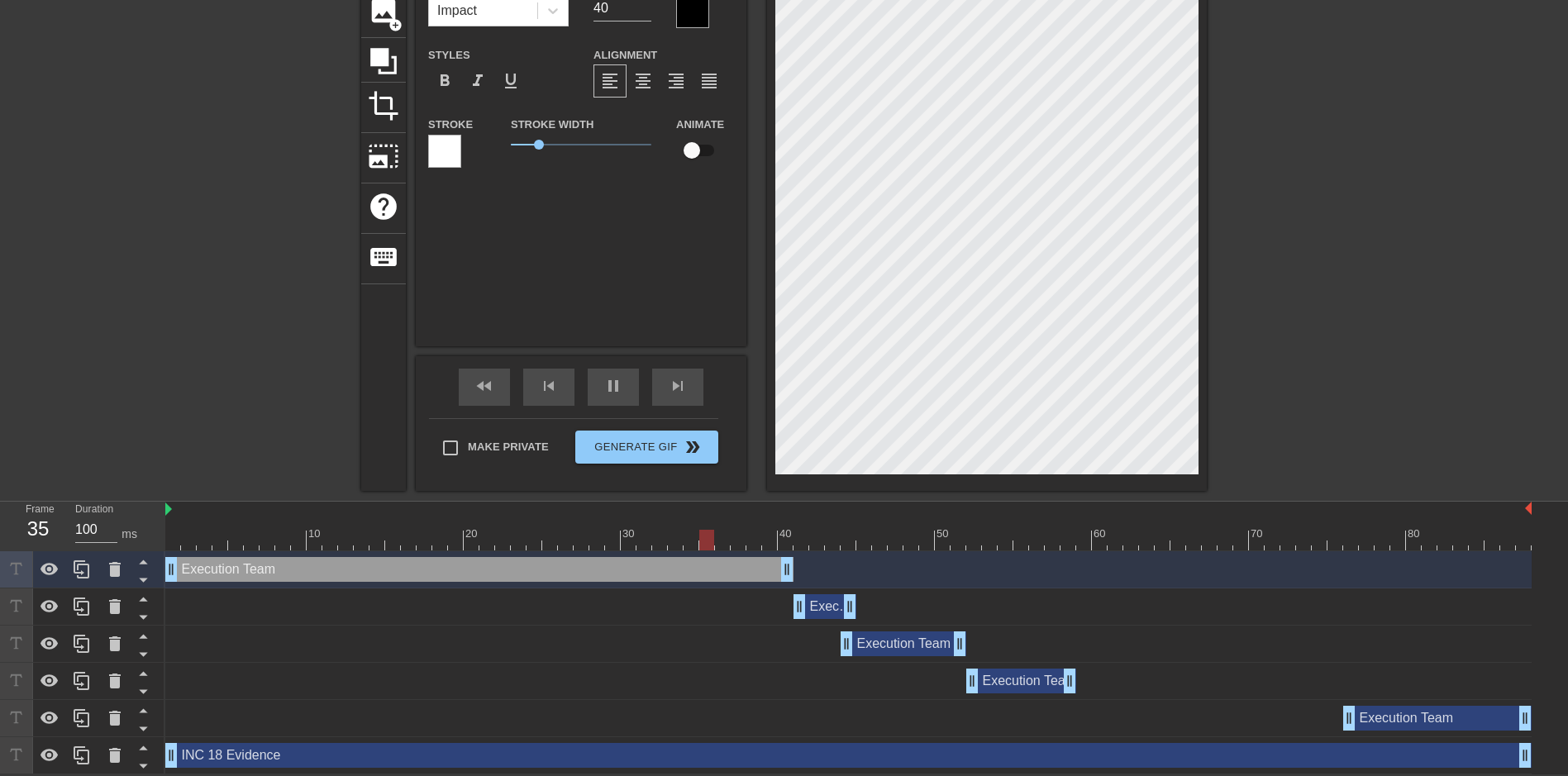 click on "Execution Team drag_handle drag_handle" at bounding box center (1021, 681) 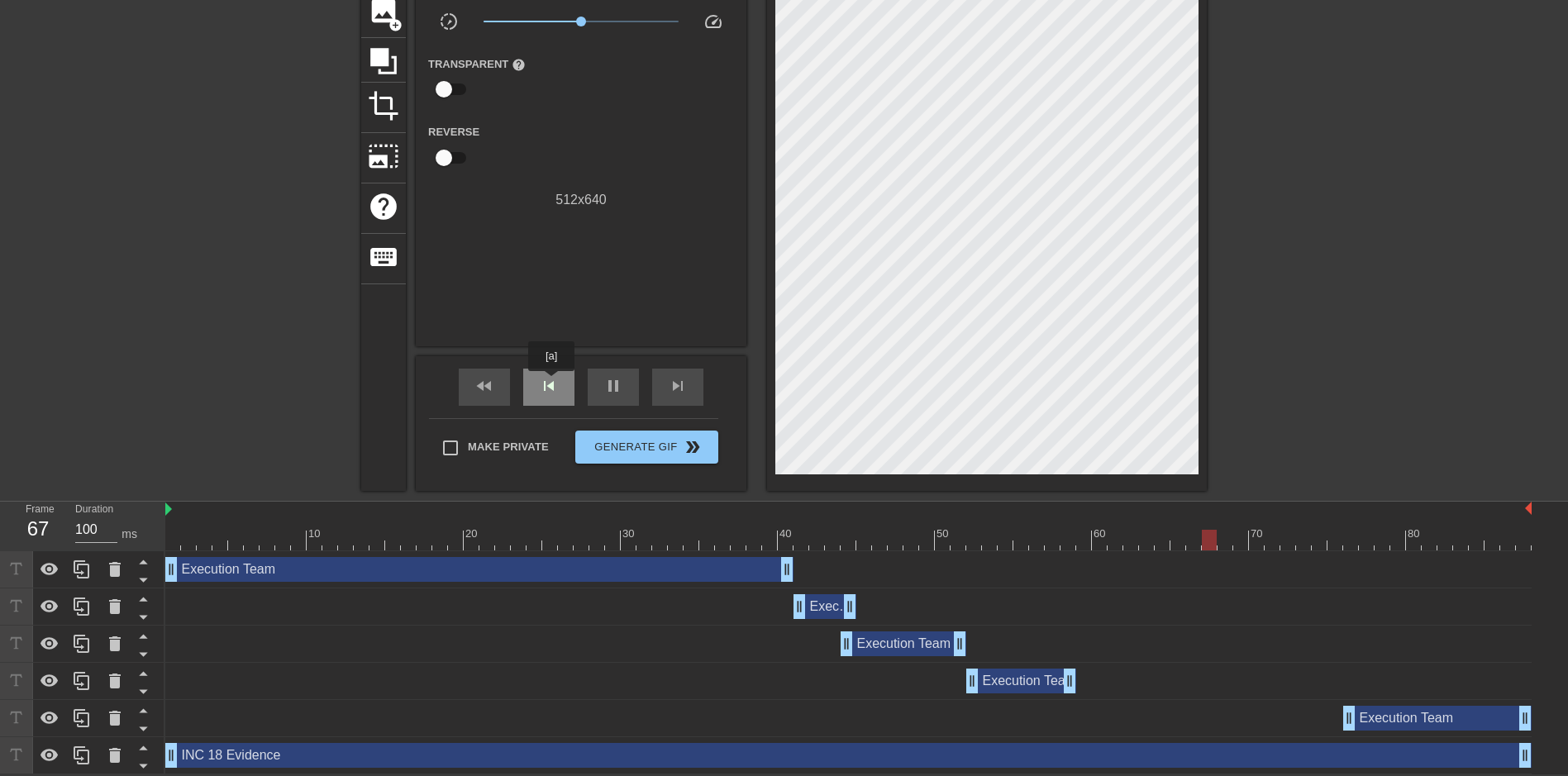 click on "skip_previous" at bounding box center [549, 386] 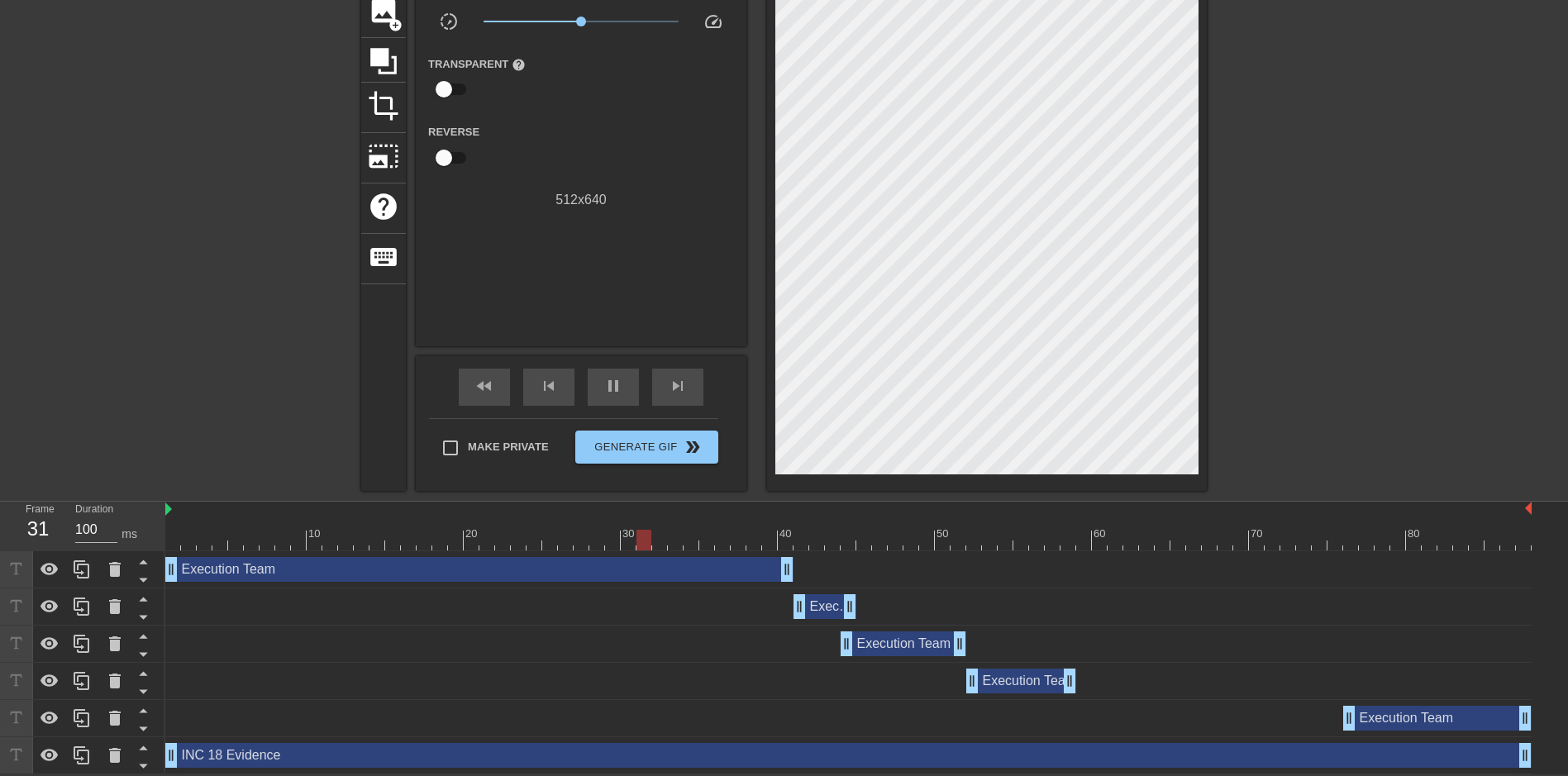 click on "Execution Team drag_handle drag_handle" at bounding box center [1437, 718] 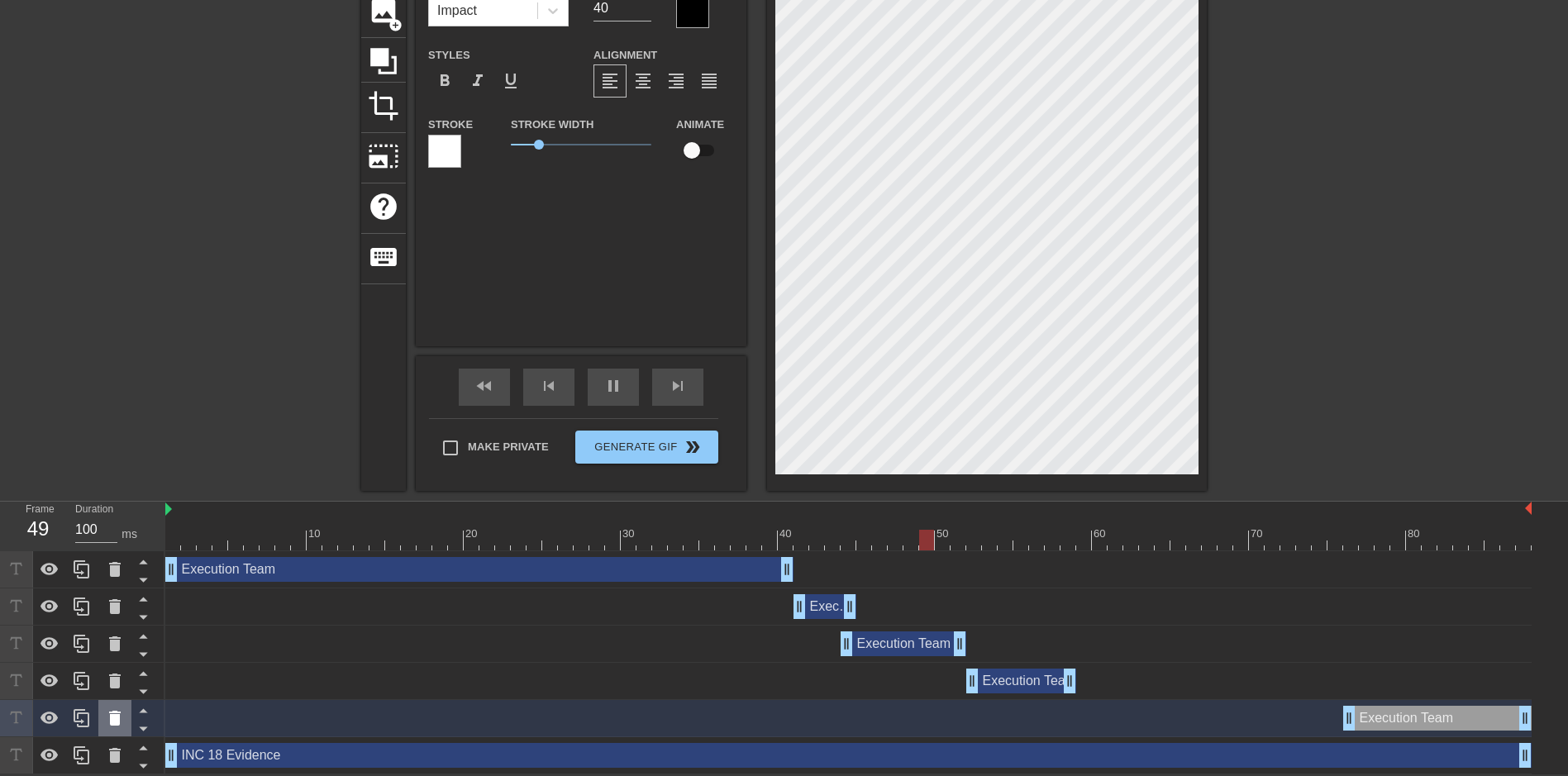click at bounding box center [115, 718] 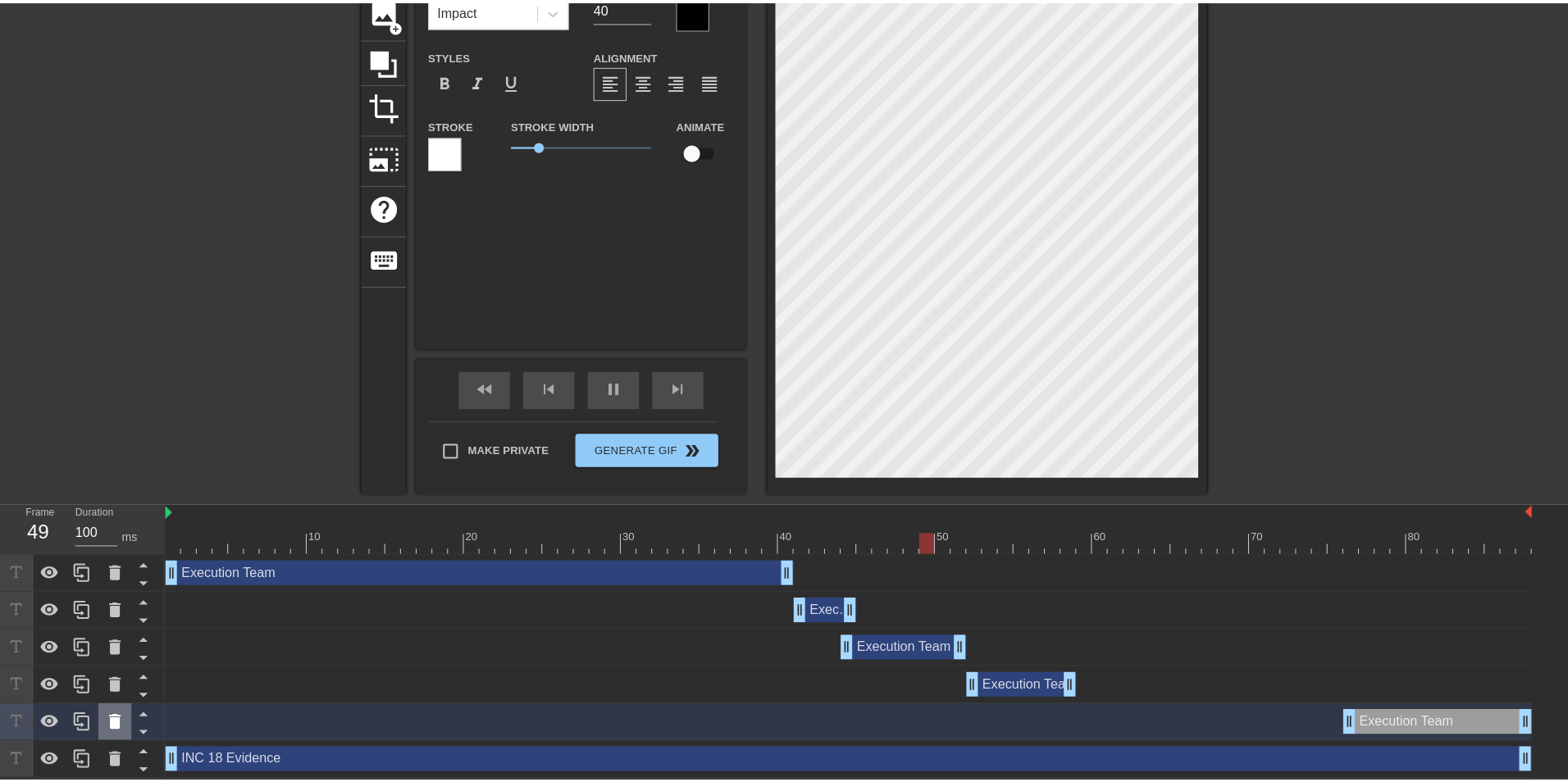 scroll, scrollTop: 116, scrollLeft: 0, axis: vertical 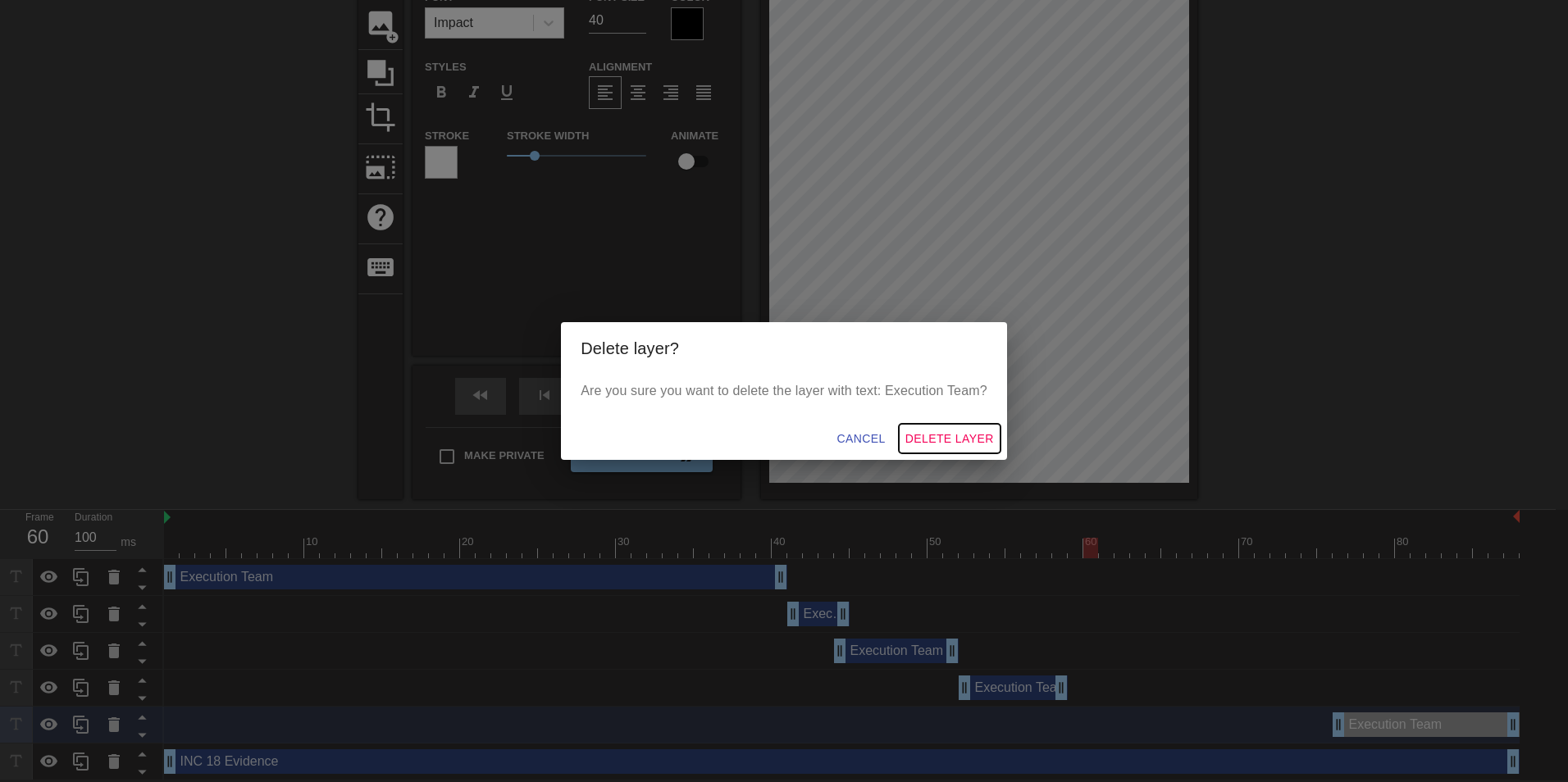 click on "Delete Layer" at bounding box center [950, 439] 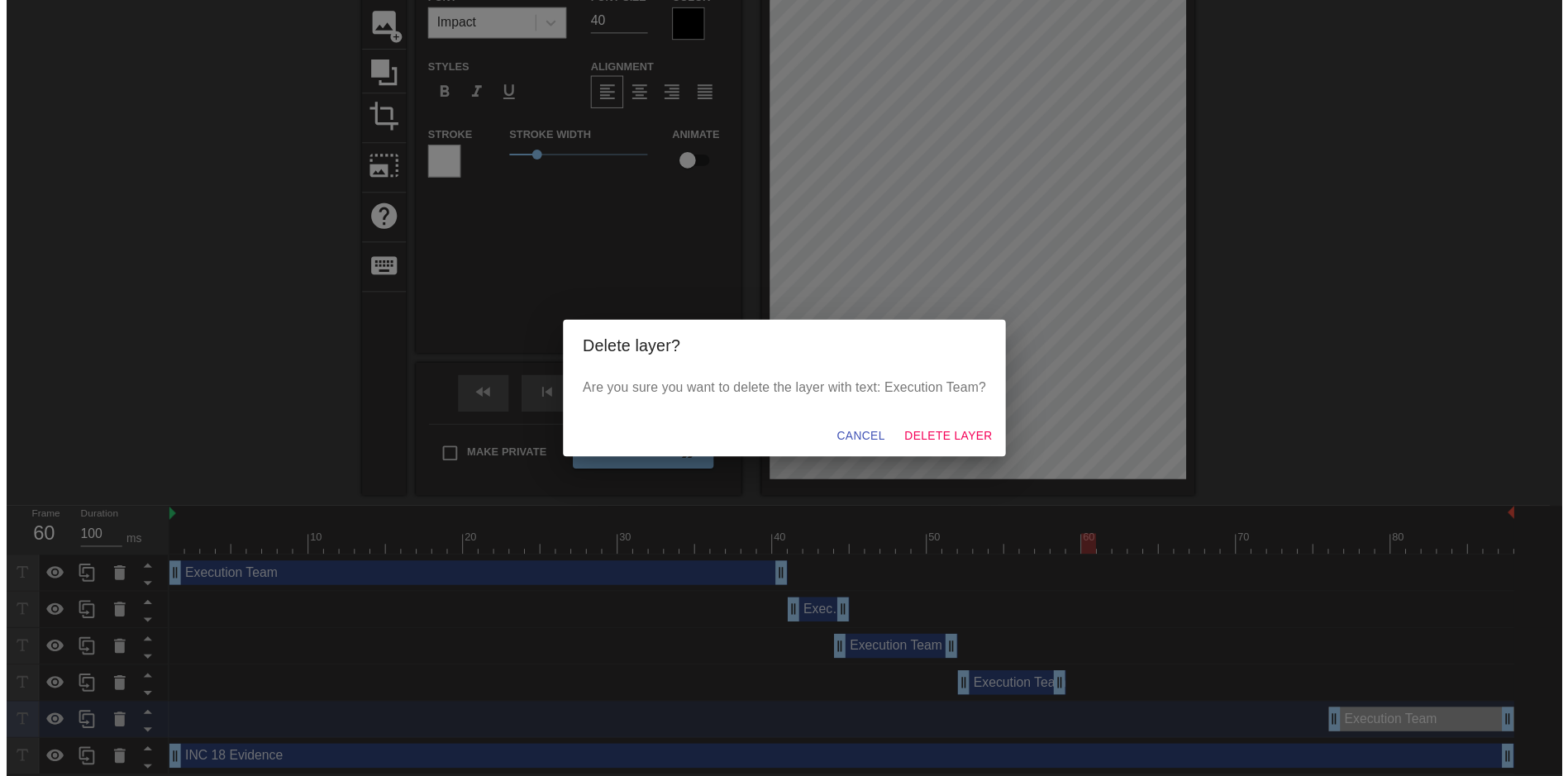 scroll, scrollTop: 93, scrollLeft: 0, axis: vertical 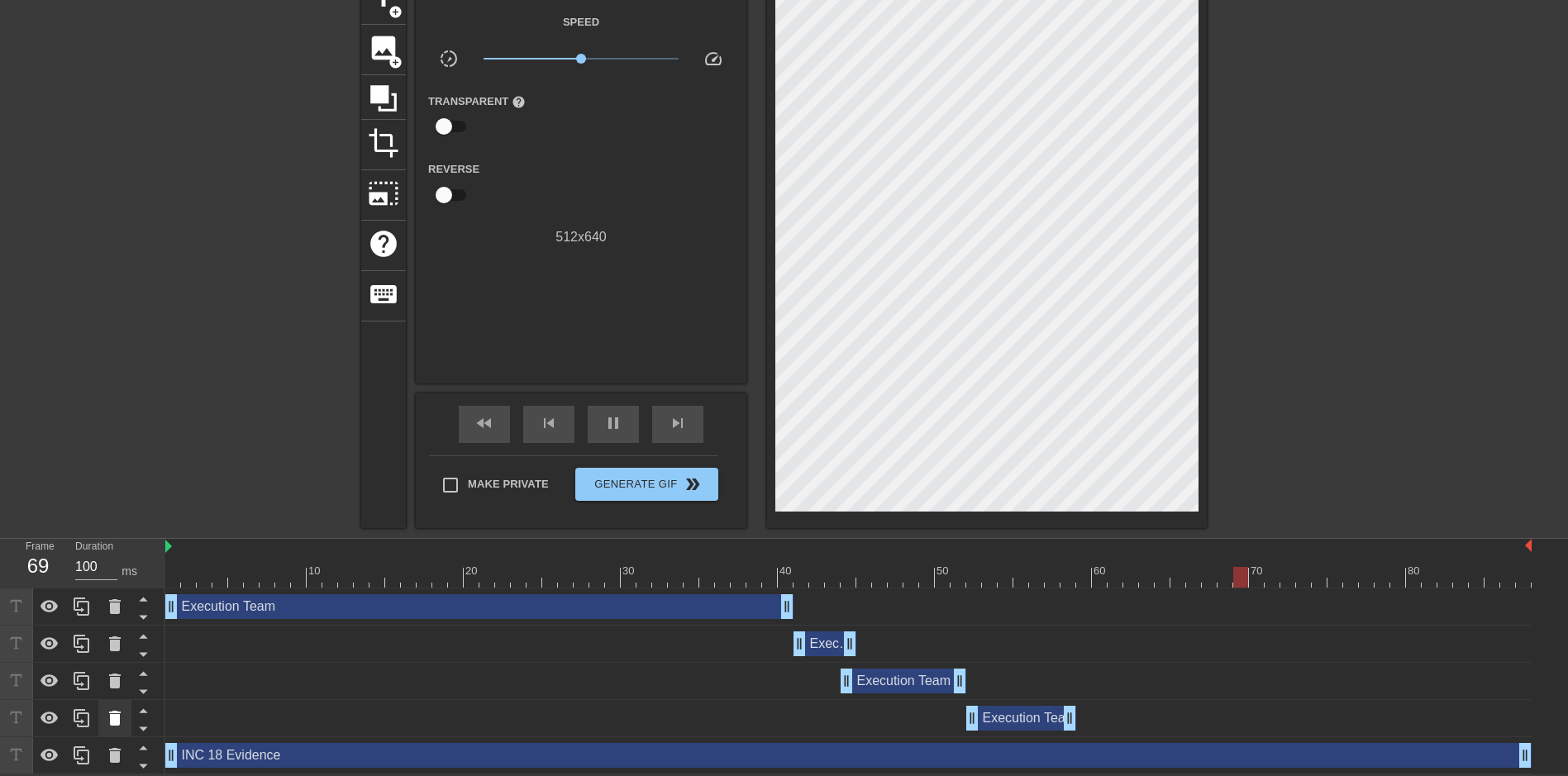 click at bounding box center [115, 718] 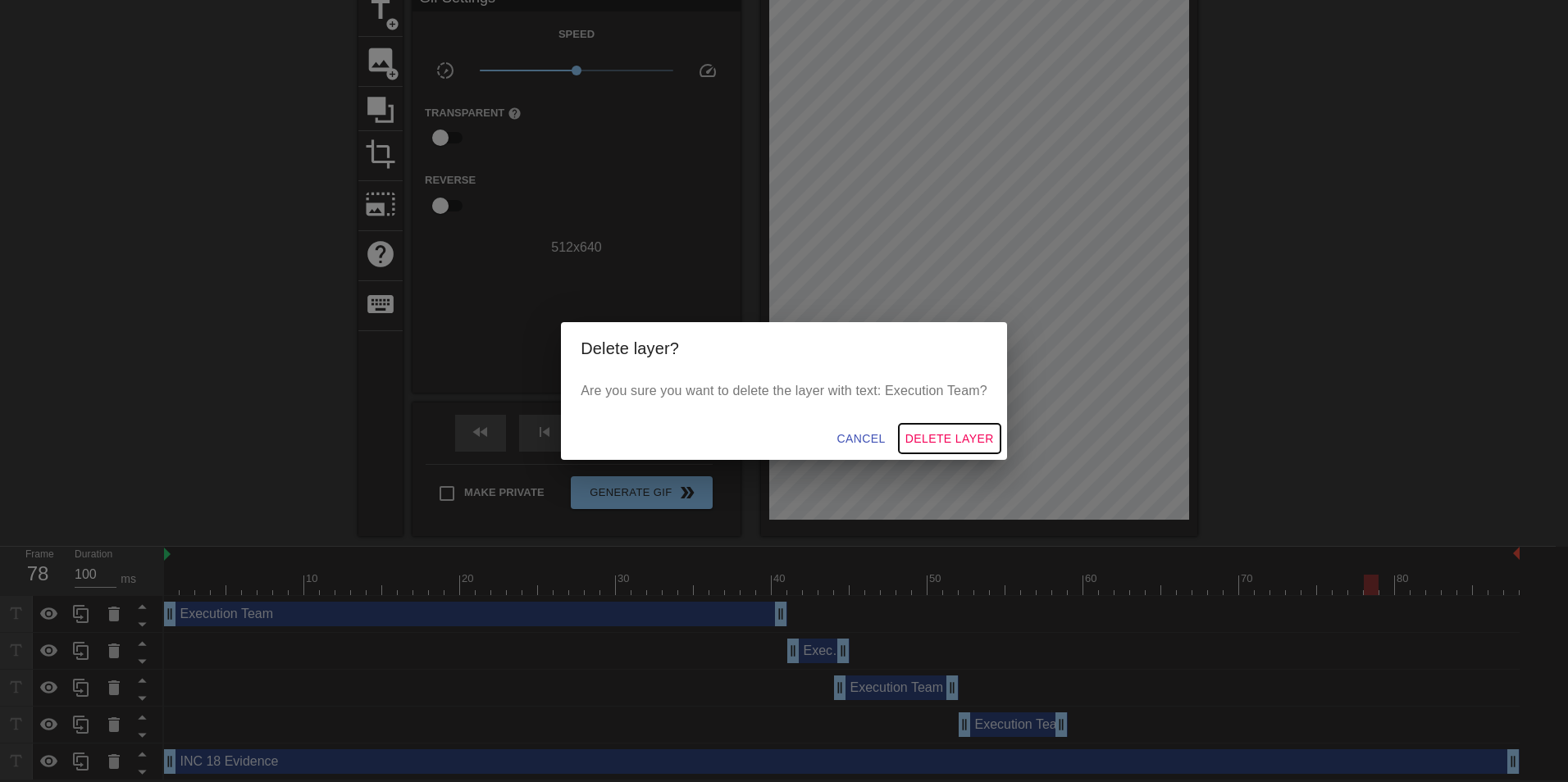 click on "Delete Layer" at bounding box center [950, 439] 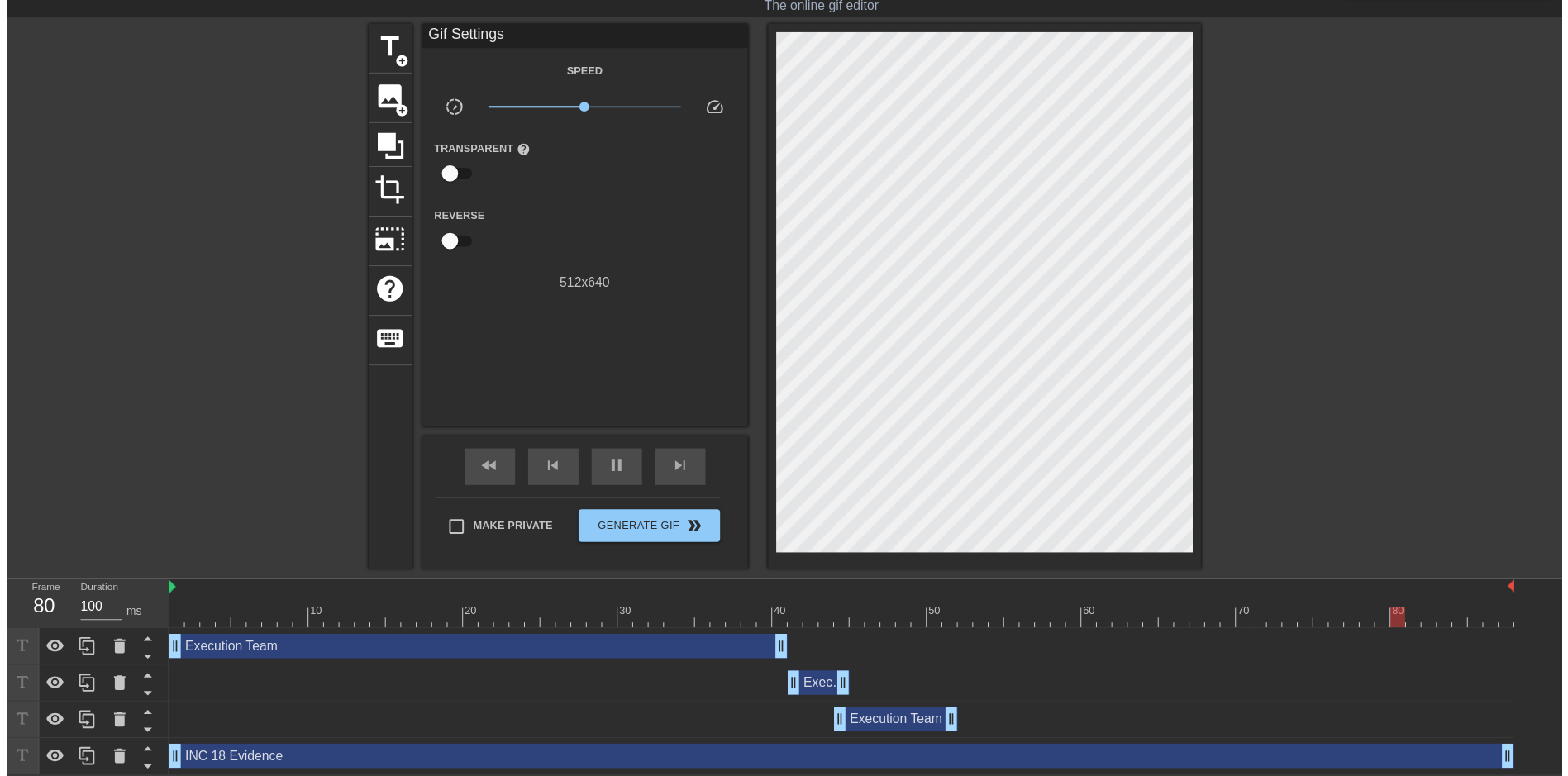scroll, scrollTop: 55, scrollLeft: 0, axis: vertical 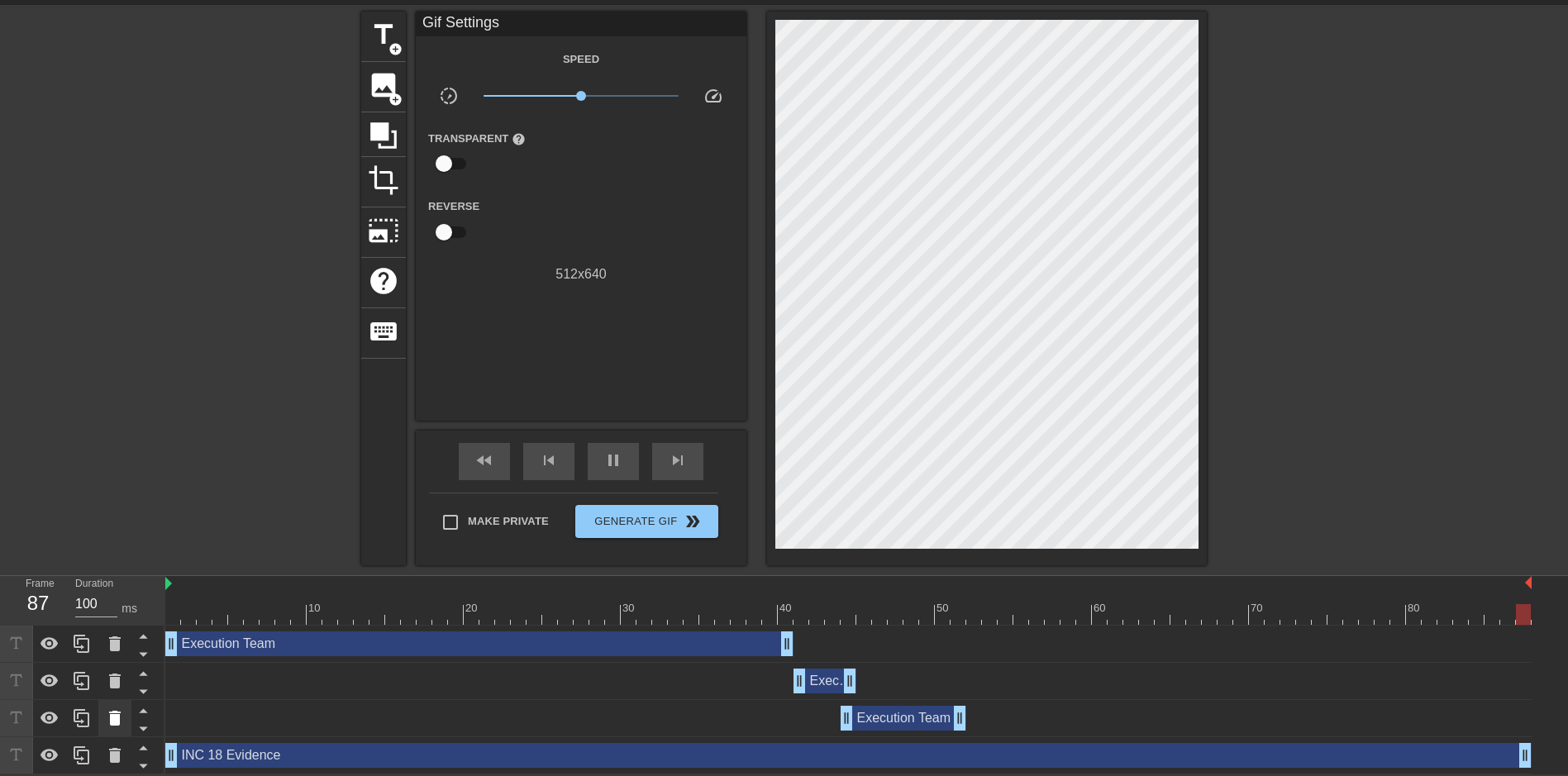 click 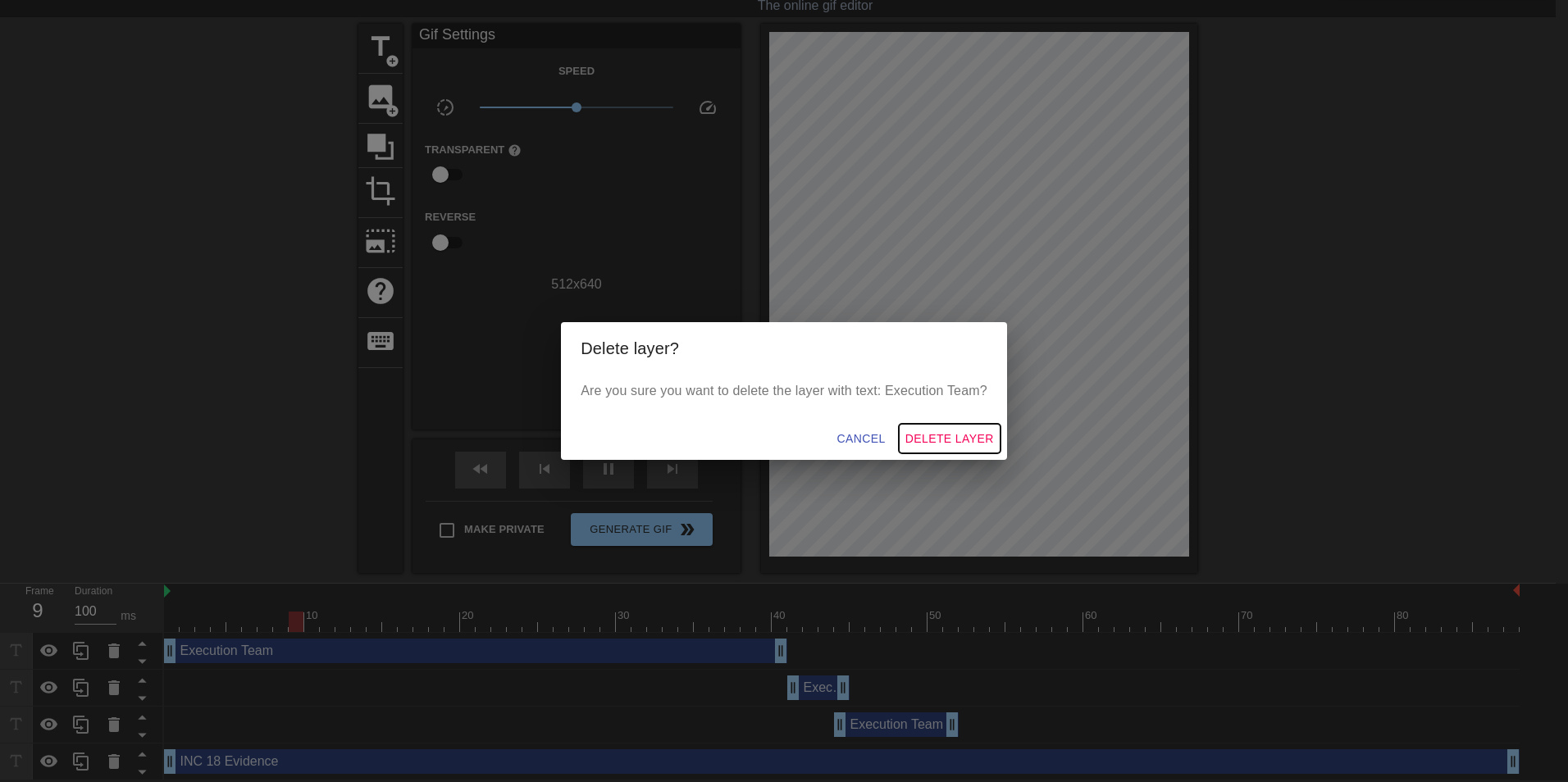 click on "Delete Layer" at bounding box center (950, 439) 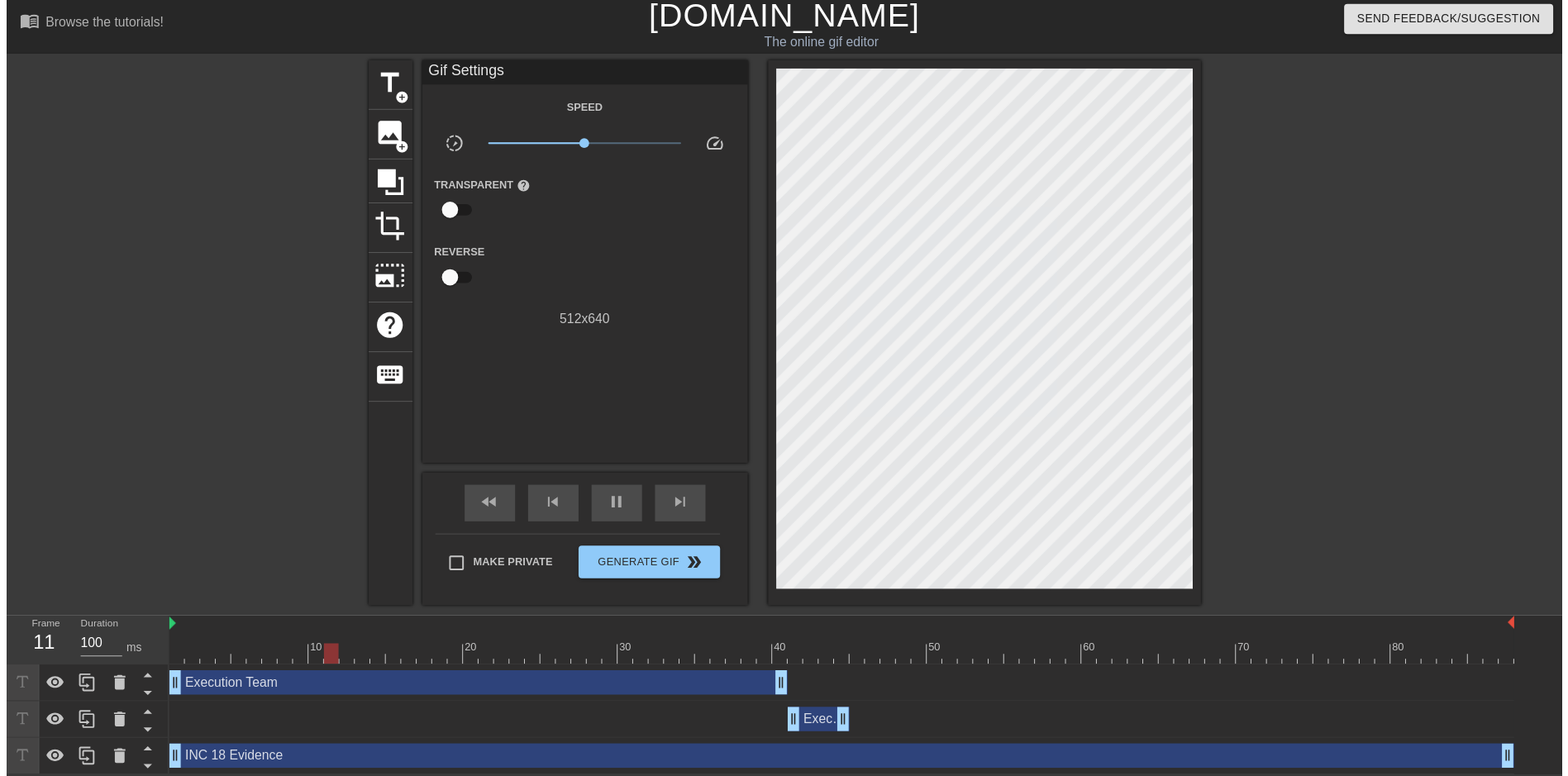 scroll, scrollTop: 18, scrollLeft: 0, axis: vertical 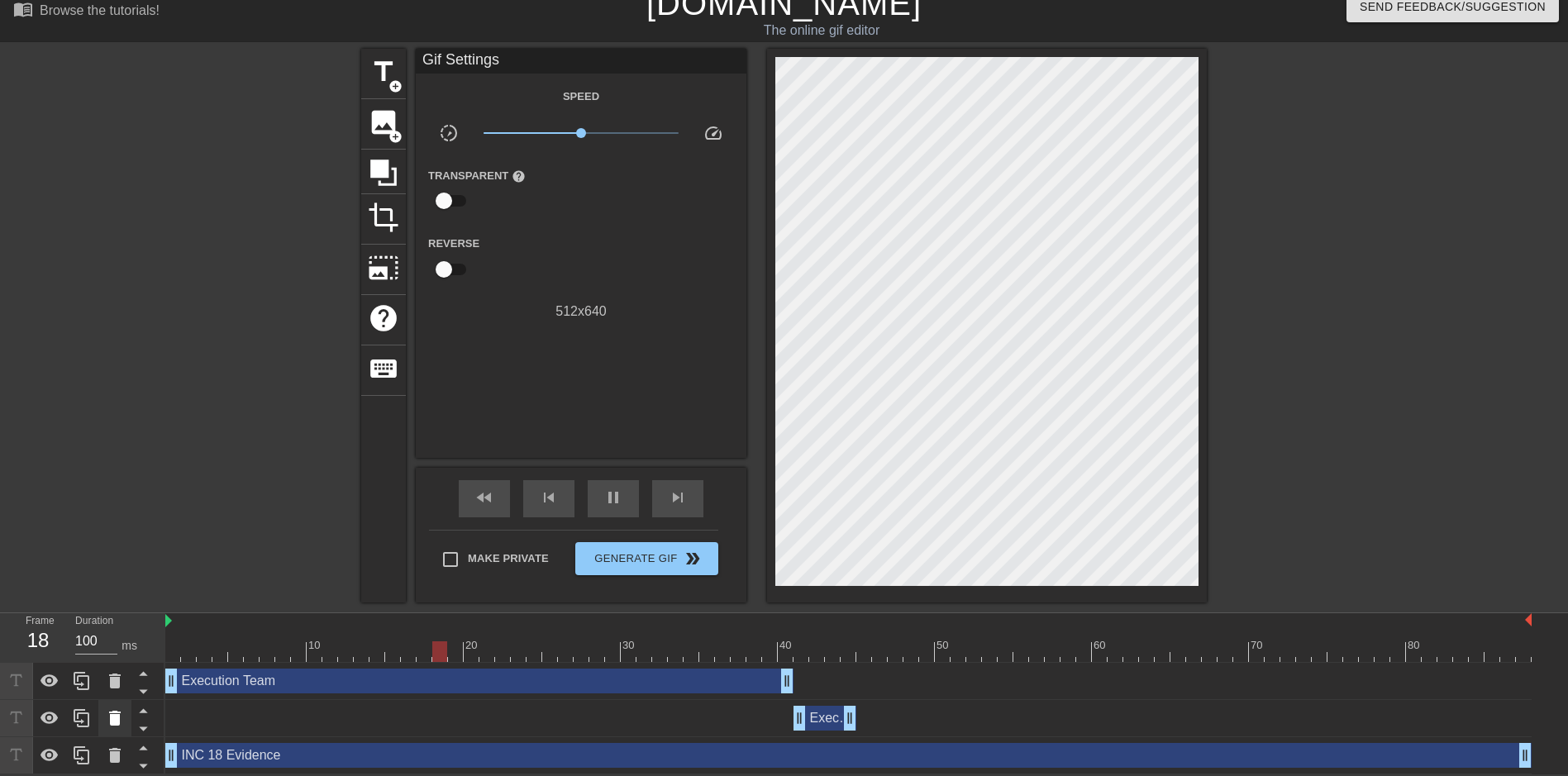 click 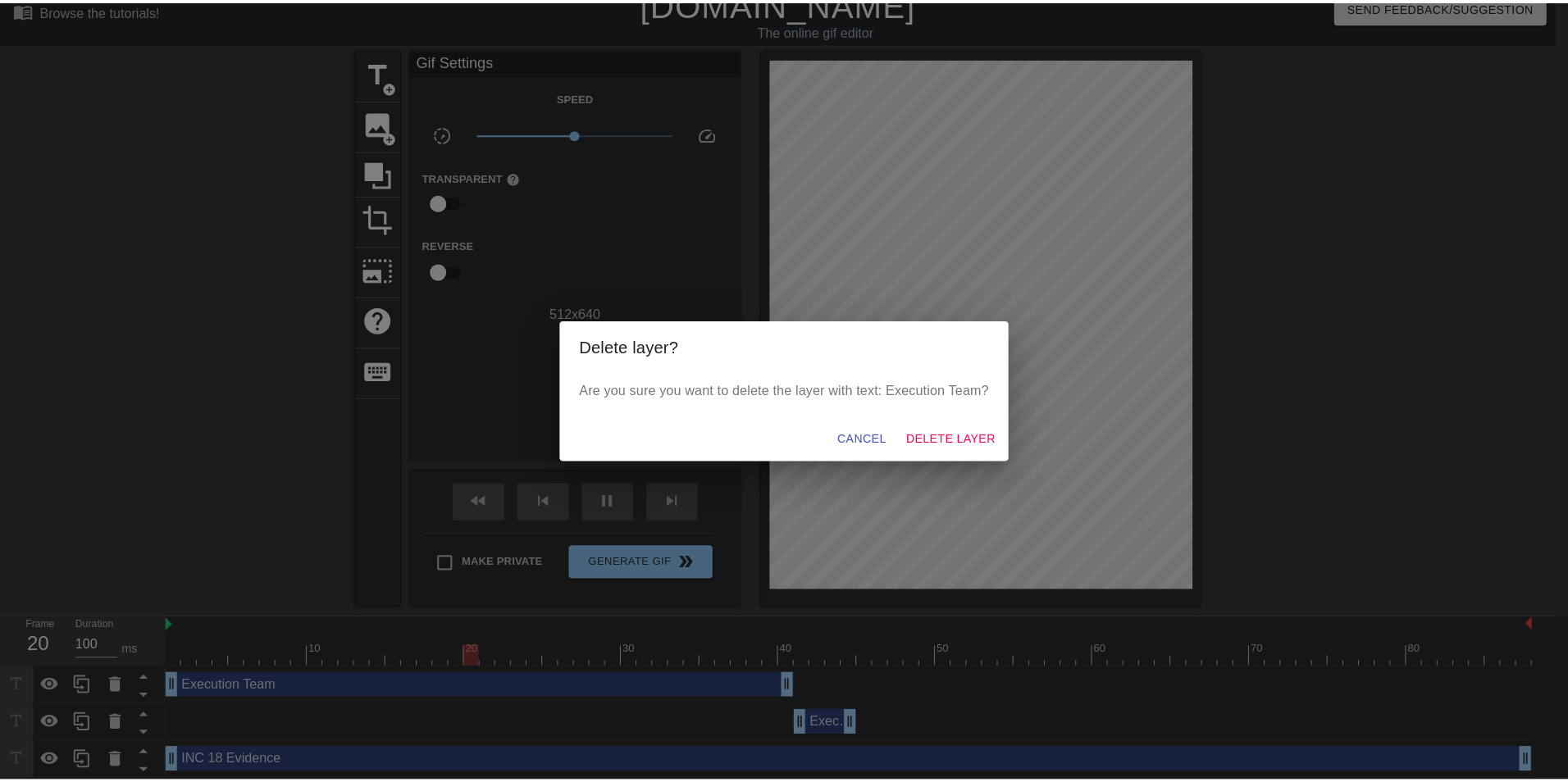 scroll, scrollTop: 6, scrollLeft: 0, axis: vertical 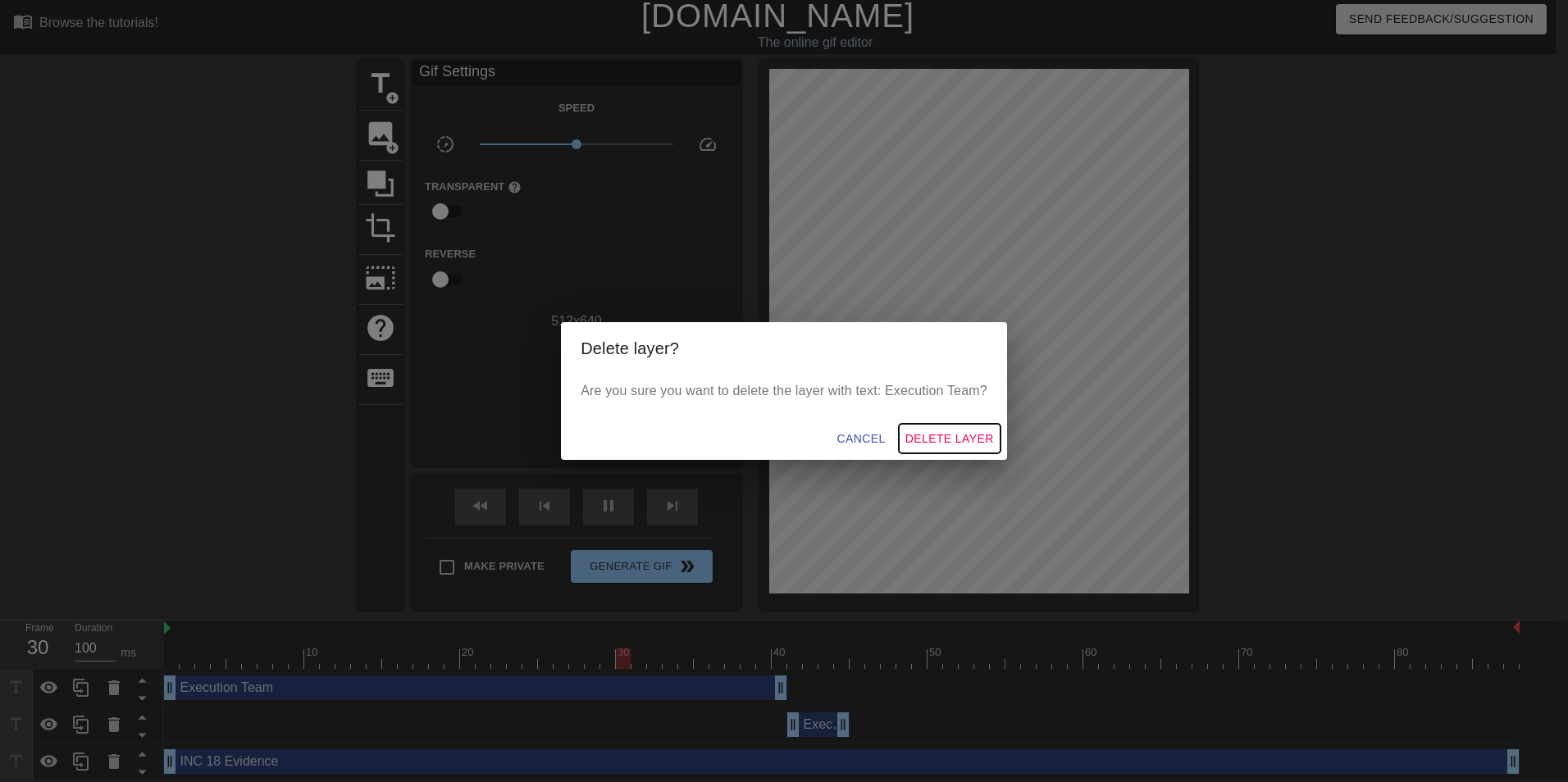 click on "Delete Layer" at bounding box center [950, 439] 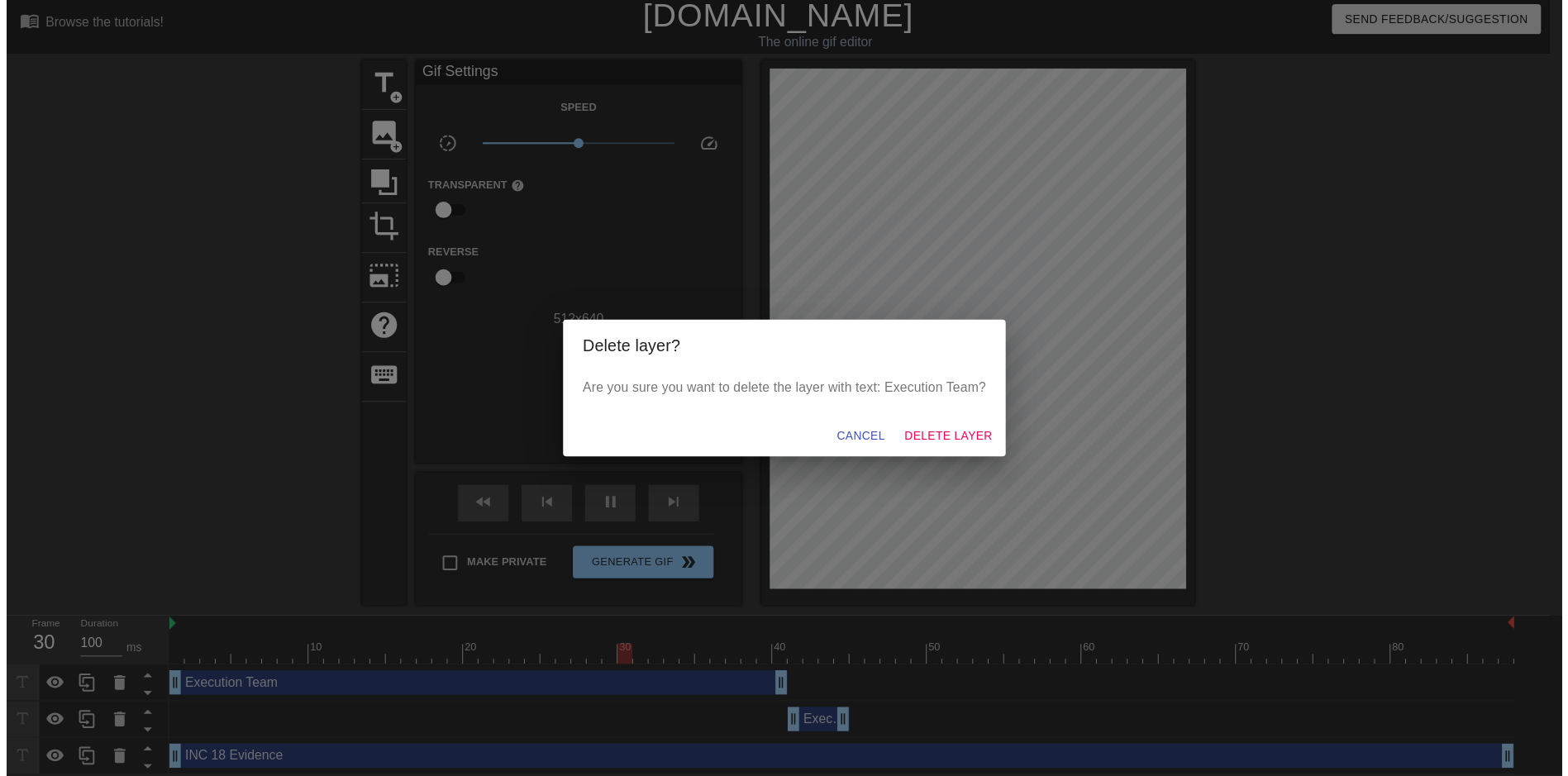 scroll, scrollTop: 0, scrollLeft: 0, axis: both 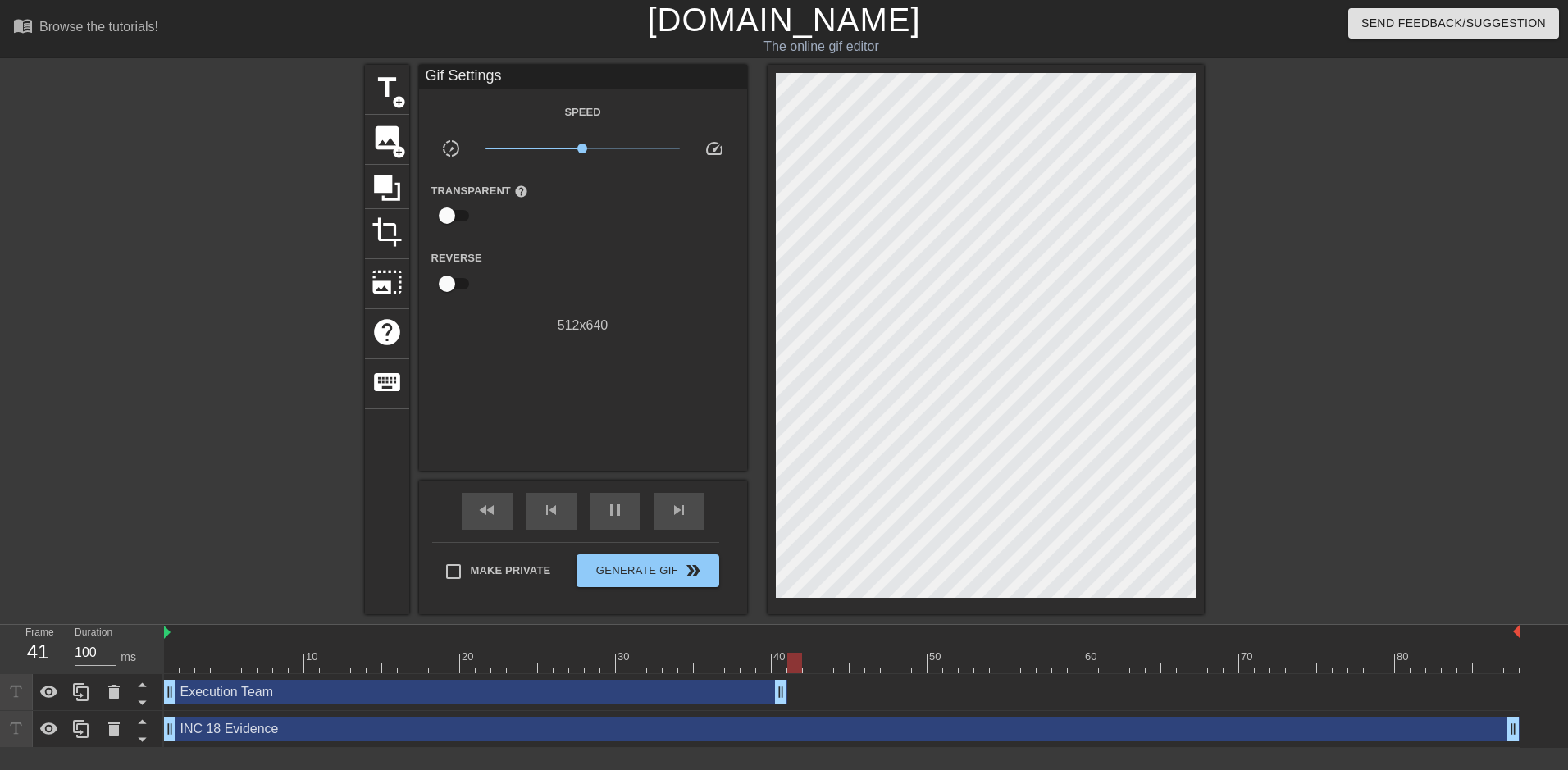 click on "Execution Team drag_handle drag_handle" at bounding box center (476, 692) 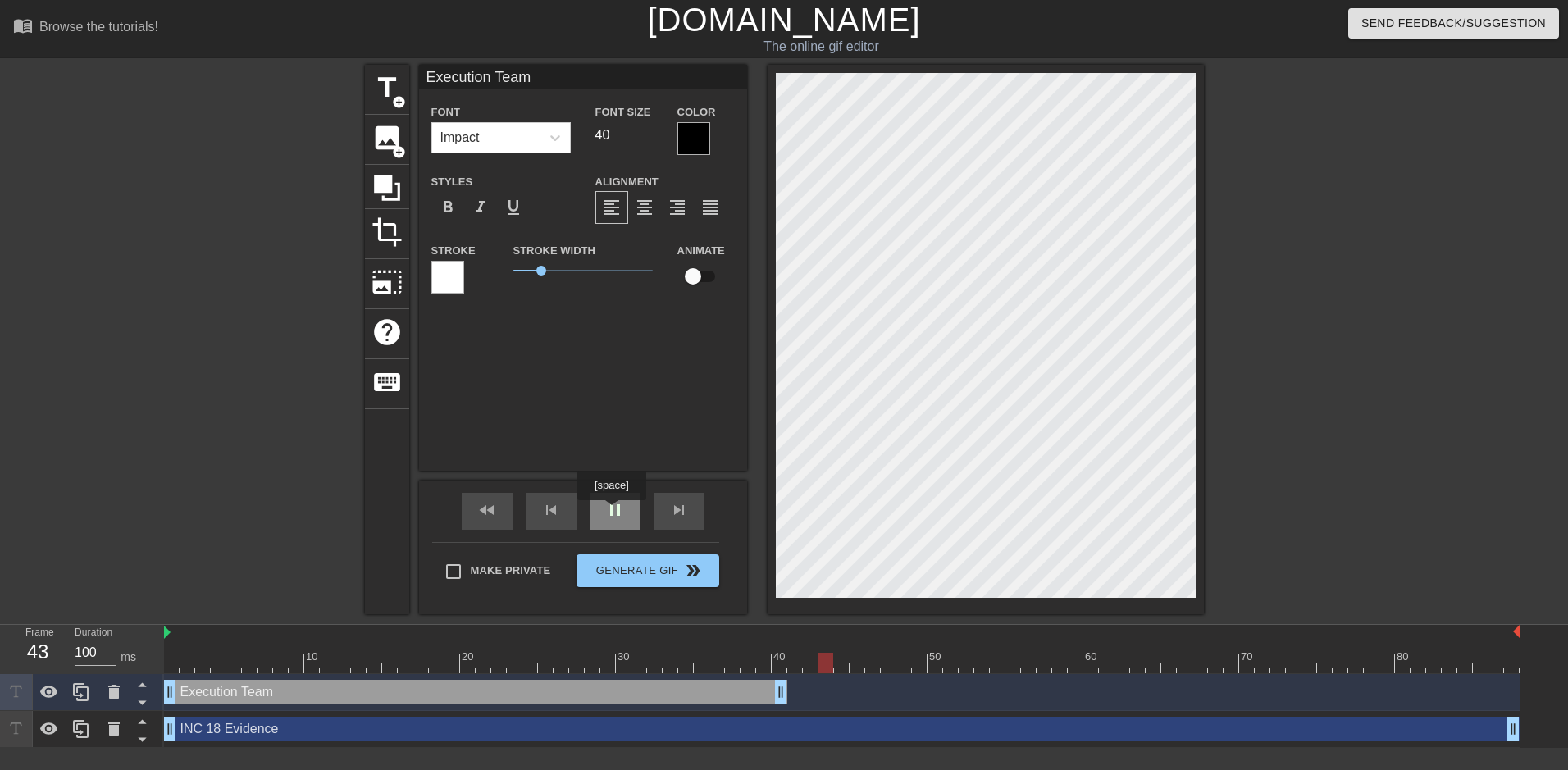 click on "pause" at bounding box center (615, 510) 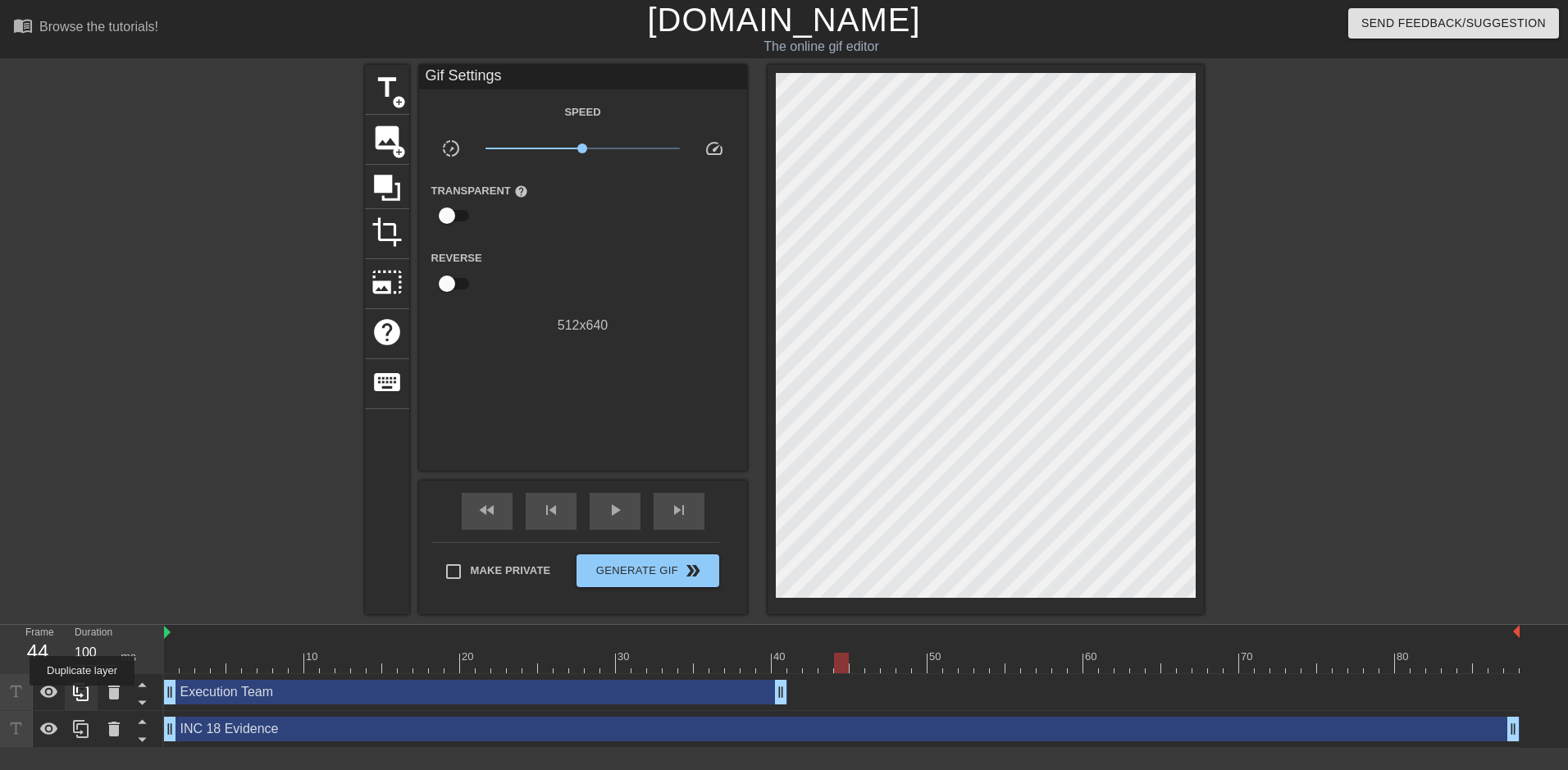 click 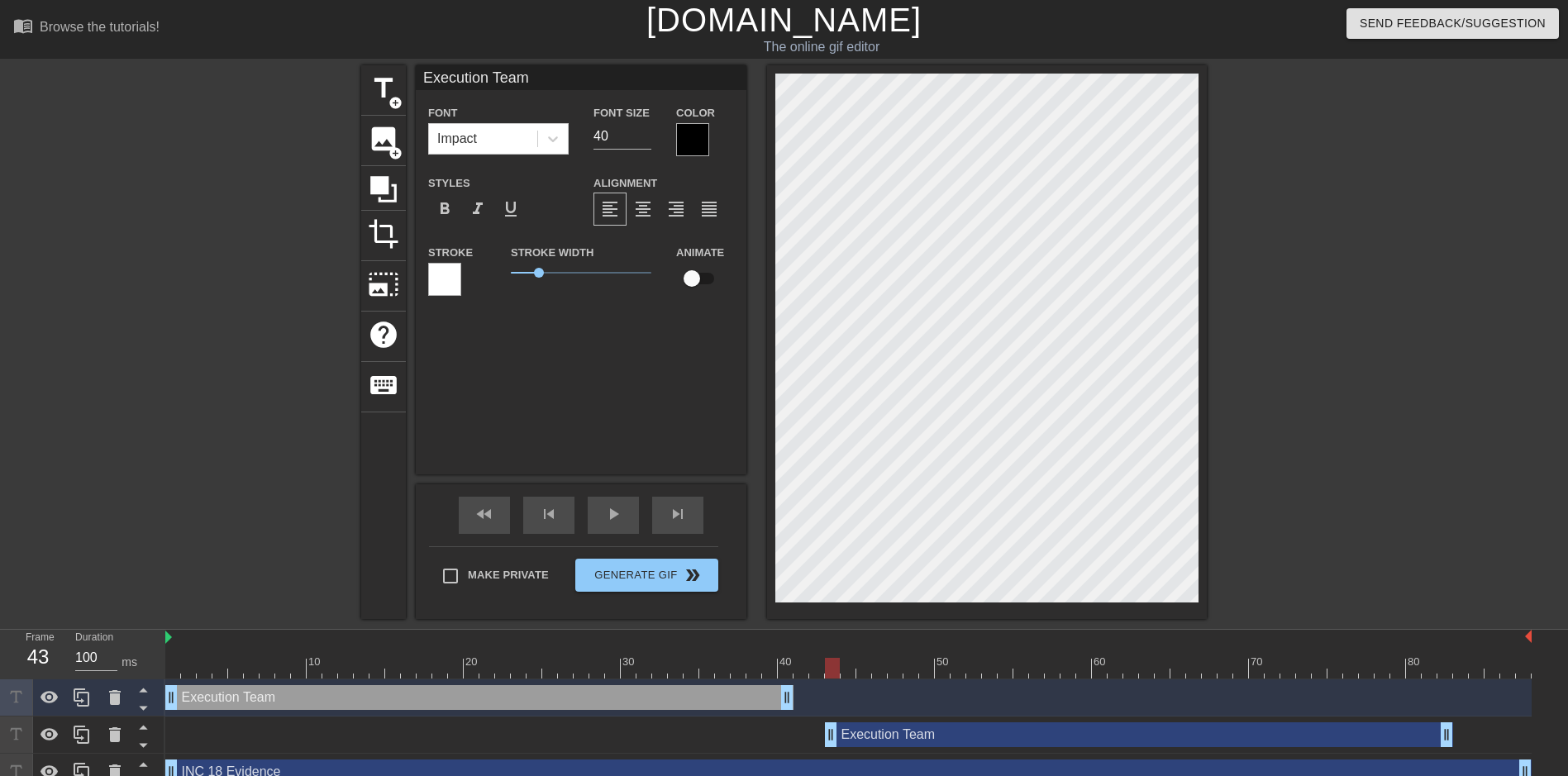 drag, startPoint x: 294, startPoint y: 744, endPoint x: 958, endPoint y: 739, distance: 664.0188 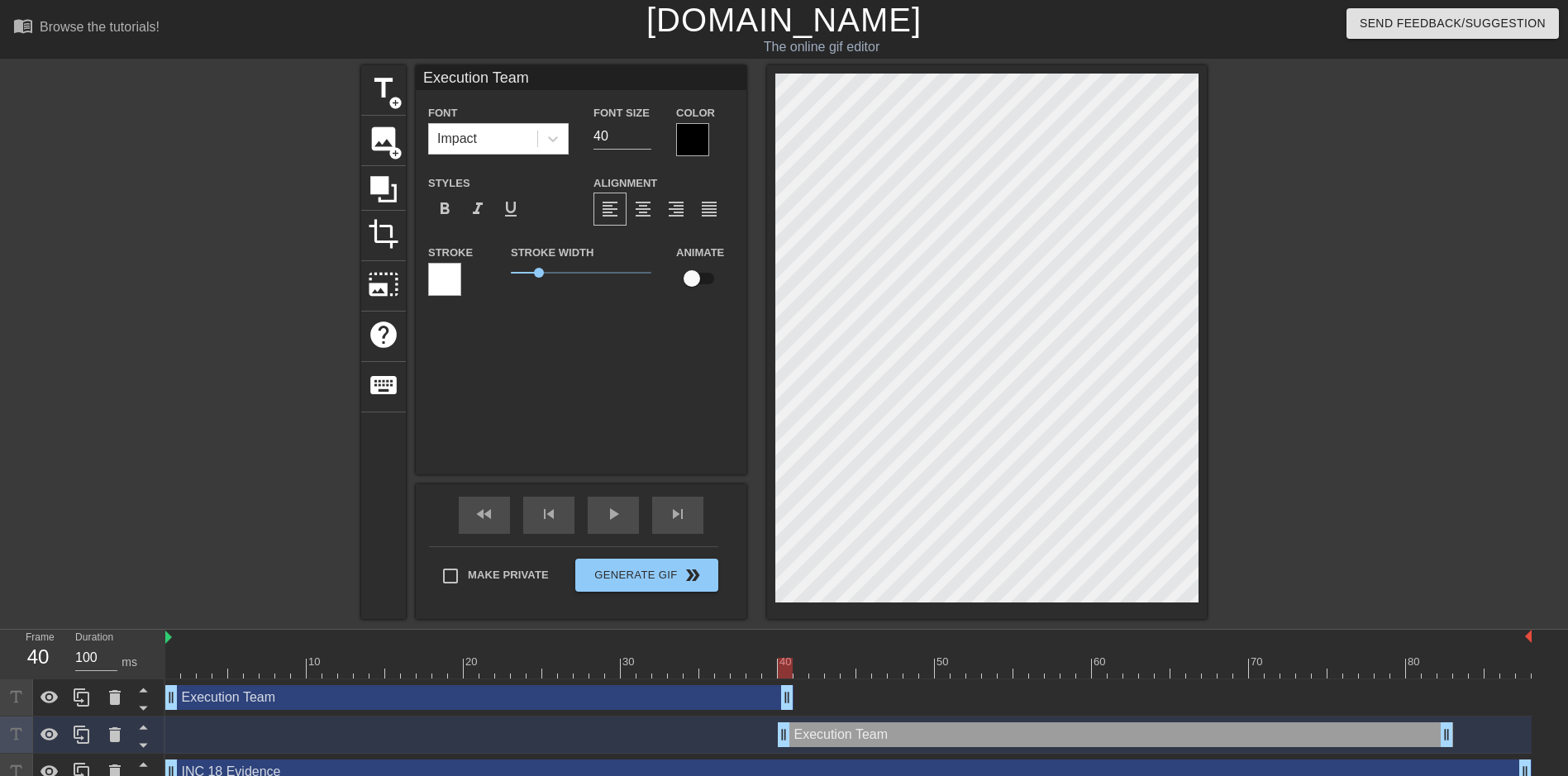 drag, startPoint x: 836, startPoint y: 737, endPoint x: 794, endPoint y: 741, distance: 42.19005 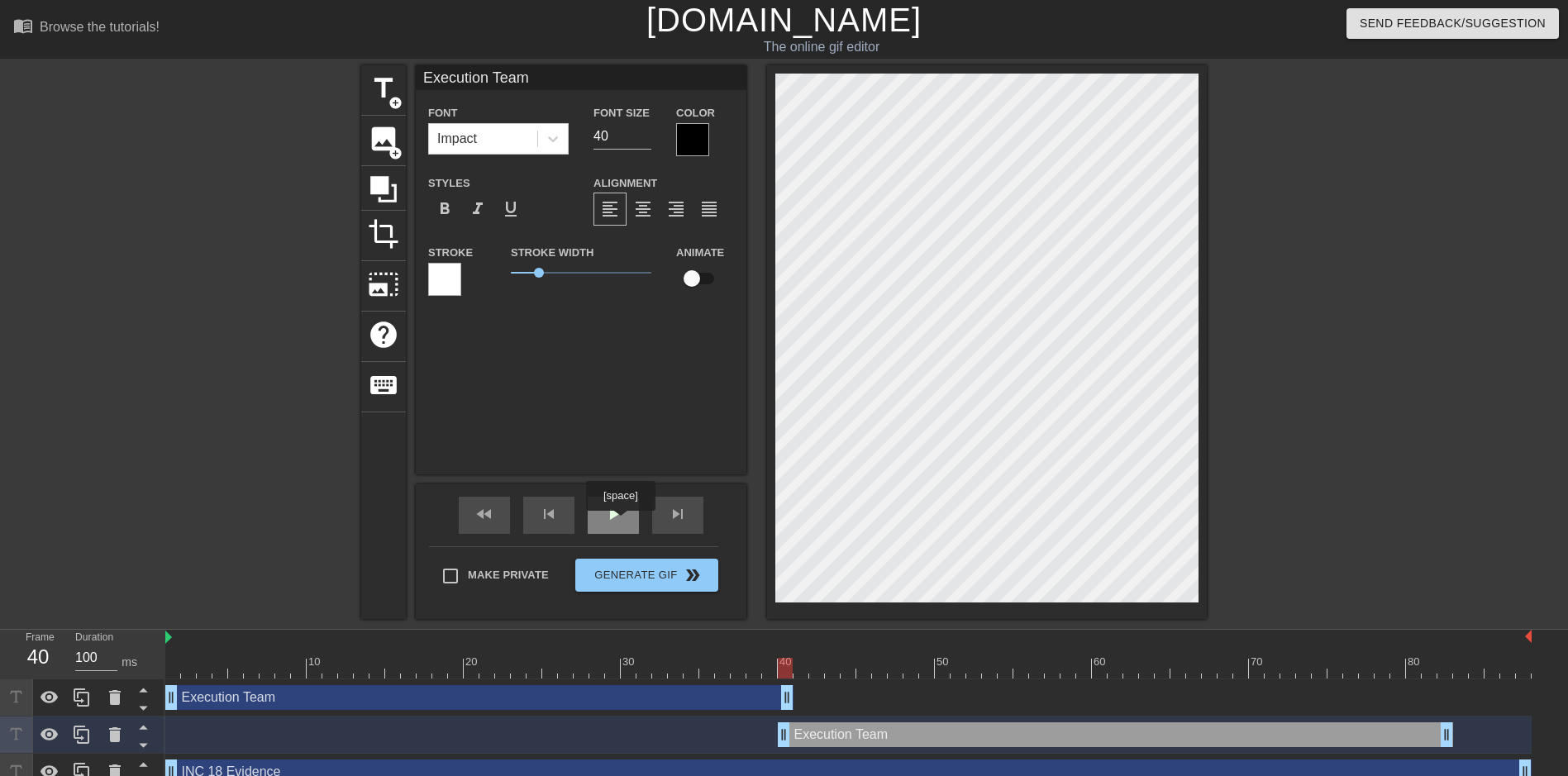 click on "play_arrow" at bounding box center (613, 514) 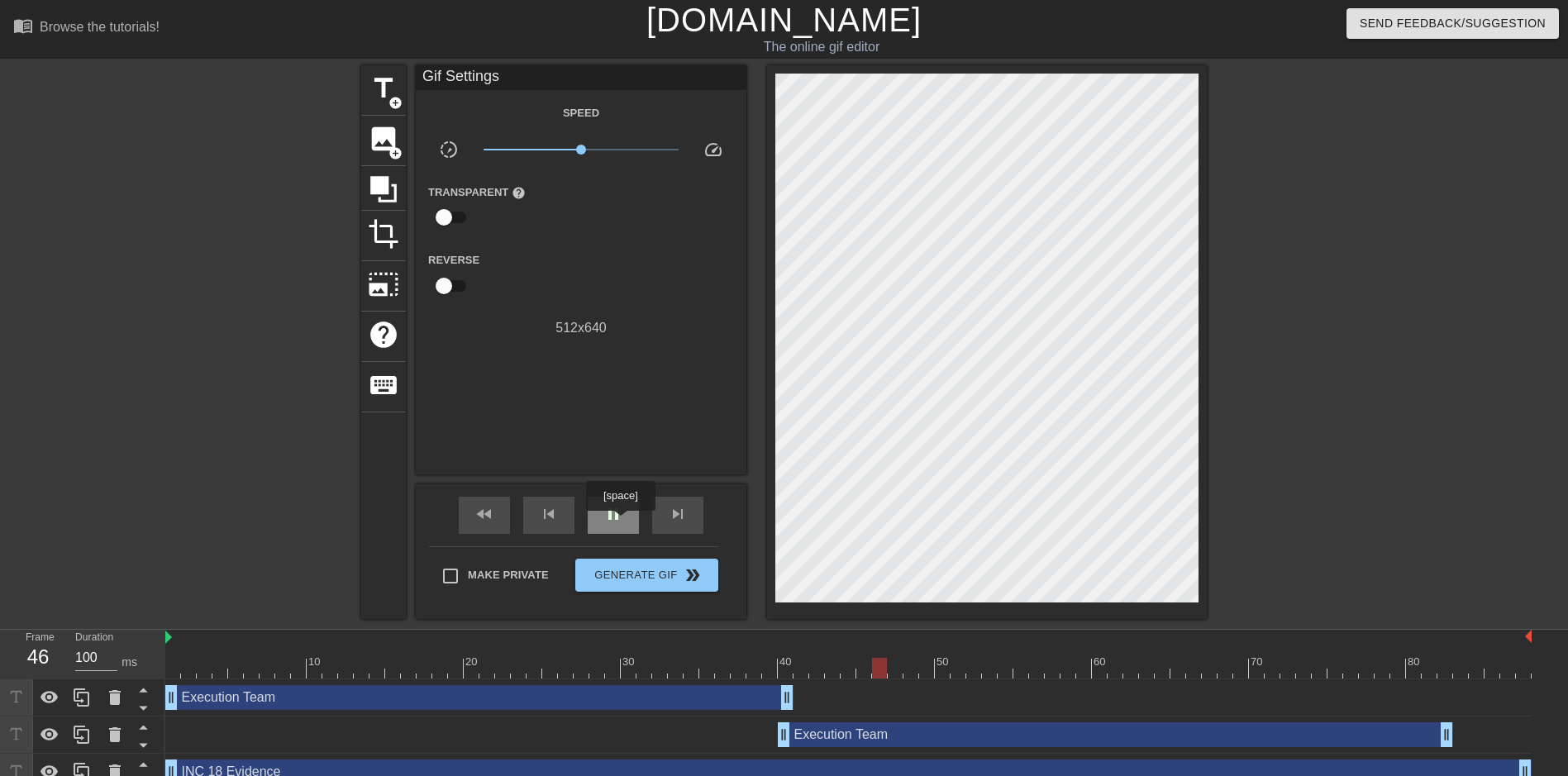 click on "pause" at bounding box center (613, 514) 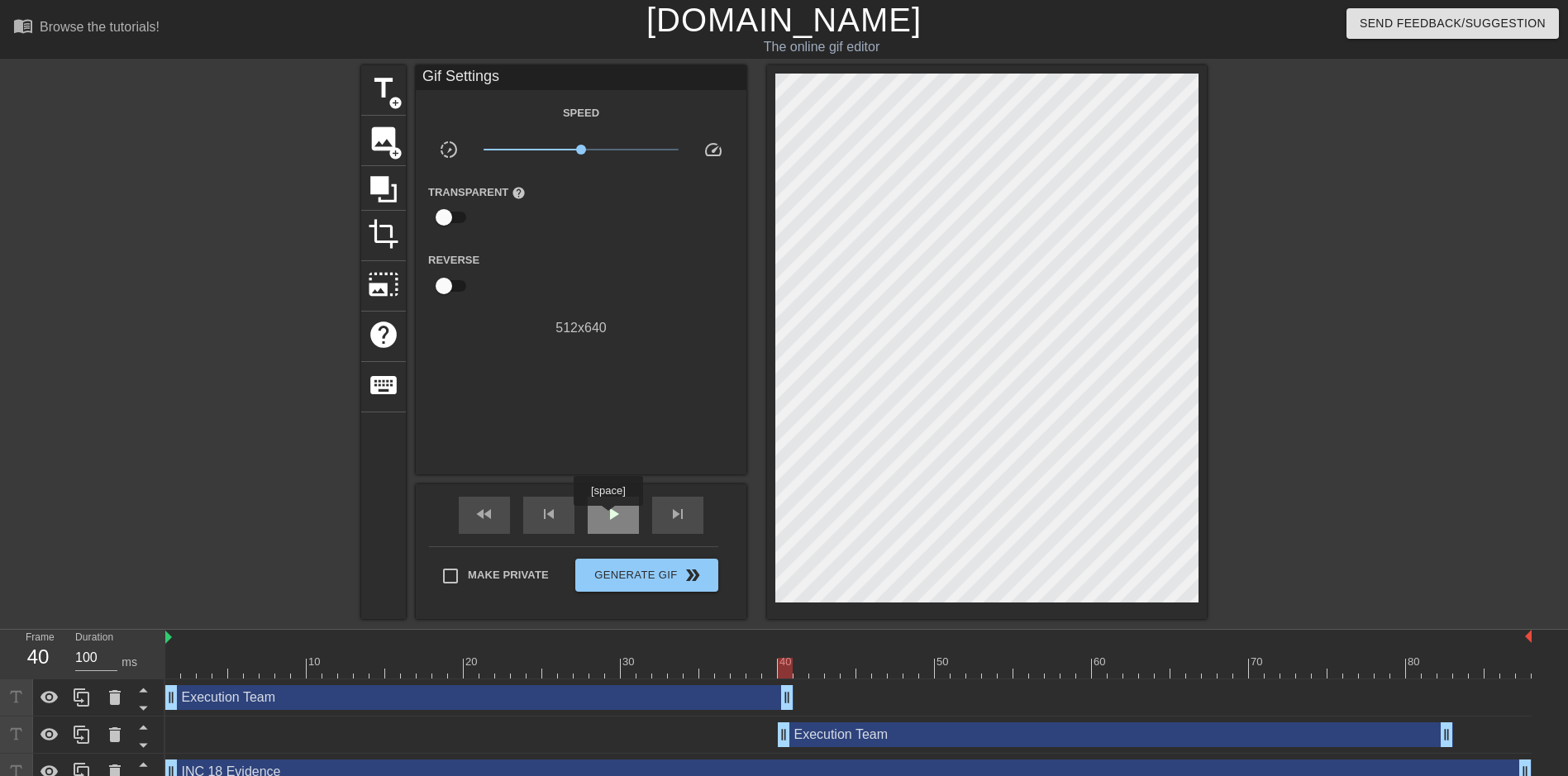 click on "play_arrow" at bounding box center (613, 514) 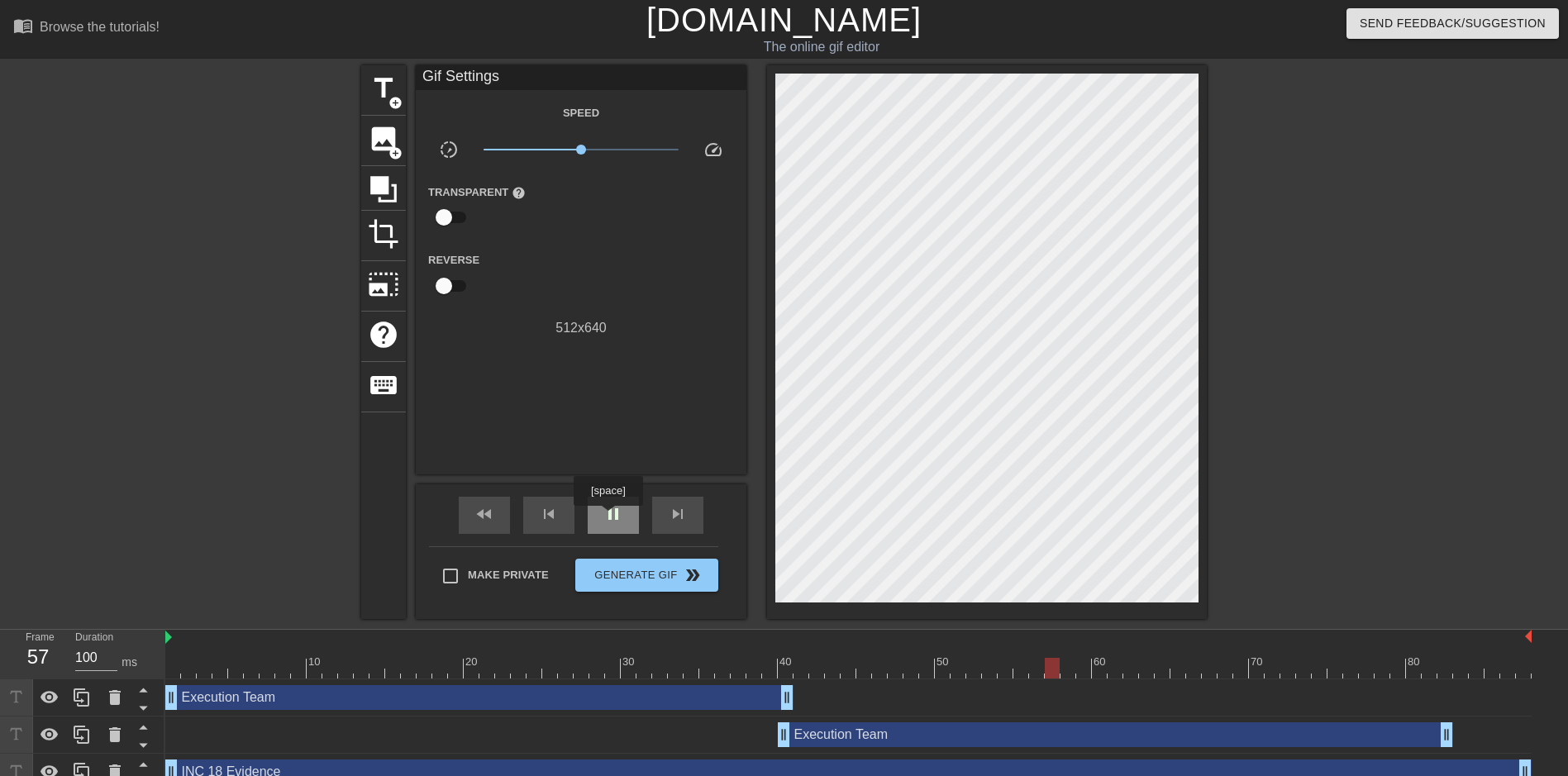 click on "pause" at bounding box center (613, 514) 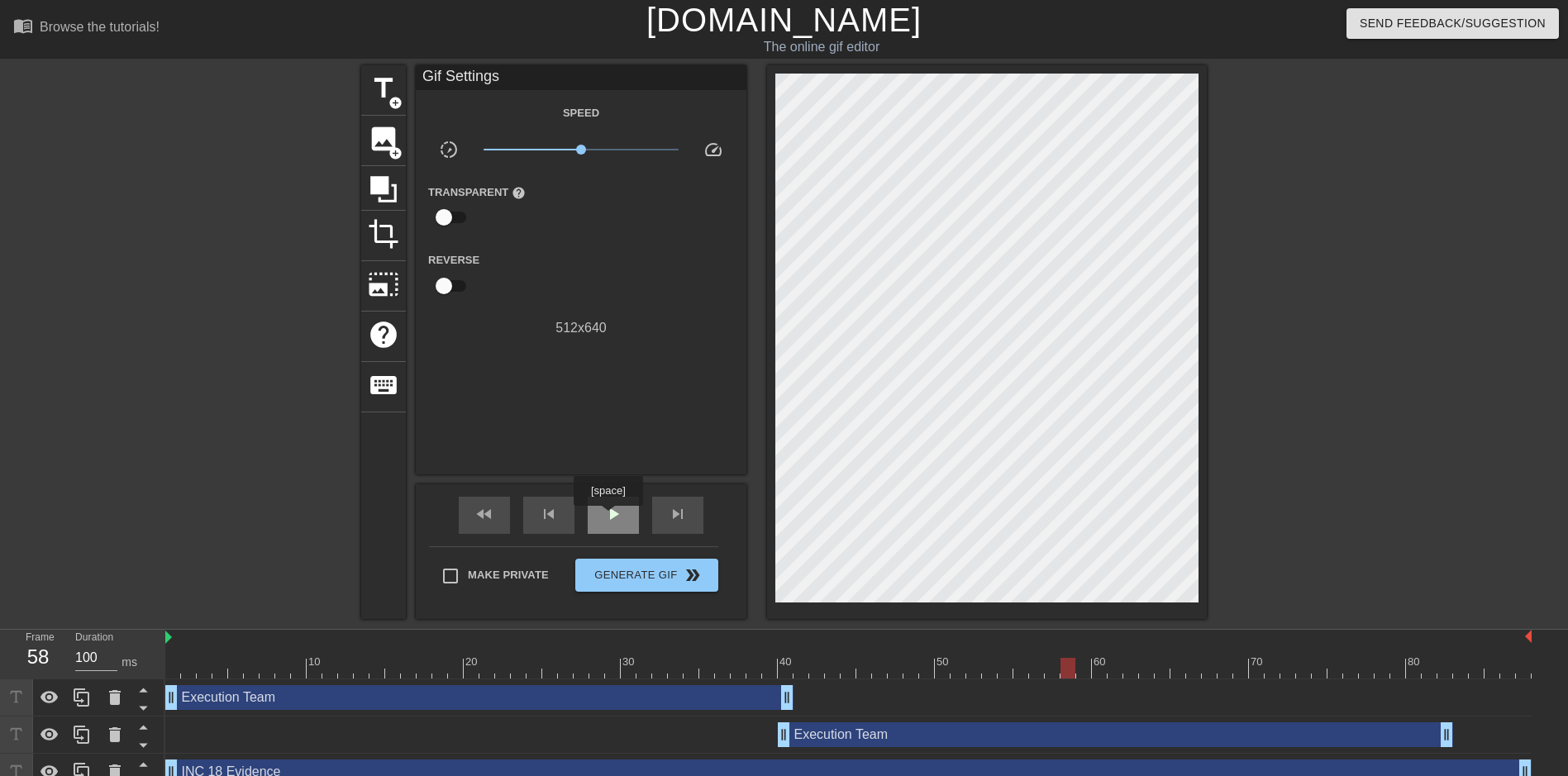 click on "play_arrow" at bounding box center [613, 514] 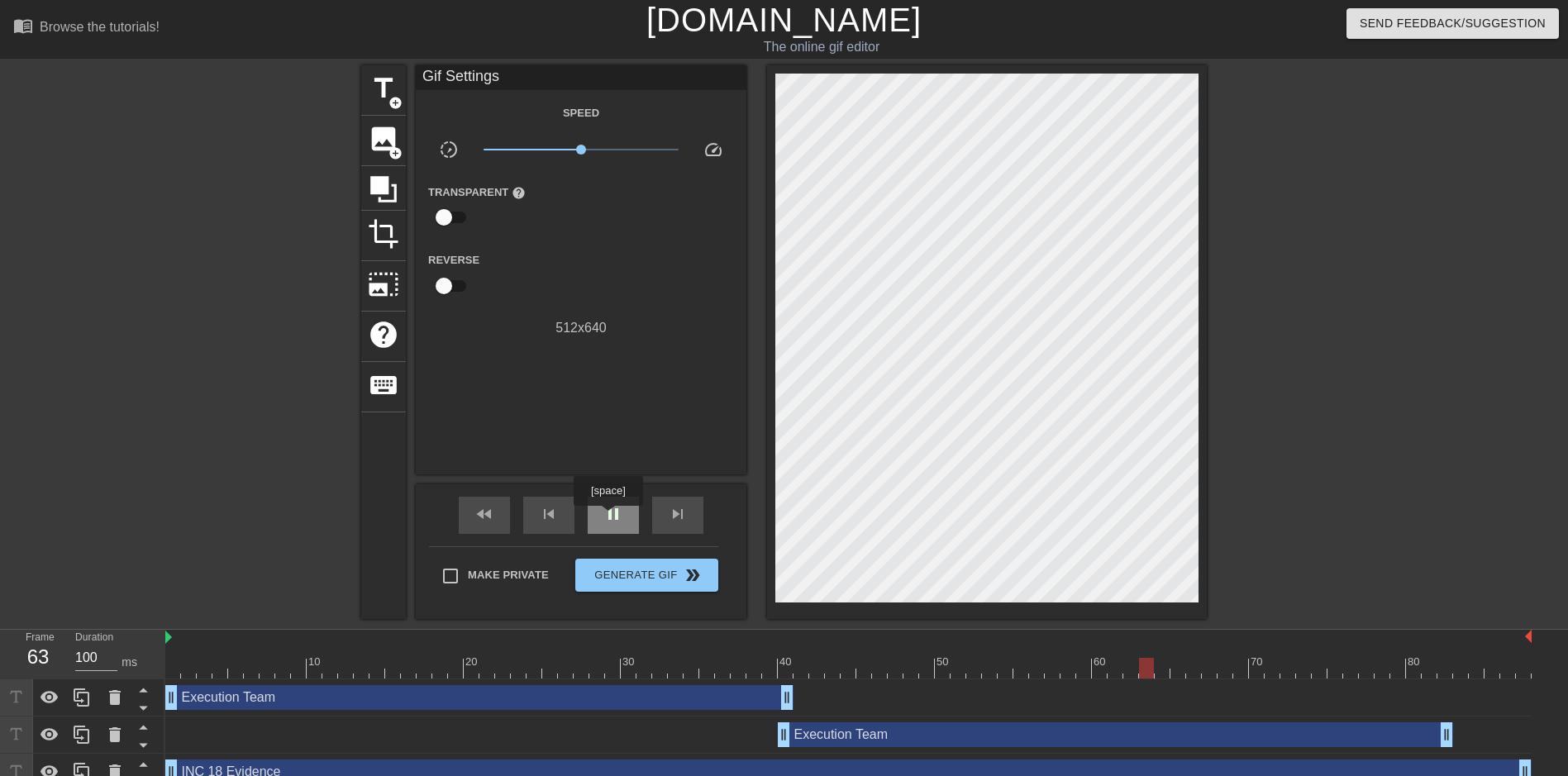 click on "pause" at bounding box center (613, 514) 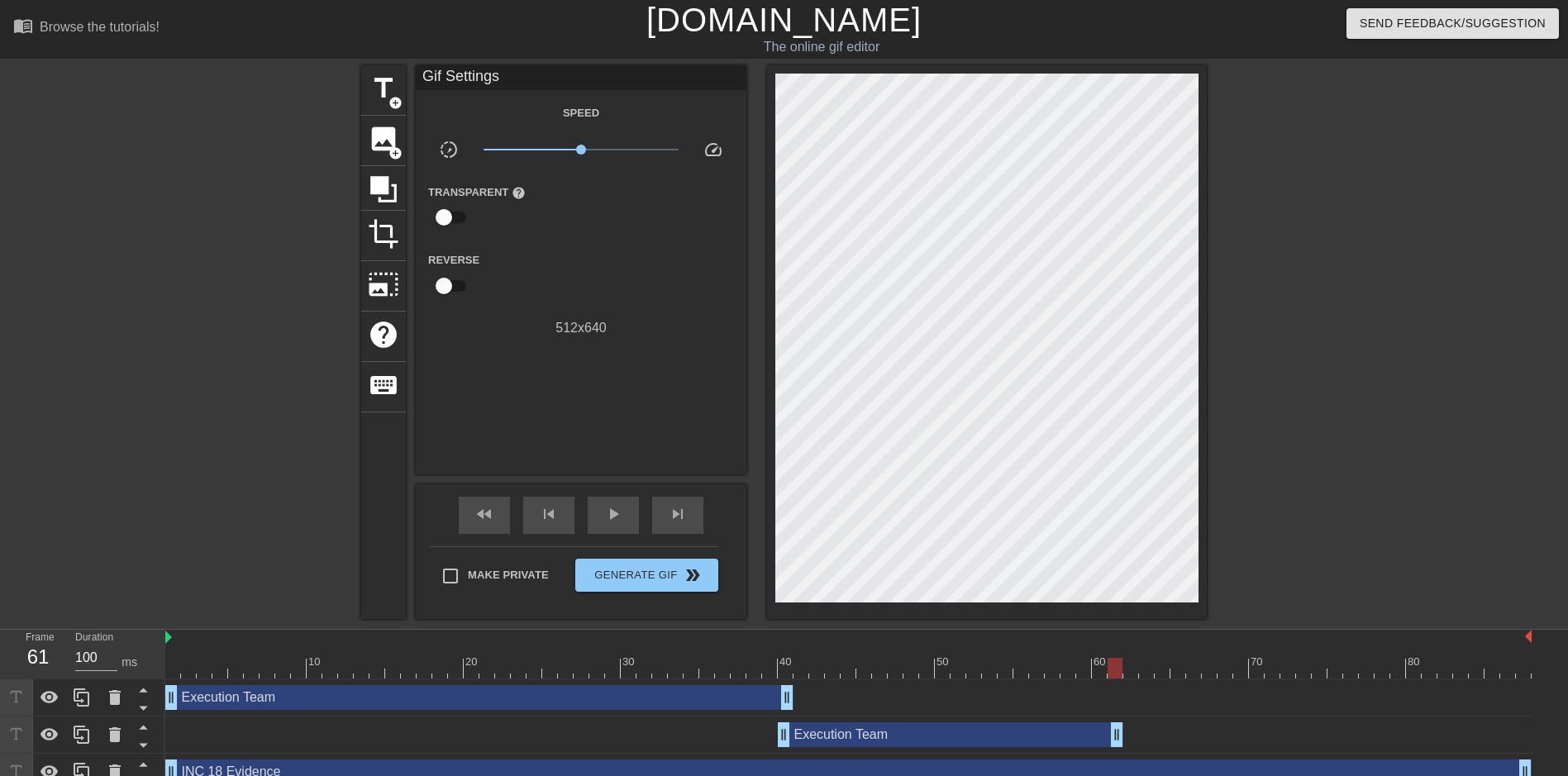 drag, startPoint x: 1449, startPoint y: 728, endPoint x: 1119, endPoint y: 729, distance: 330.00152 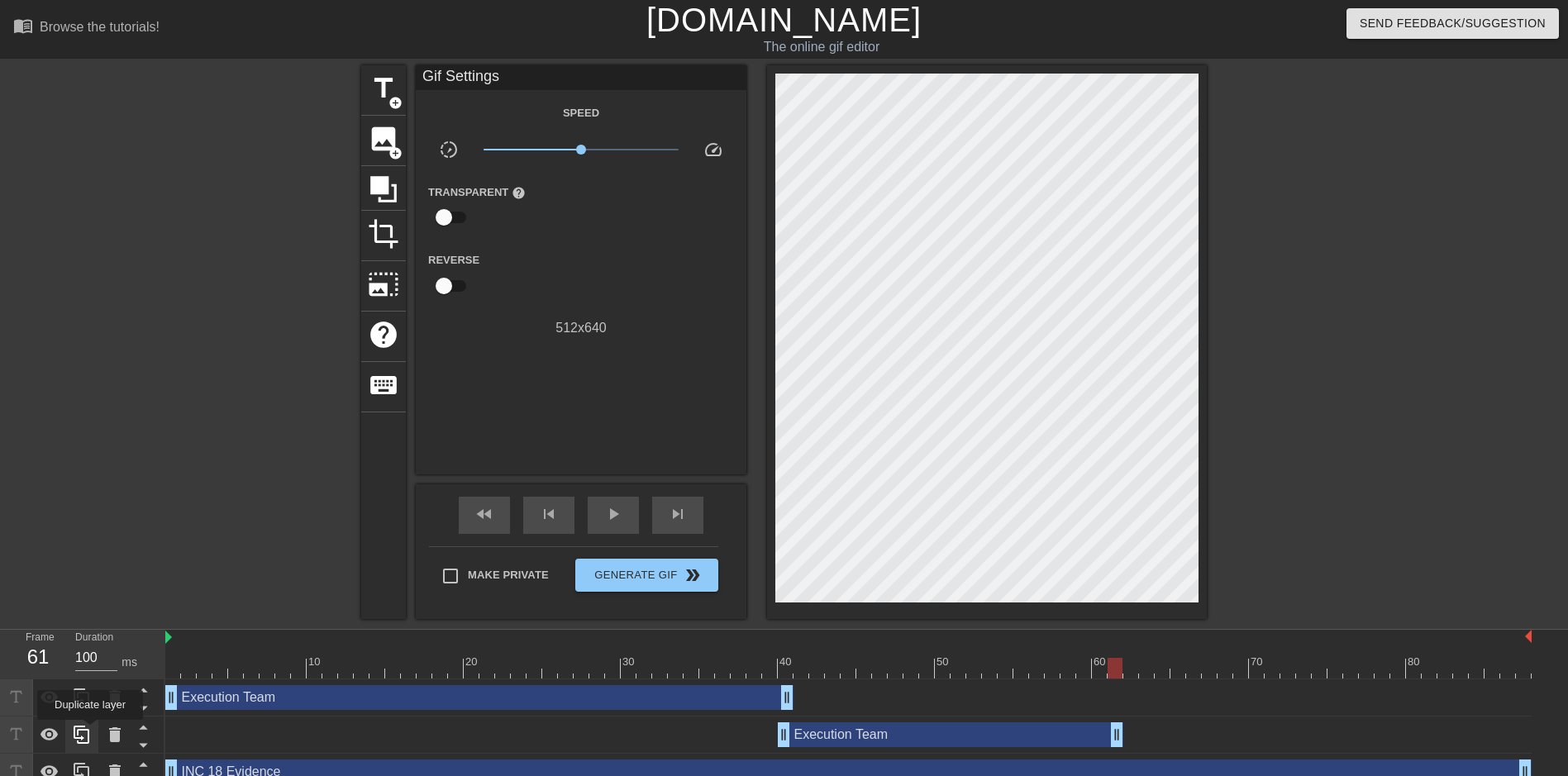 click 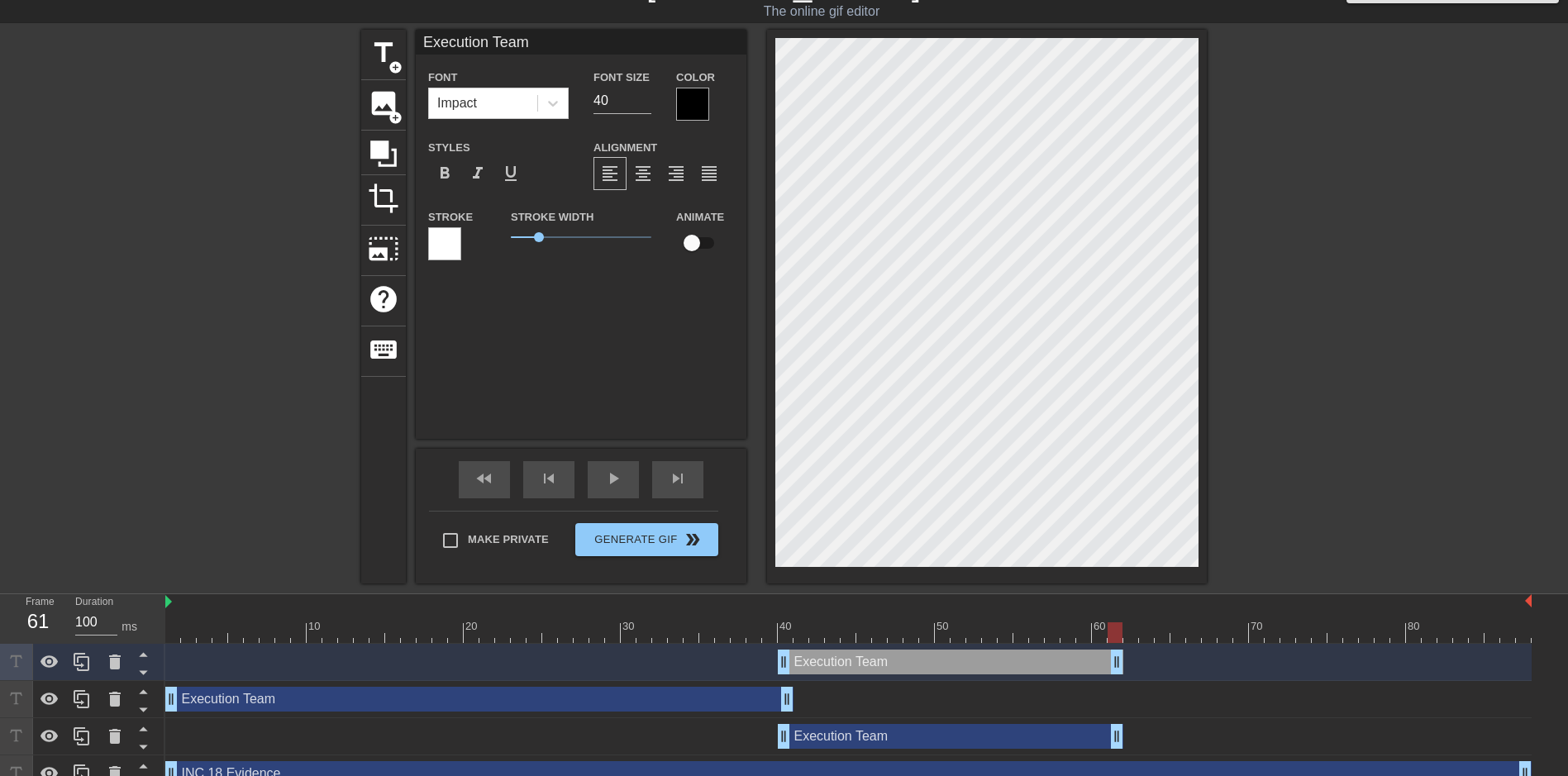 scroll, scrollTop: 55, scrollLeft: 0, axis: vertical 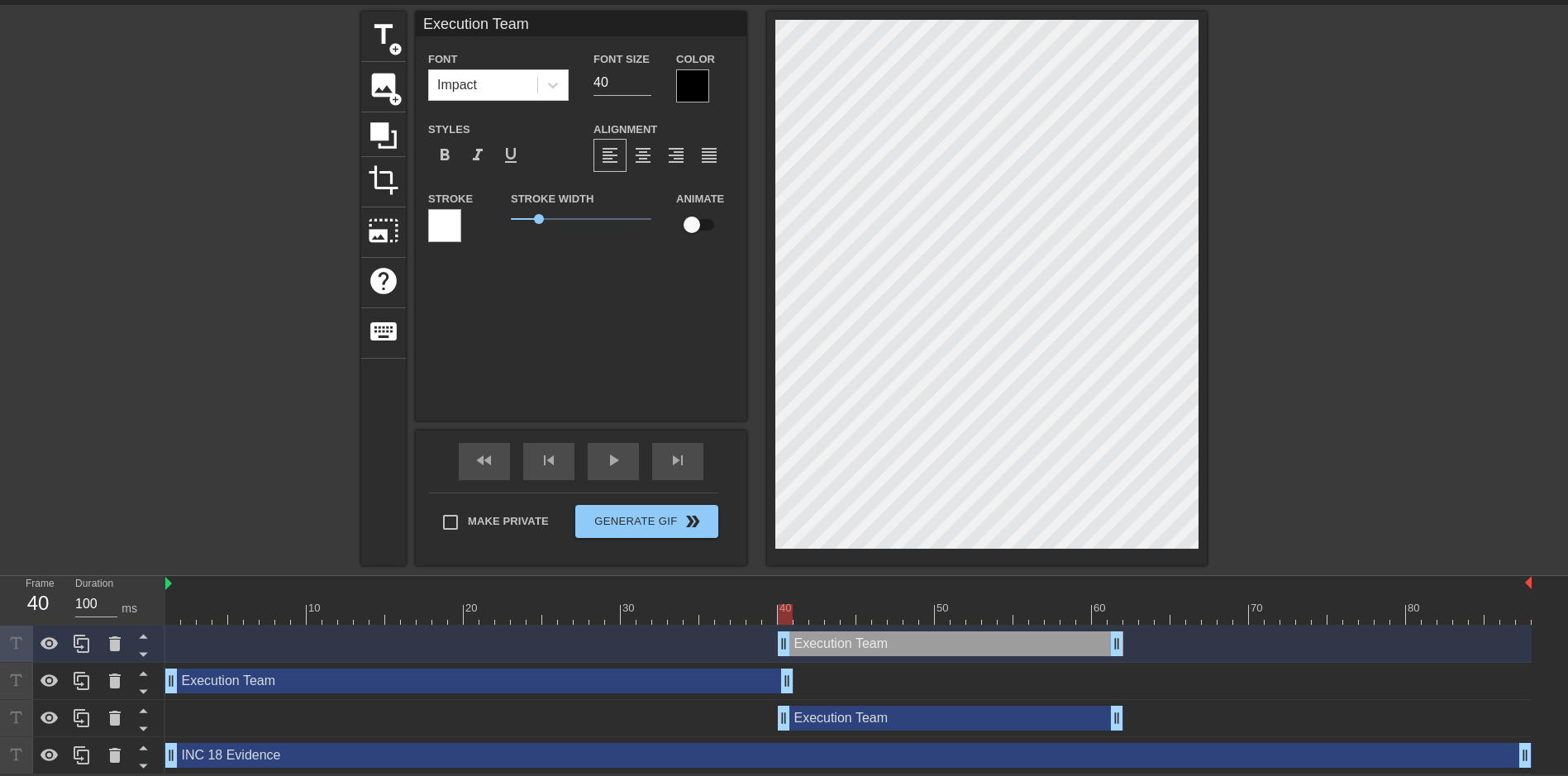 drag, startPoint x: 996, startPoint y: 642, endPoint x: 992, endPoint y: 708, distance: 66.1211 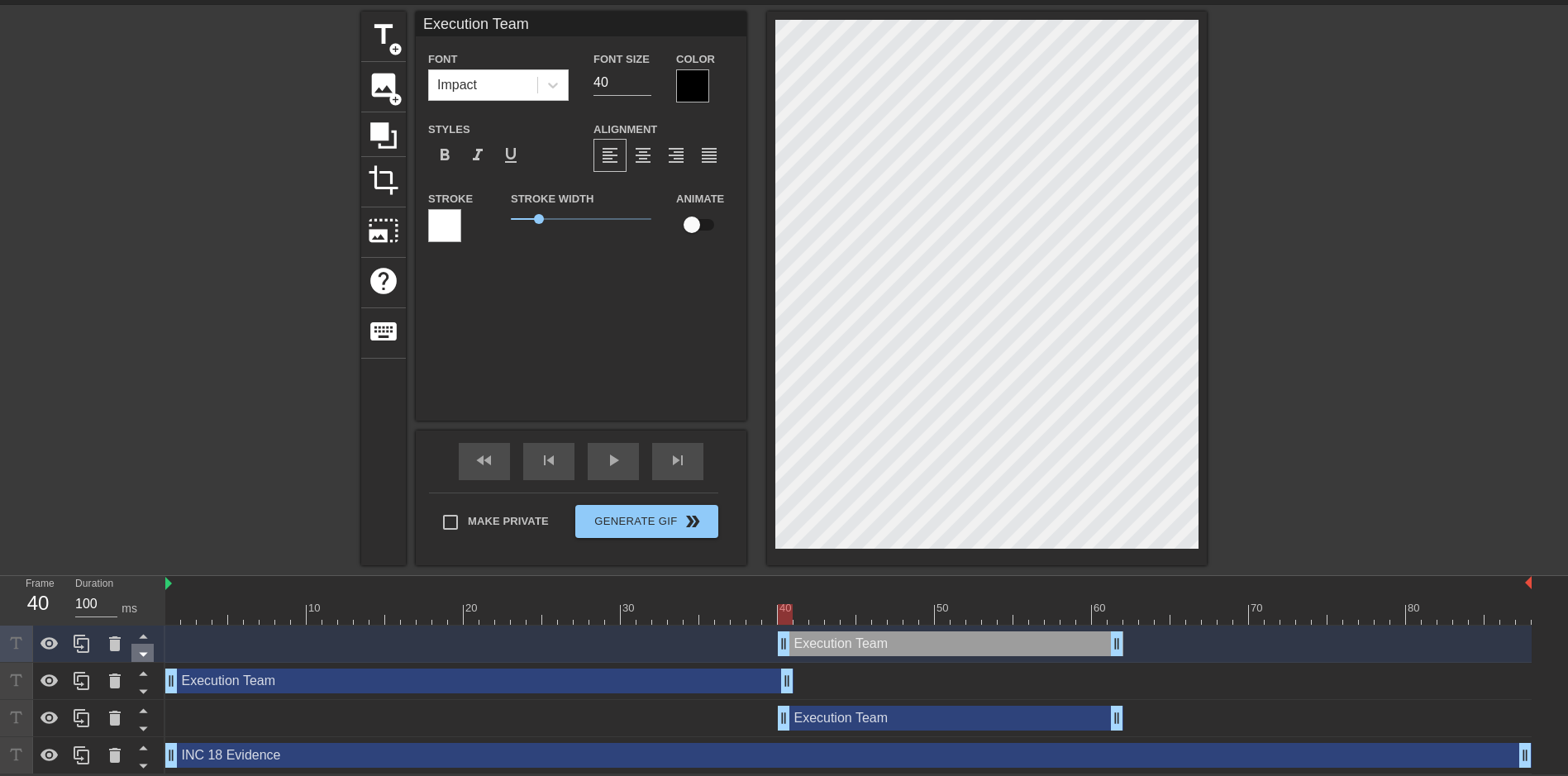 click 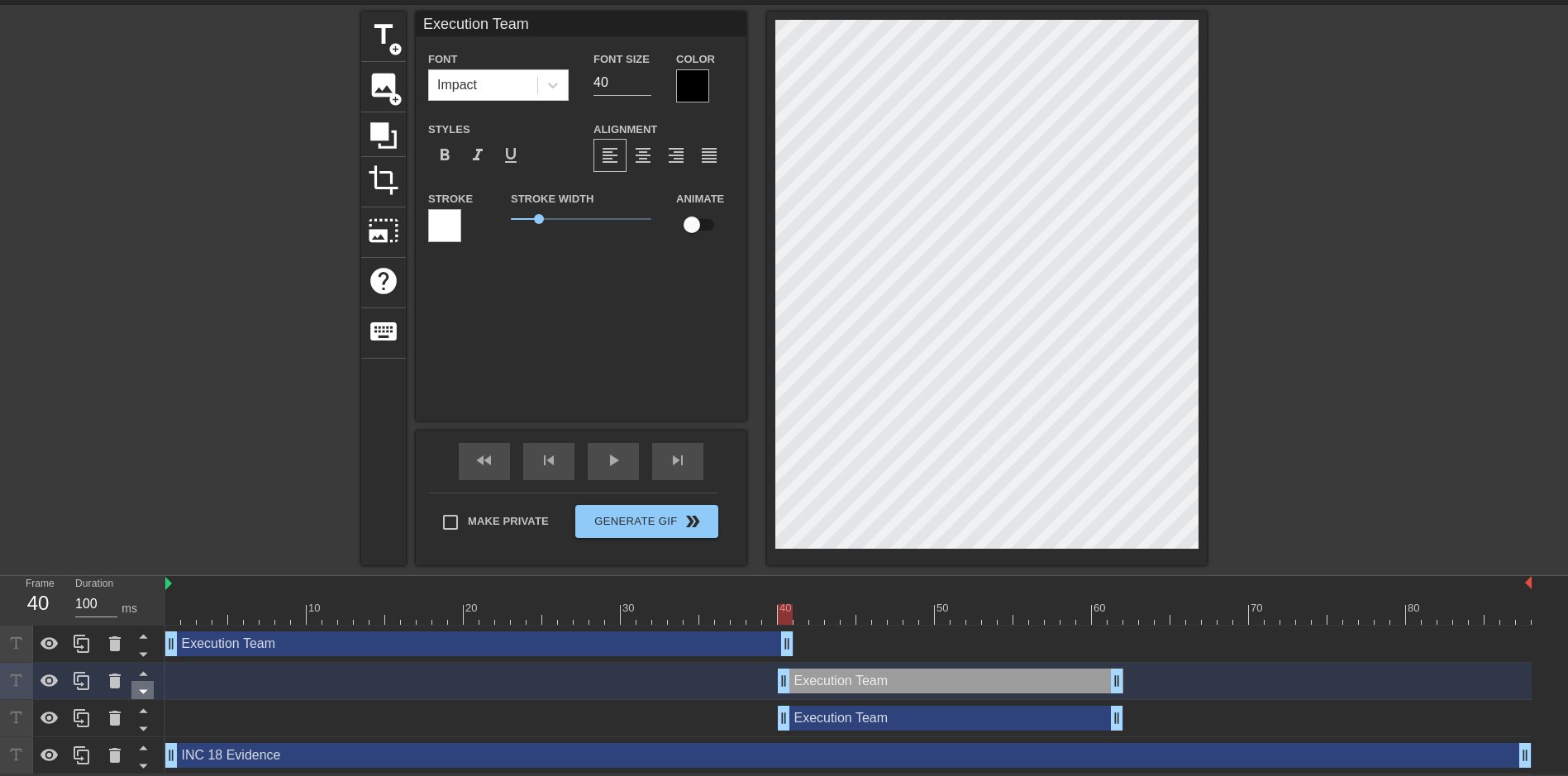 click 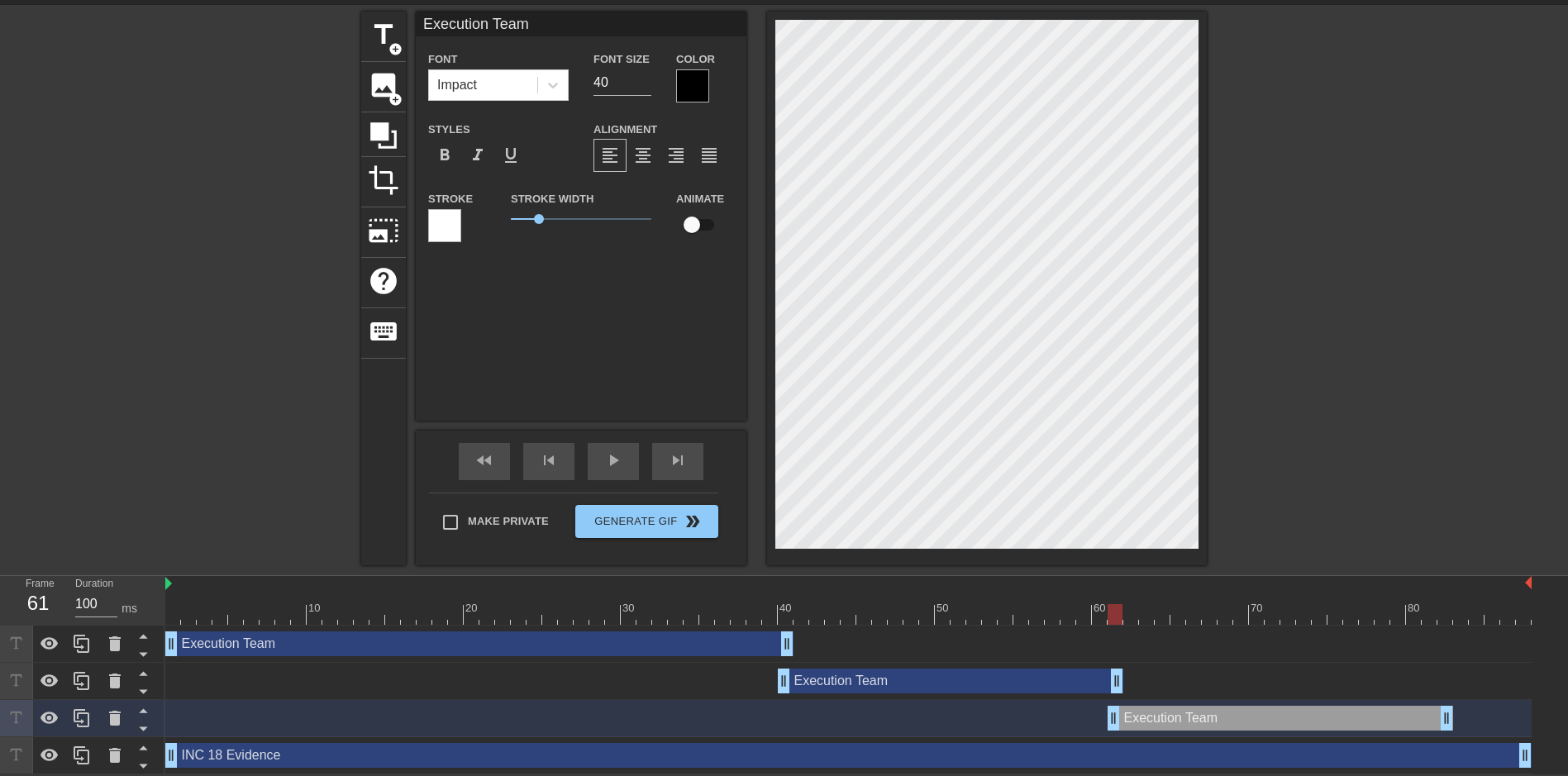 drag, startPoint x: 930, startPoint y: 719, endPoint x: 1265, endPoint y: 722, distance: 335.0134 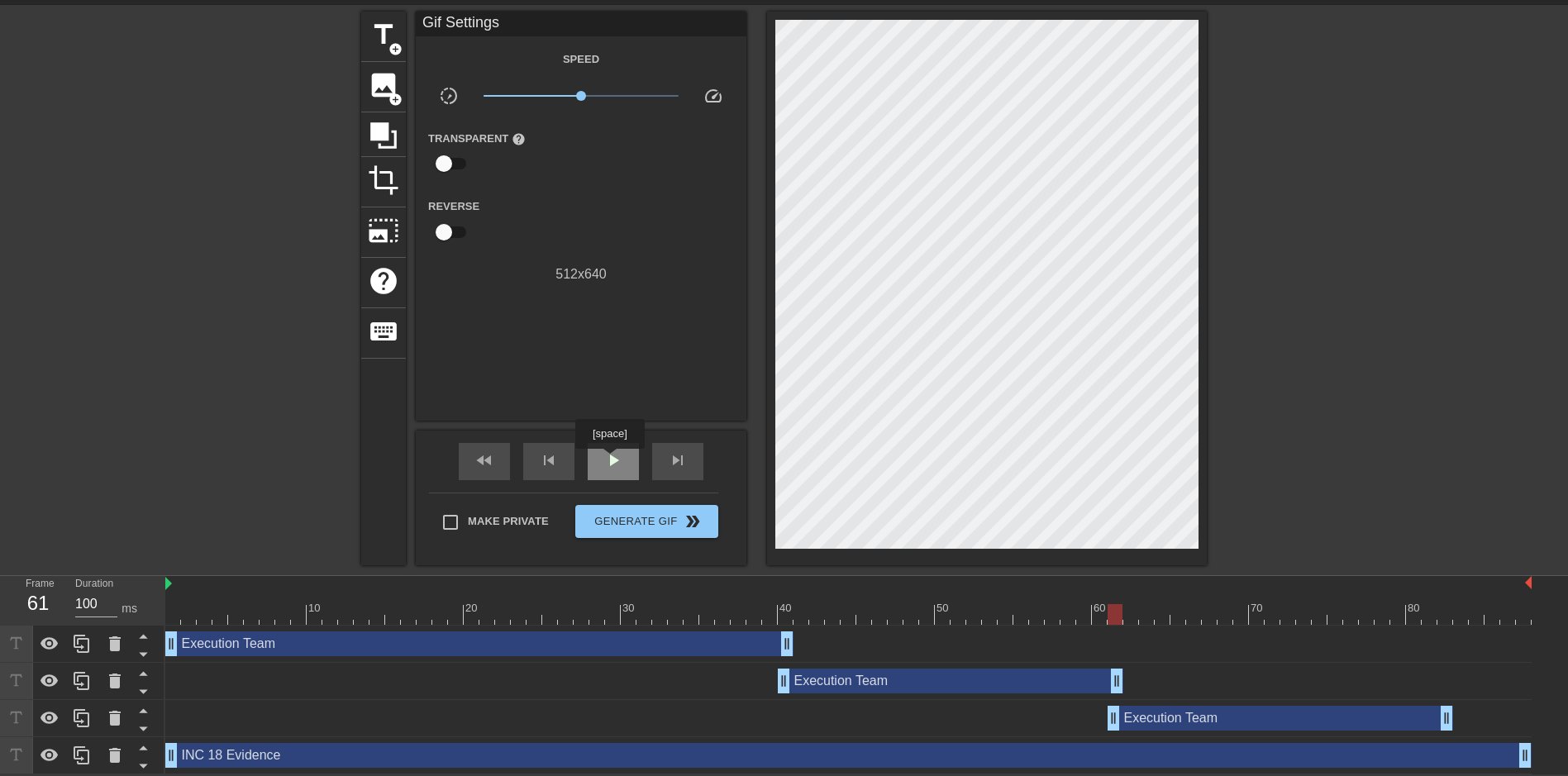 click on "play_arrow" at bounding box center (613, 460) 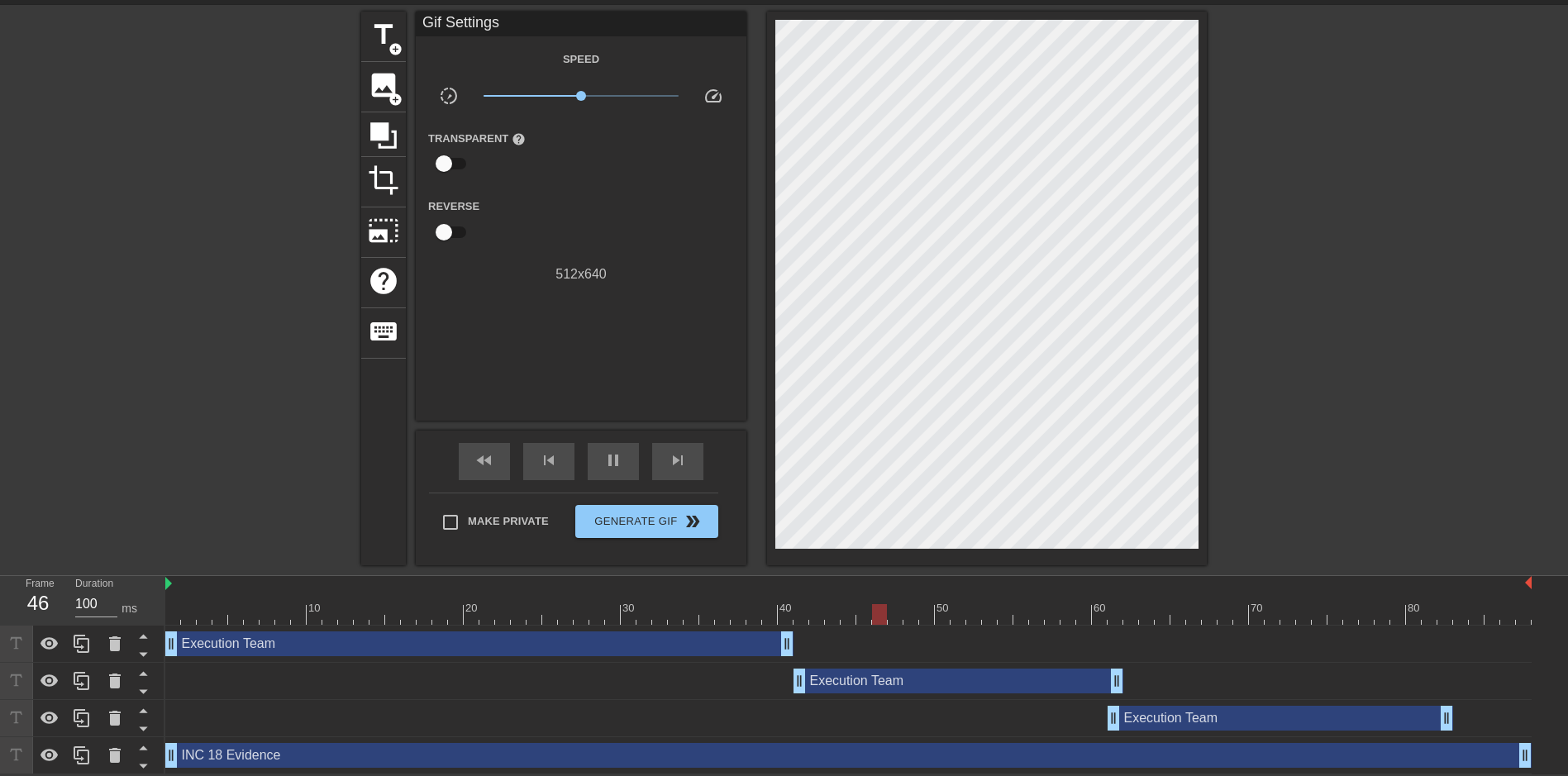 drag, startPoint x: 785, startPoint y: 679, endPoint x: 794, endPoint y: 679, distance: 9 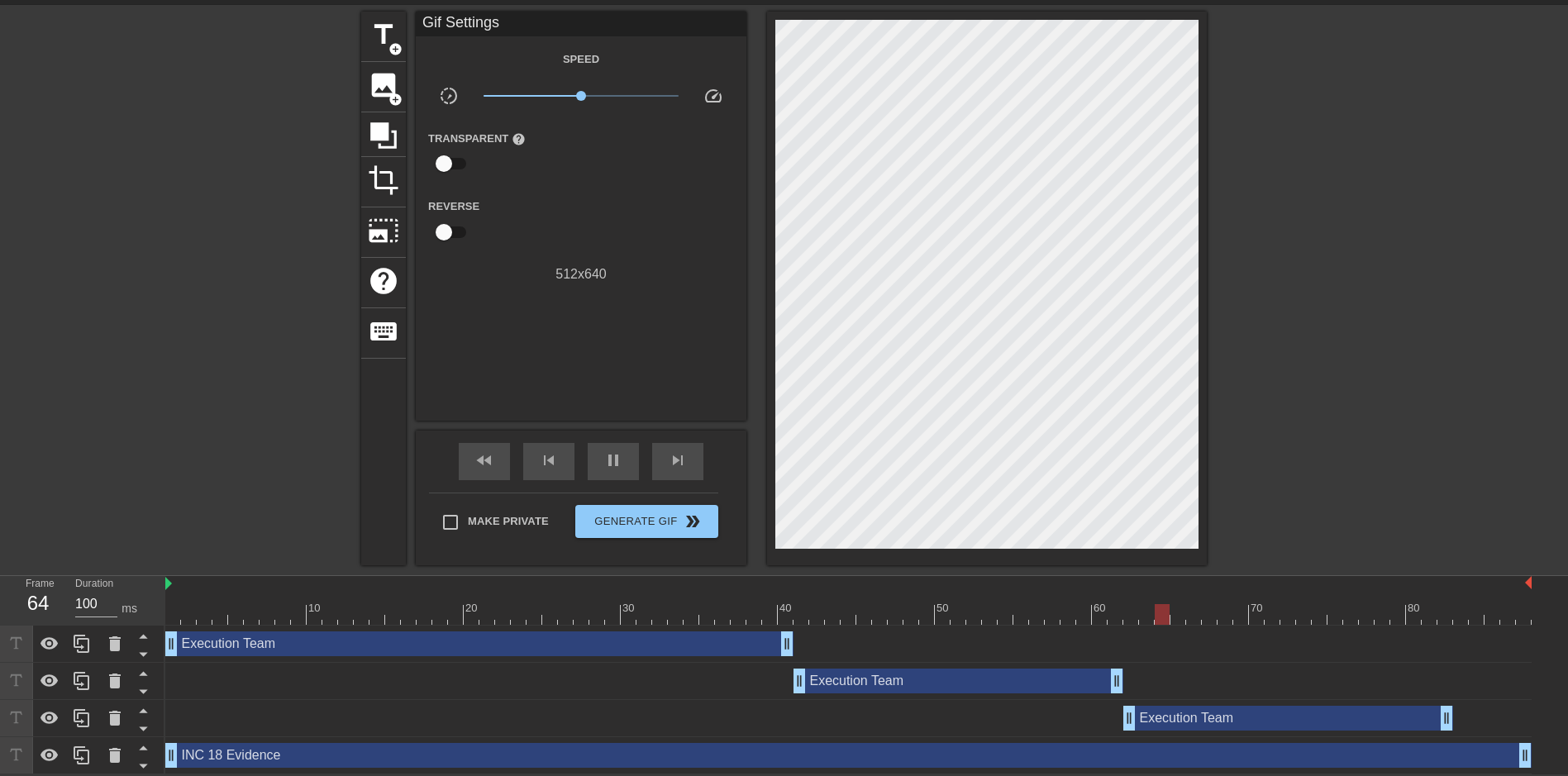 drag, startPoint x: 1112, startPoint y: 716, endPoint x: 1123, endPoint y: 718, distance: 11.18034 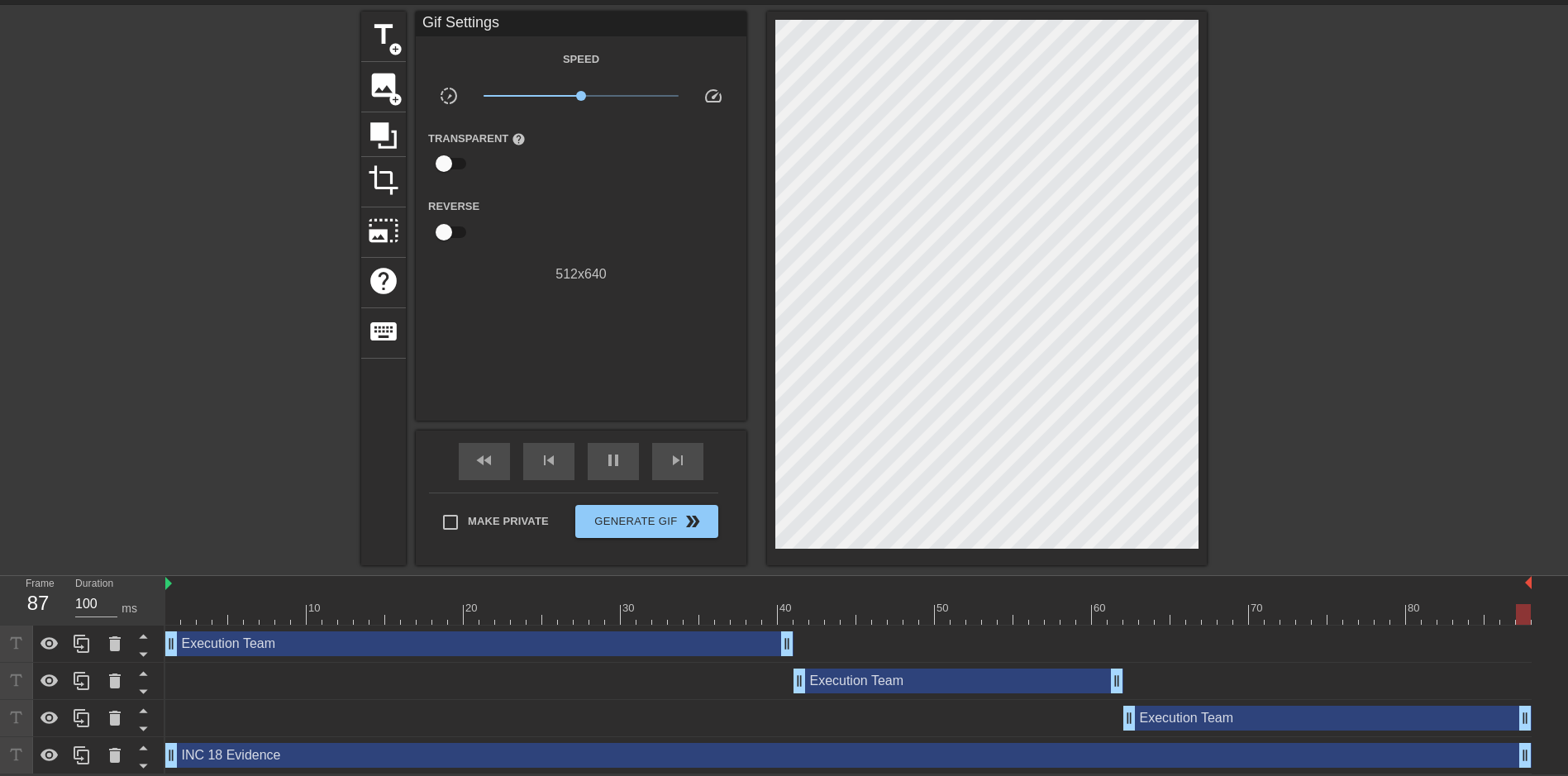 drag, startPoint x: 1447, startPoint y: 717, endPoint x: 1552, endPoint y: 714, distance: 105.04285 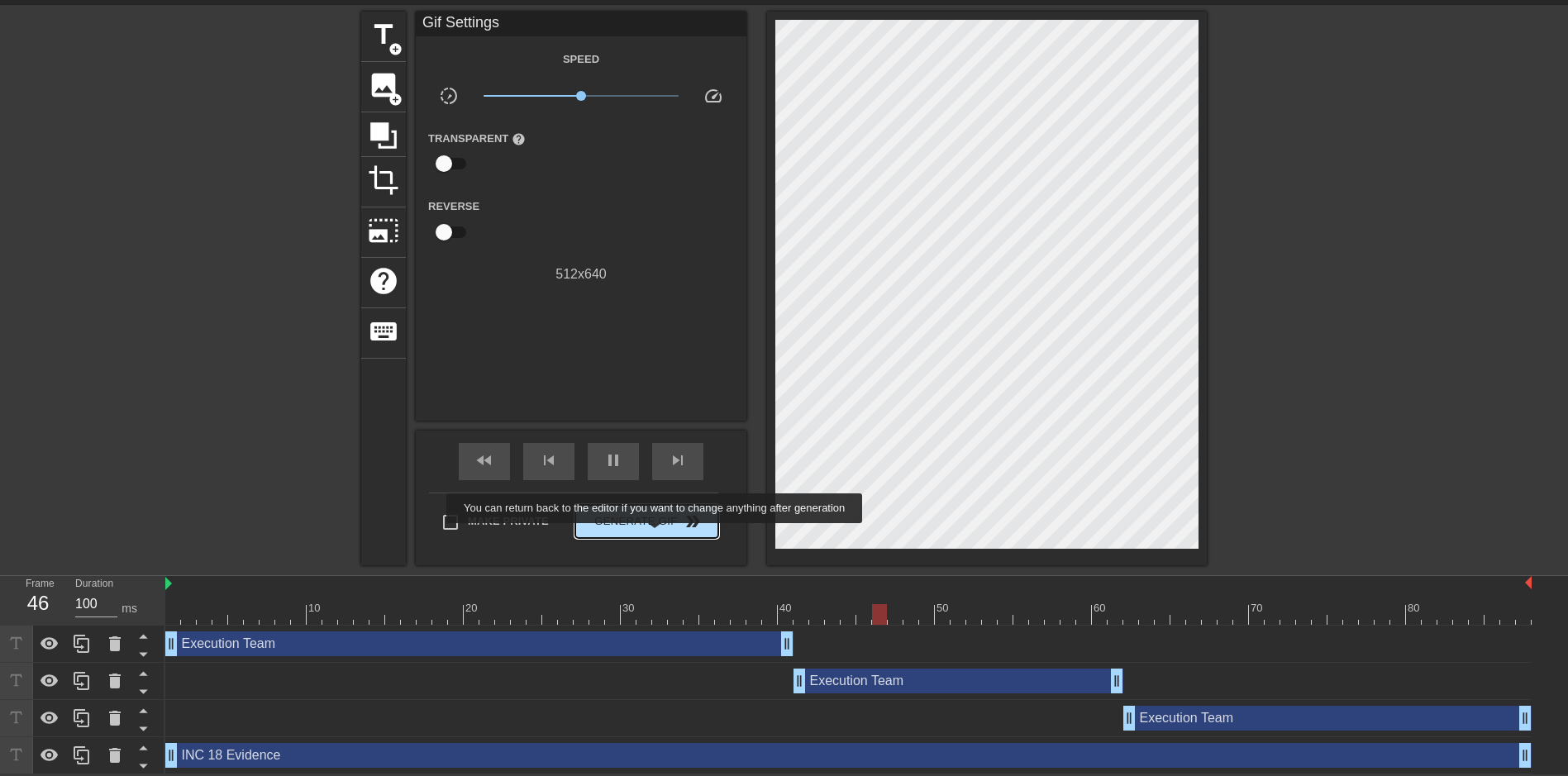 click on "Generate Gif double_arrow" at bounding box center [646, 521] 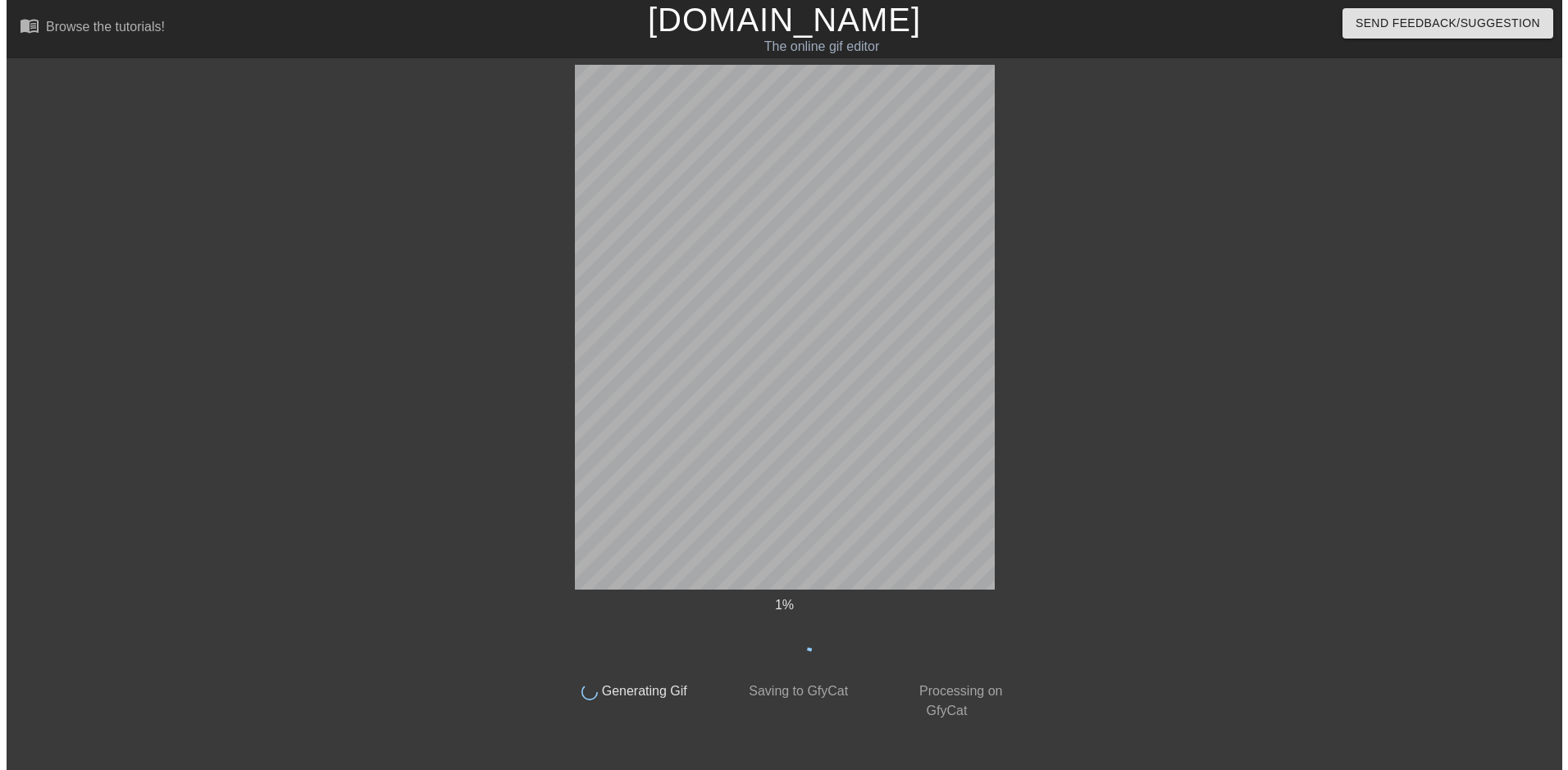 scroll, scrollTop: 0, scrollLeft: 0, axis: both 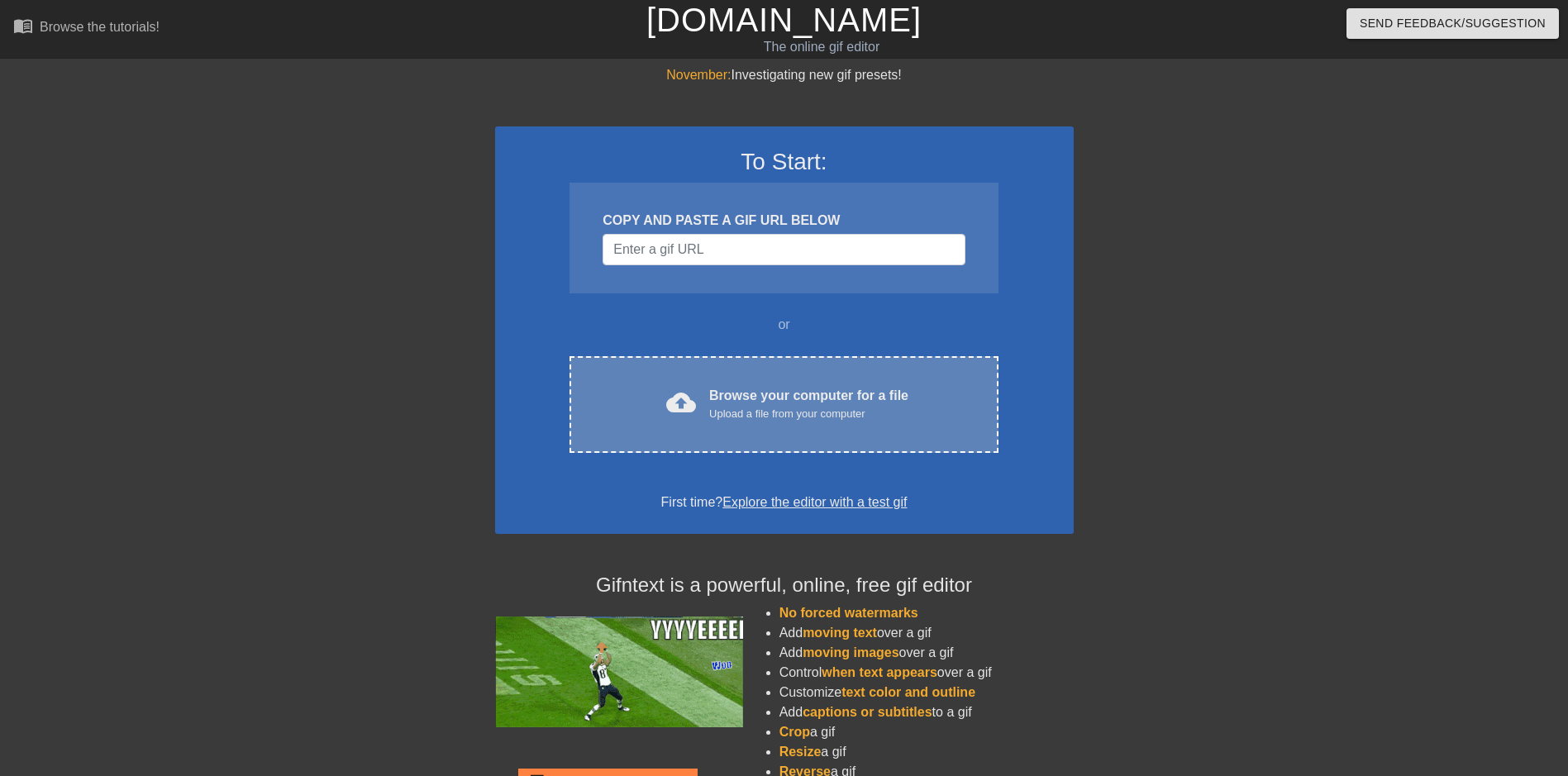 click on "cloud_upload Browse your computer for a file Upload a file from your computer" at bounding box center [784, 404] 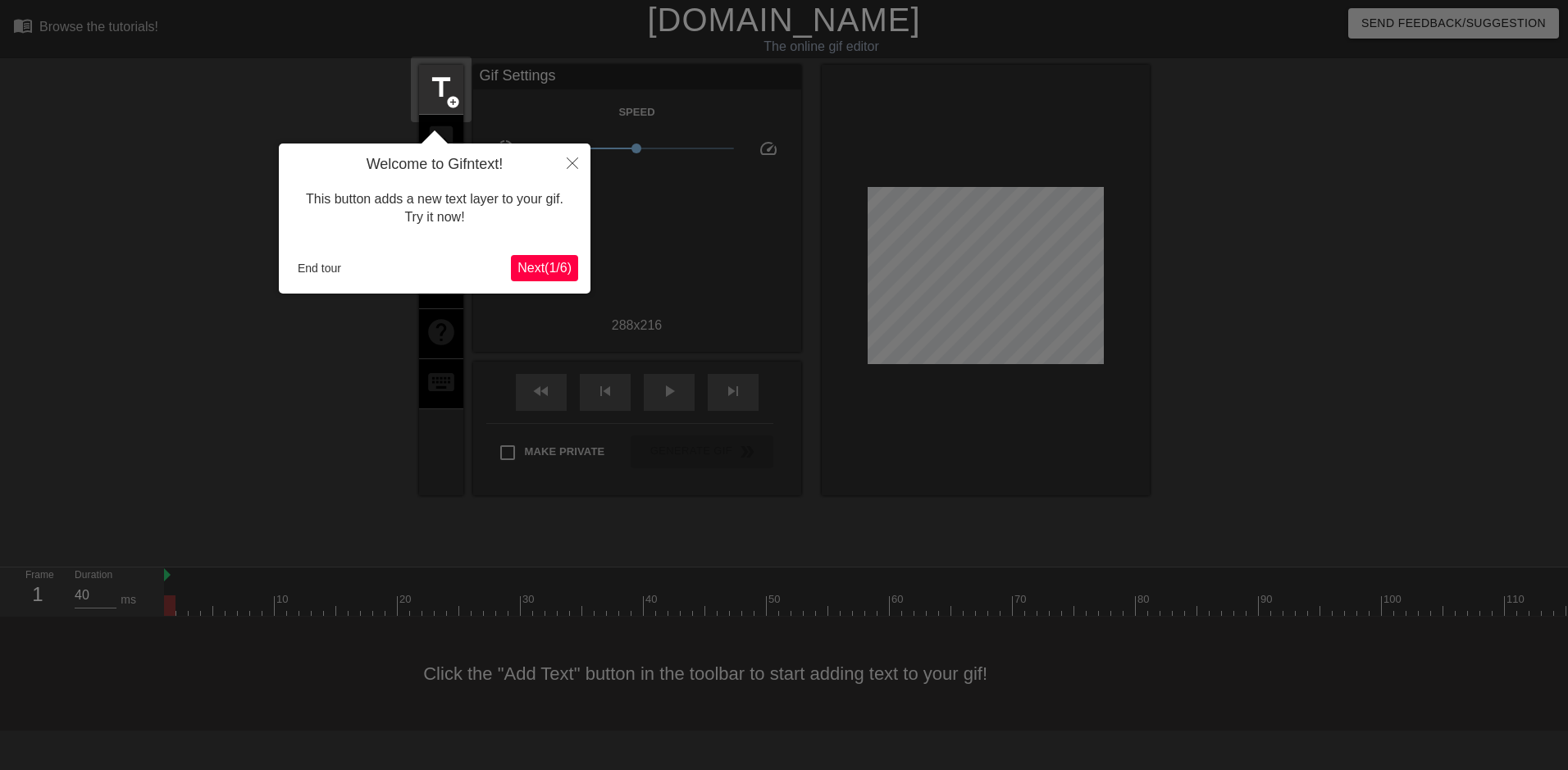 click on "Next  ( 1 / 6 )" at bounding box center [545, 268] 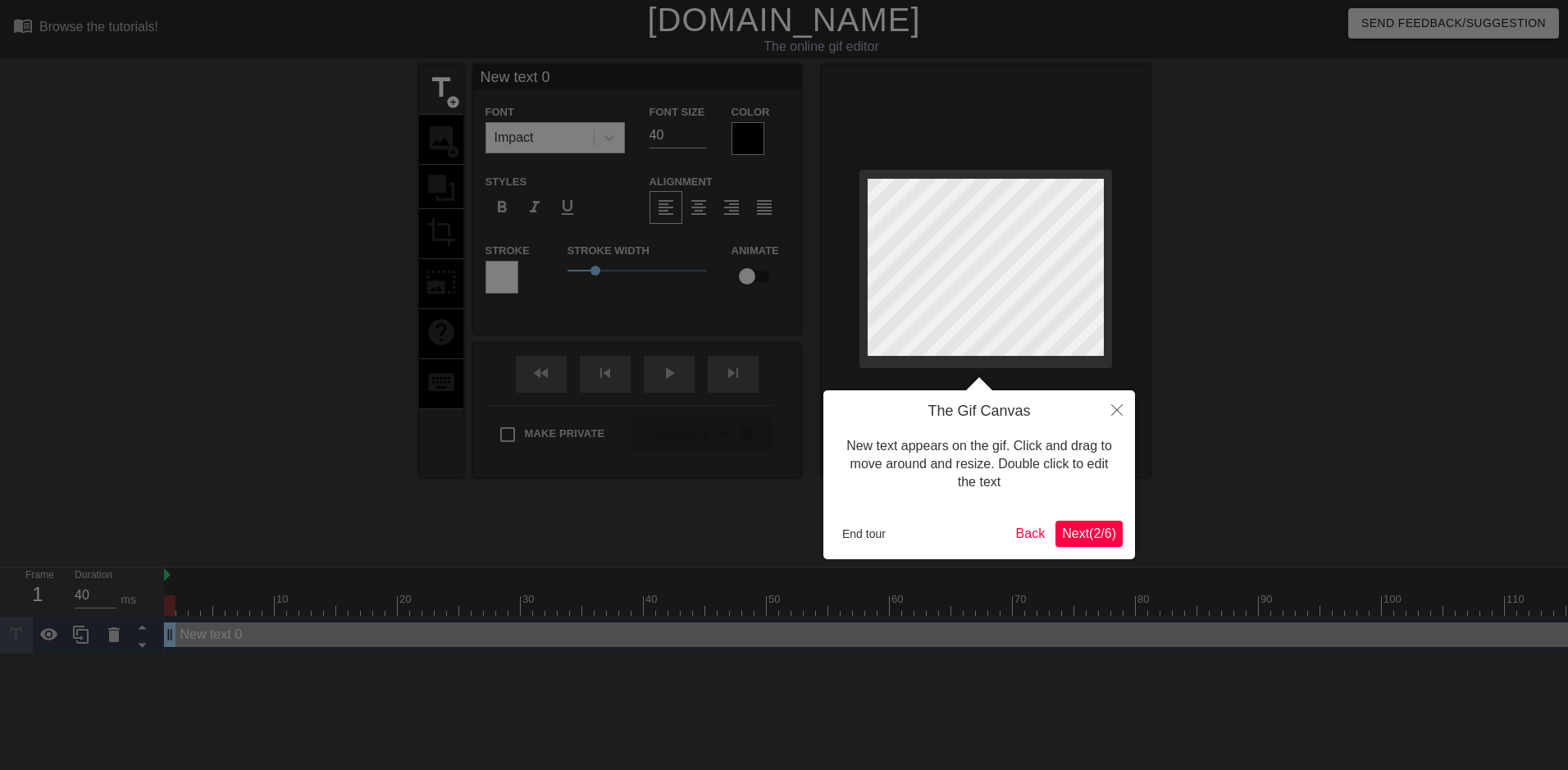click on "Next  ( 2 / 6 )" at bounding box center (1089, 533) 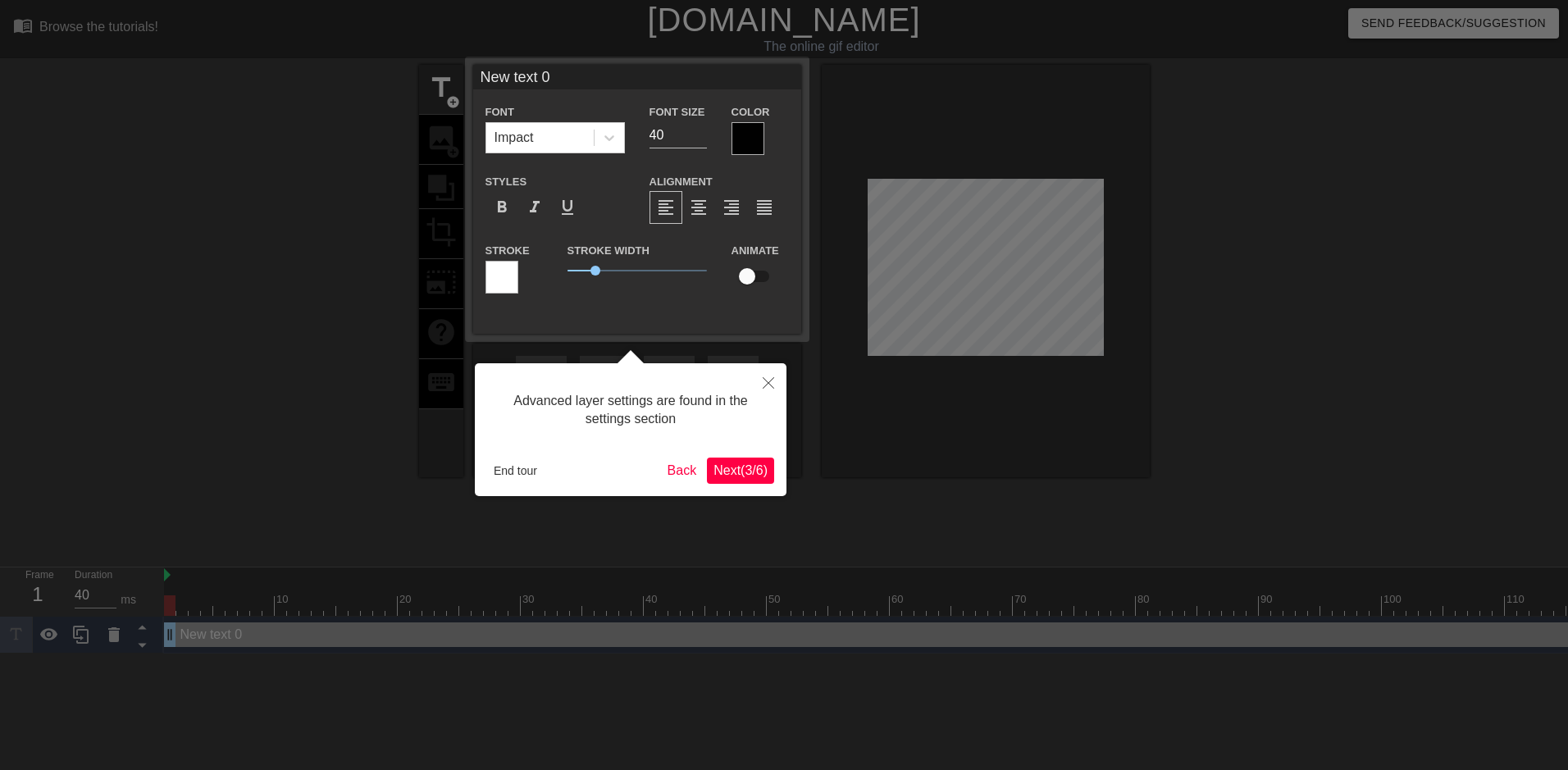 click on "Next  ( 3 / 6 )" at bounding box center [741, 470] 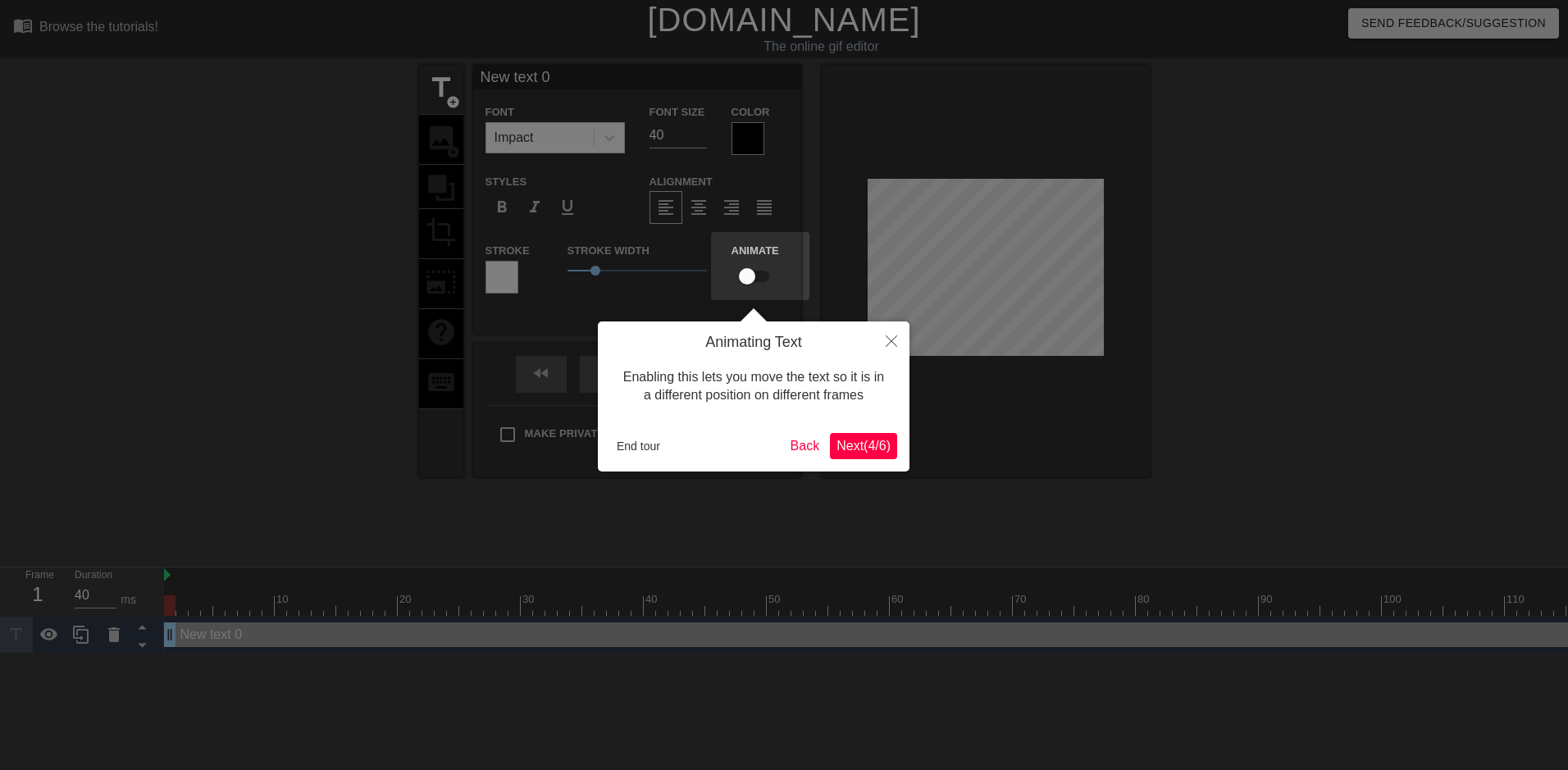 click on "Next  ( 4 / 6 )" at bounding box center [864, 445] 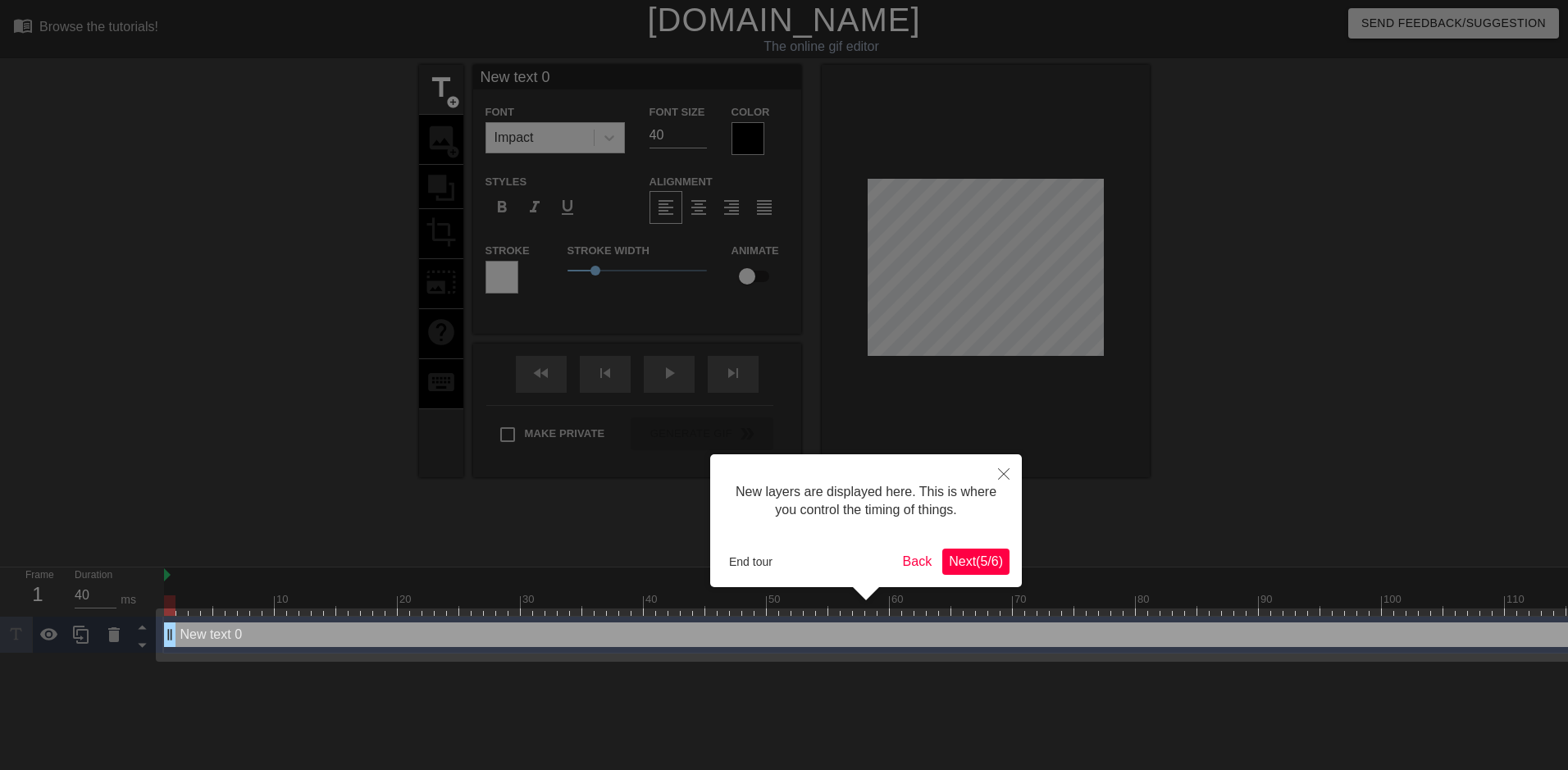 click on "Next  ( 5 / 6 )" at bounding box center [976, 562] 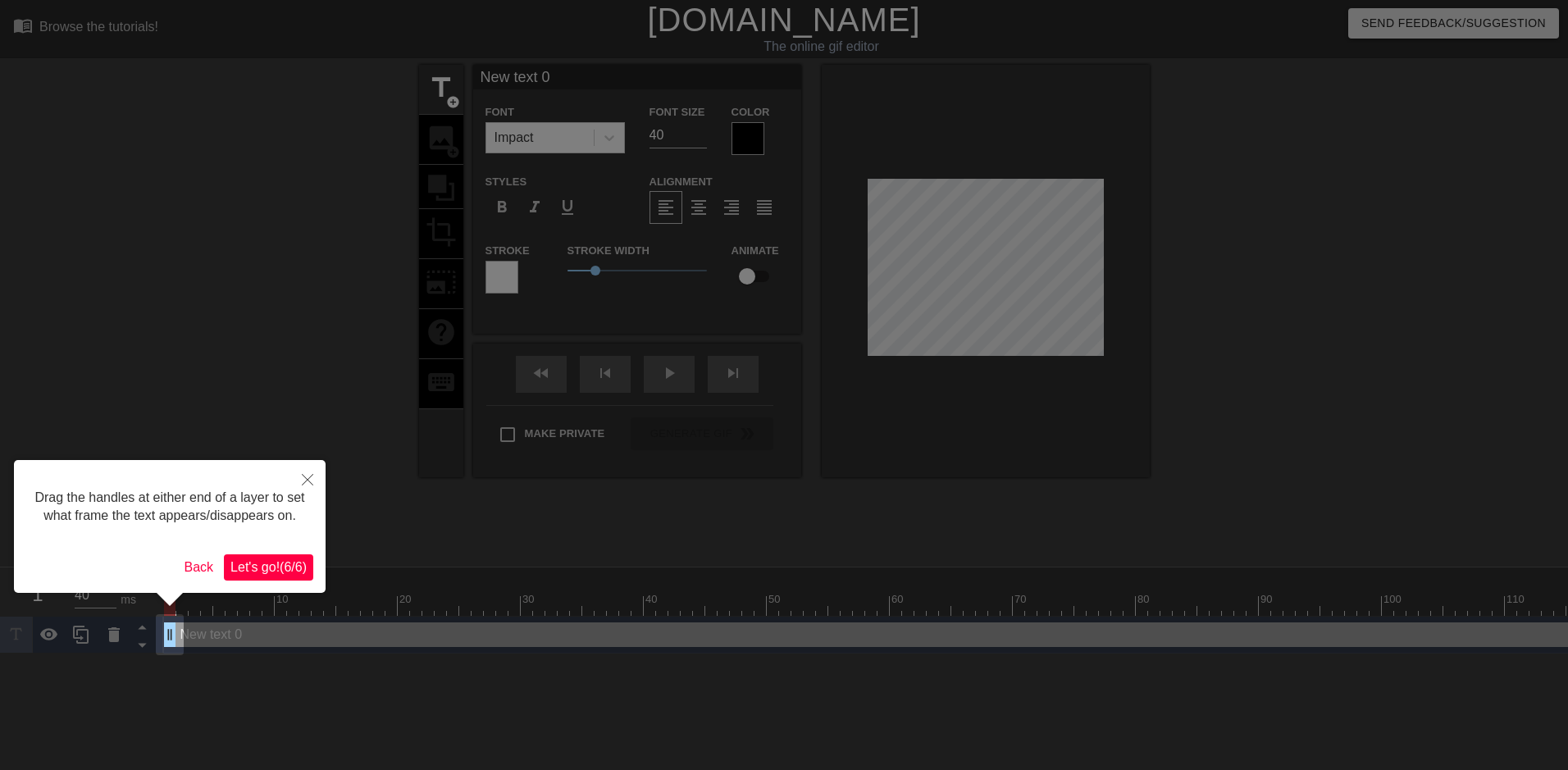 click on "Let's go!  ( 6 / 6 )" at bounding box center (268, 567) 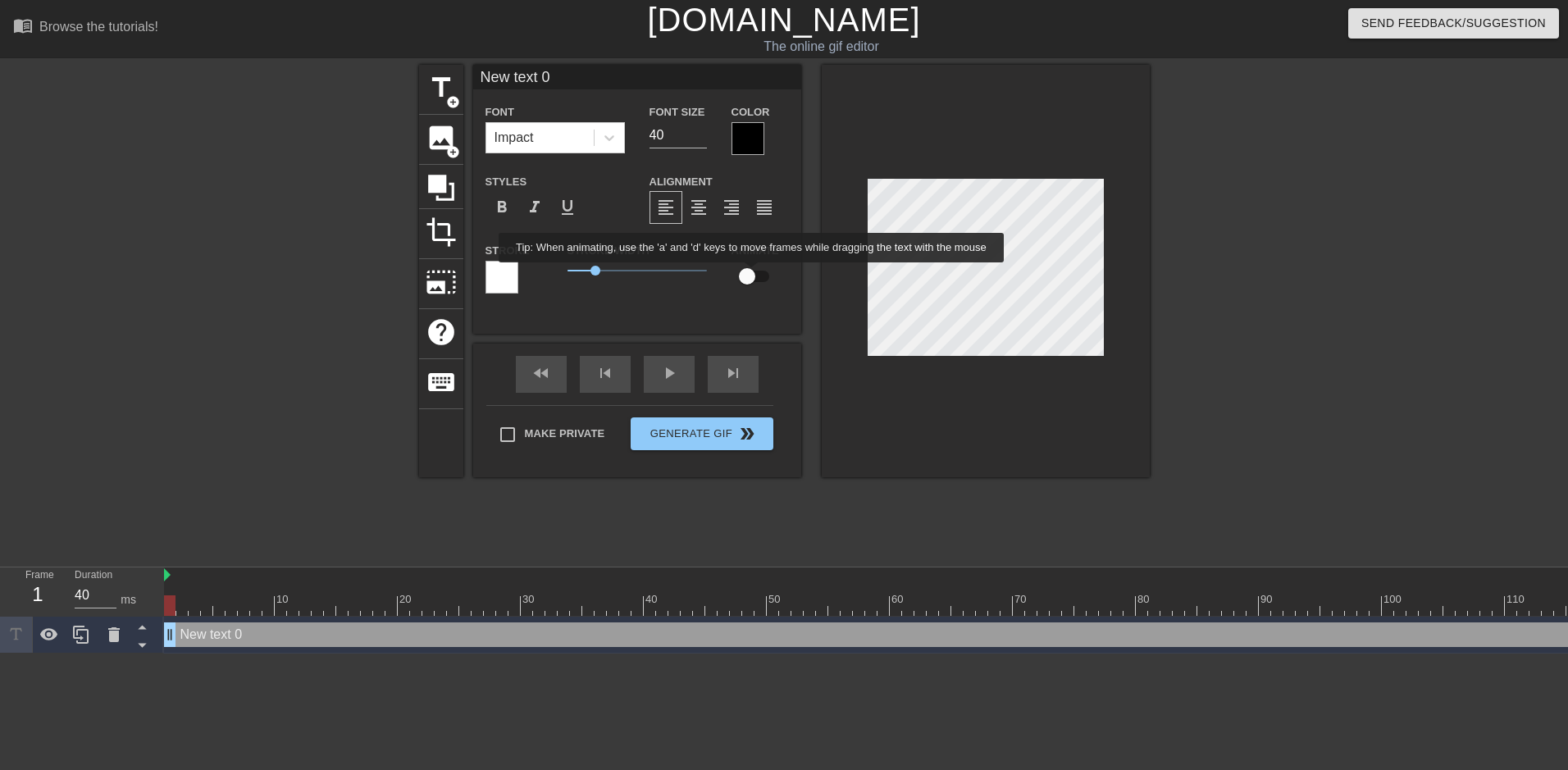 click at bounding box center (747, 276) 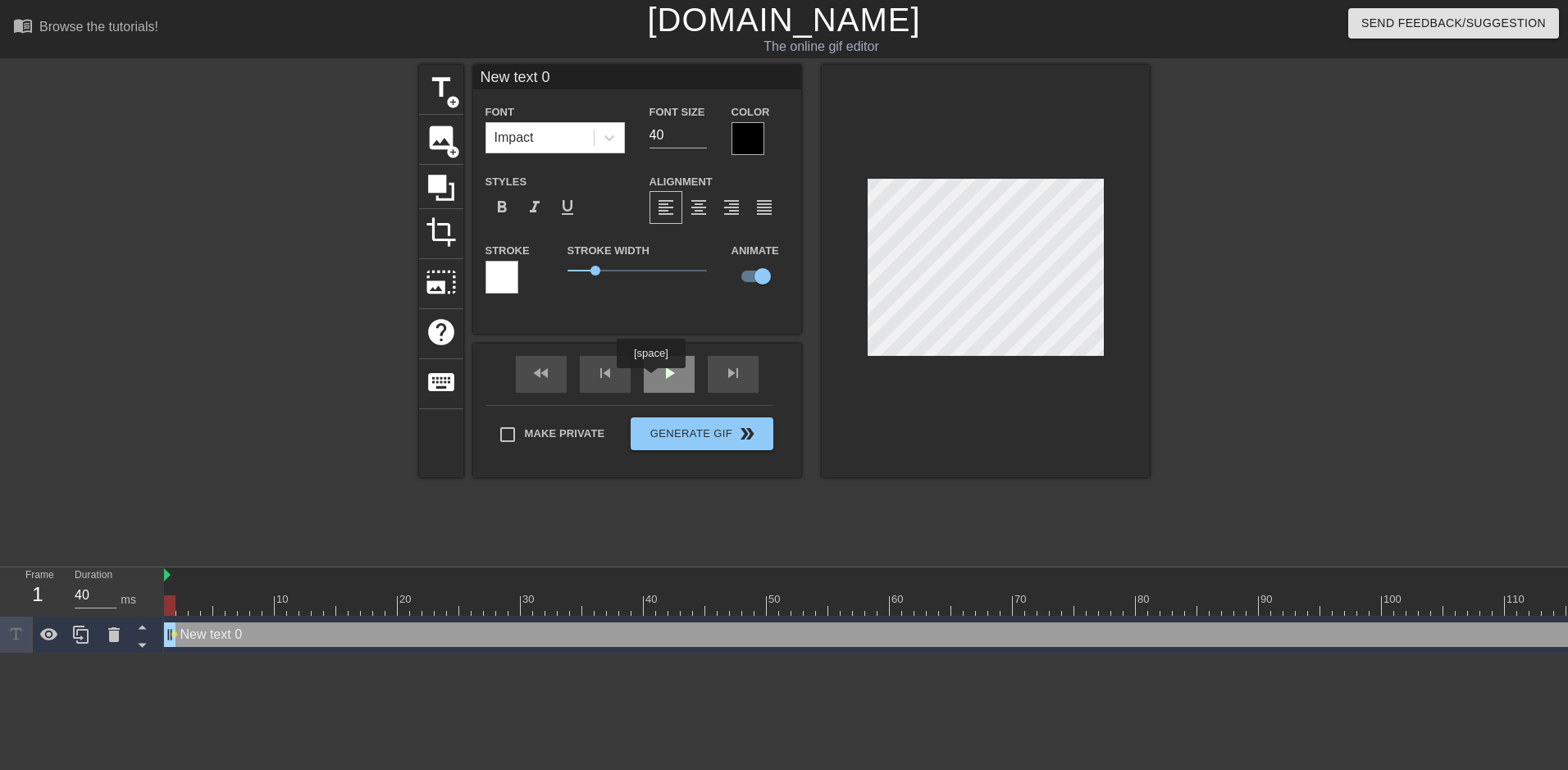 click on "play_arrow" at bounding box center (669, 374) 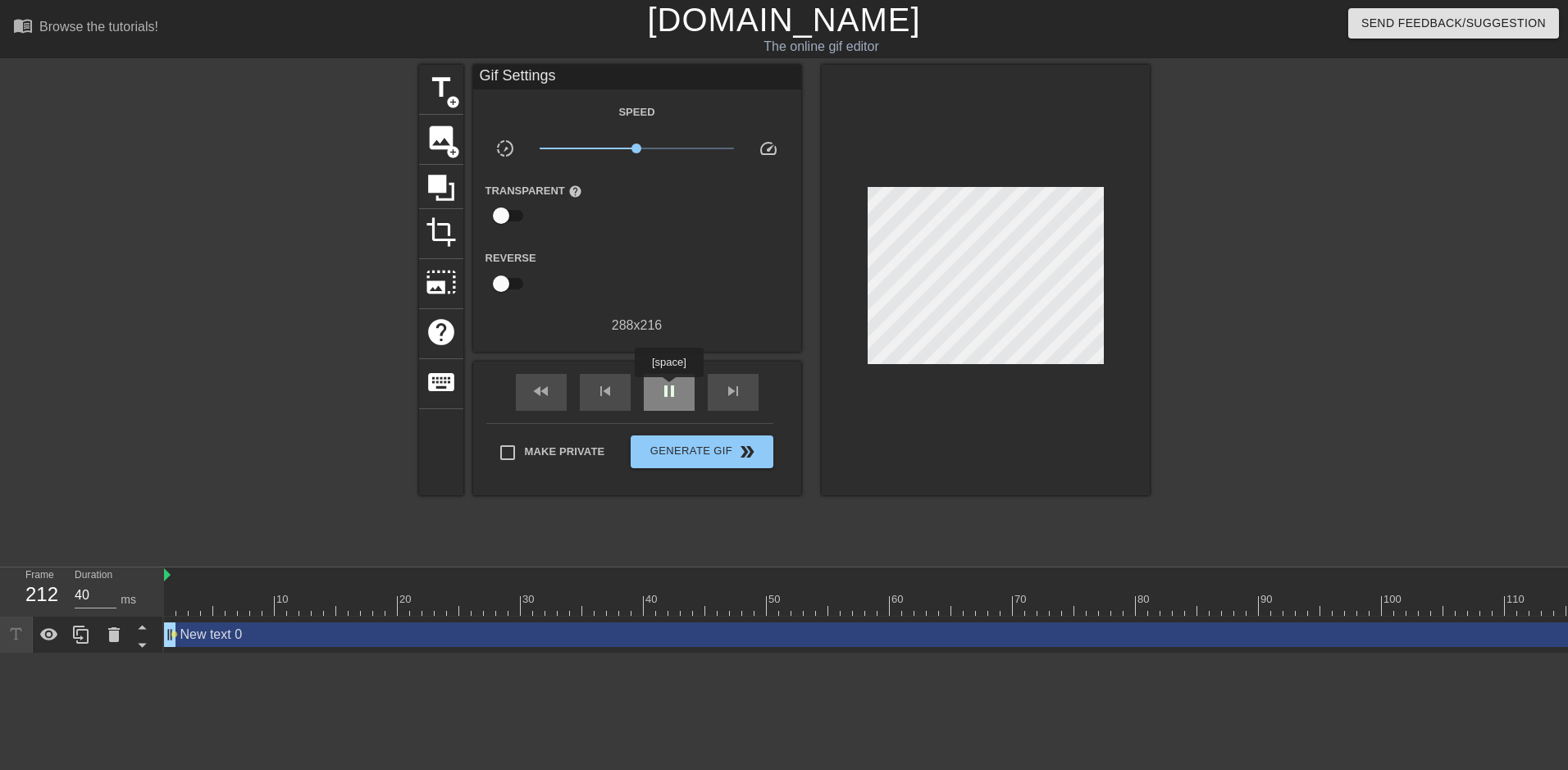 click on "pause" at bounding box center (669, 391) 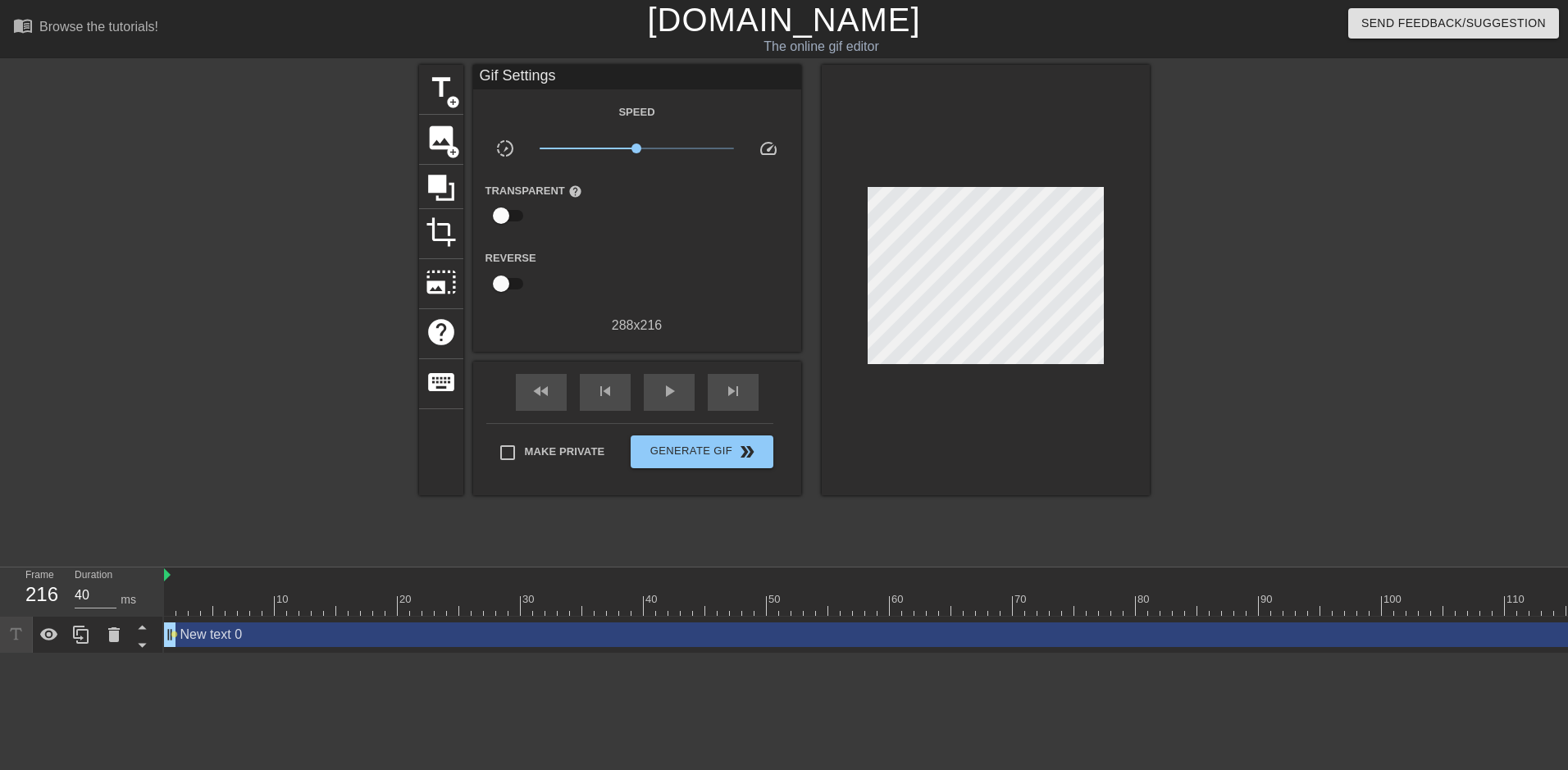 click on "New text 0 drag_handle drag_handle" at bounding box center [1671, 635] 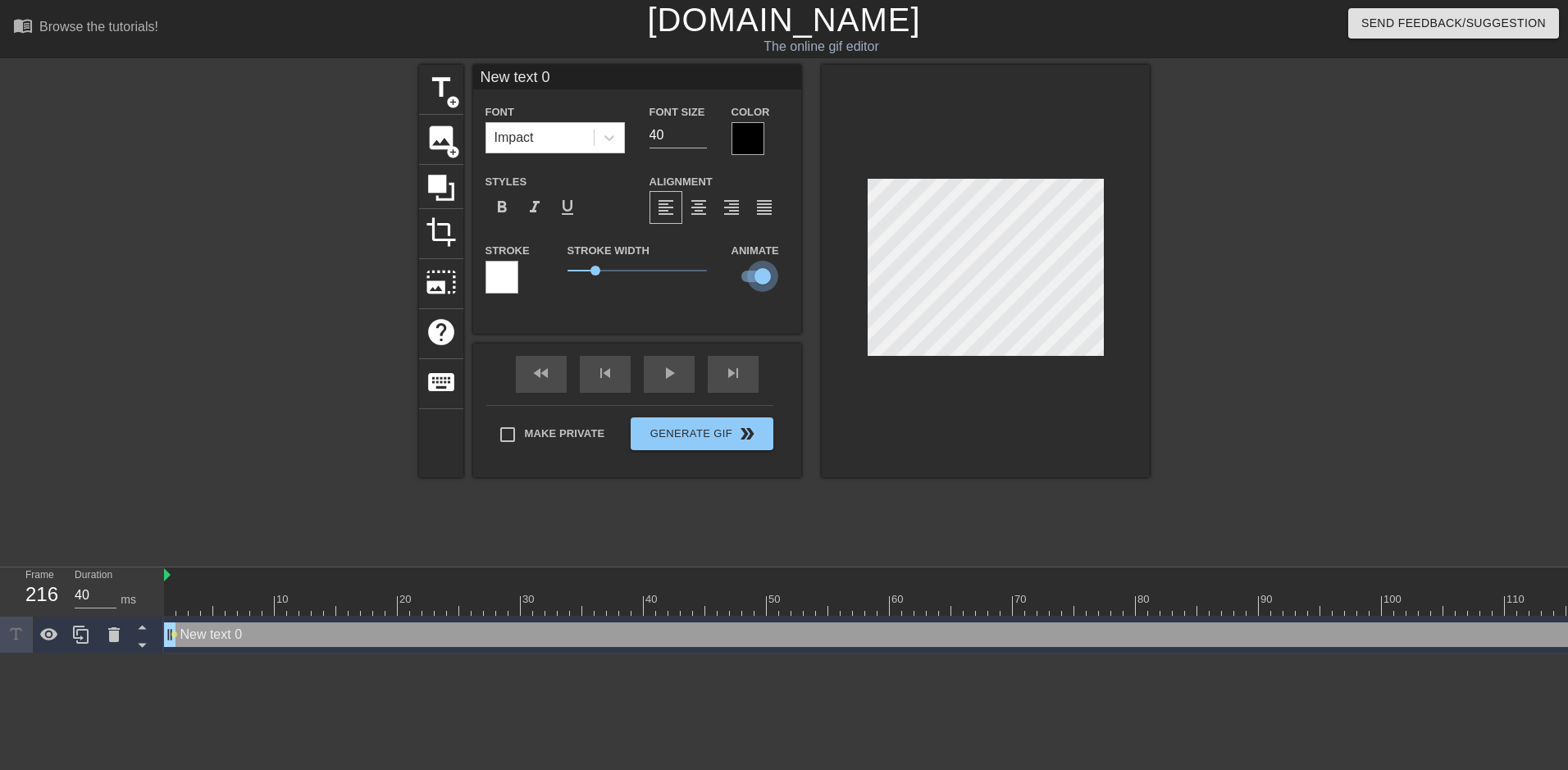 click at bounding box center (763, 276) 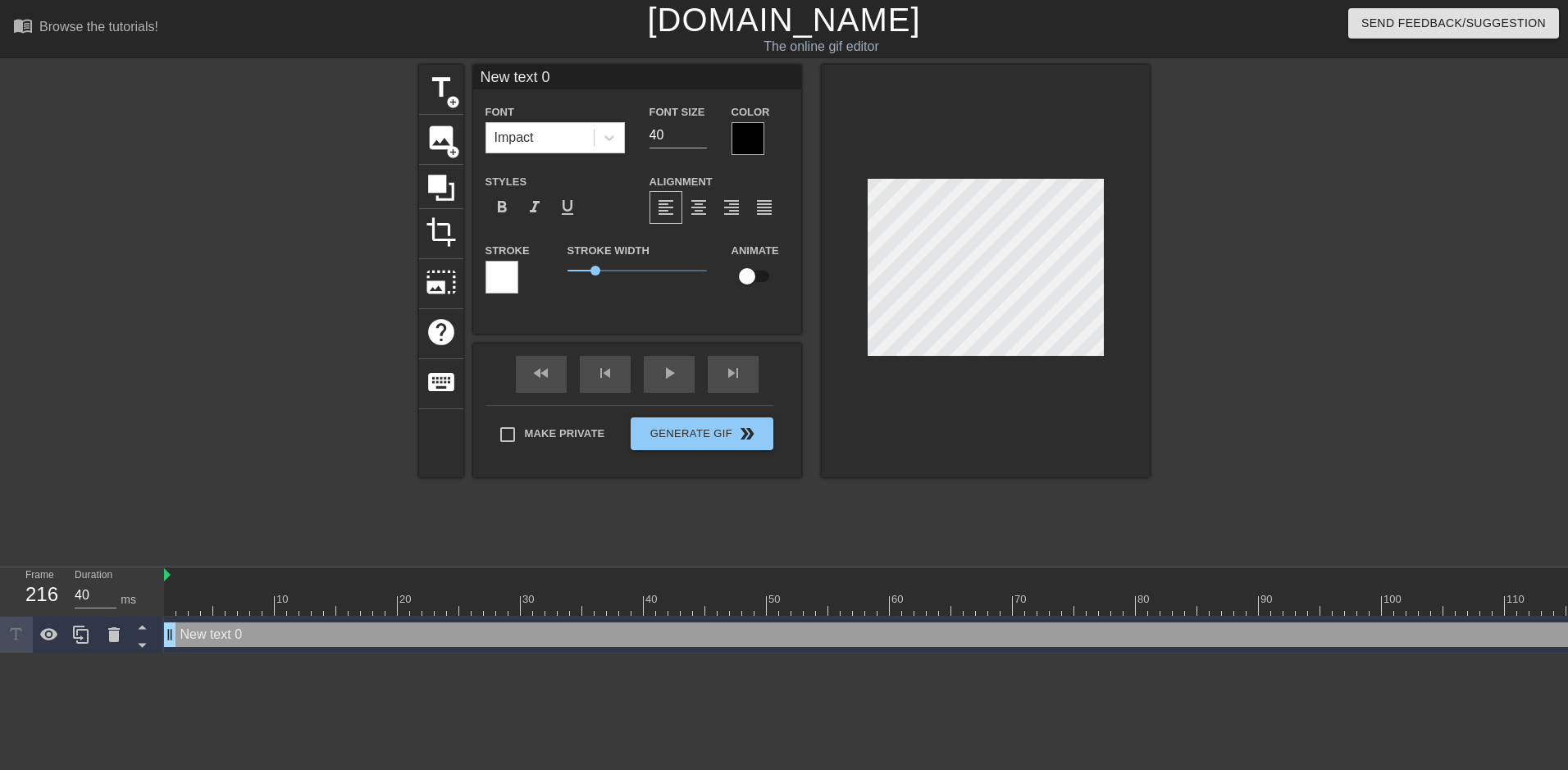 click at bounding box center [747, 276] 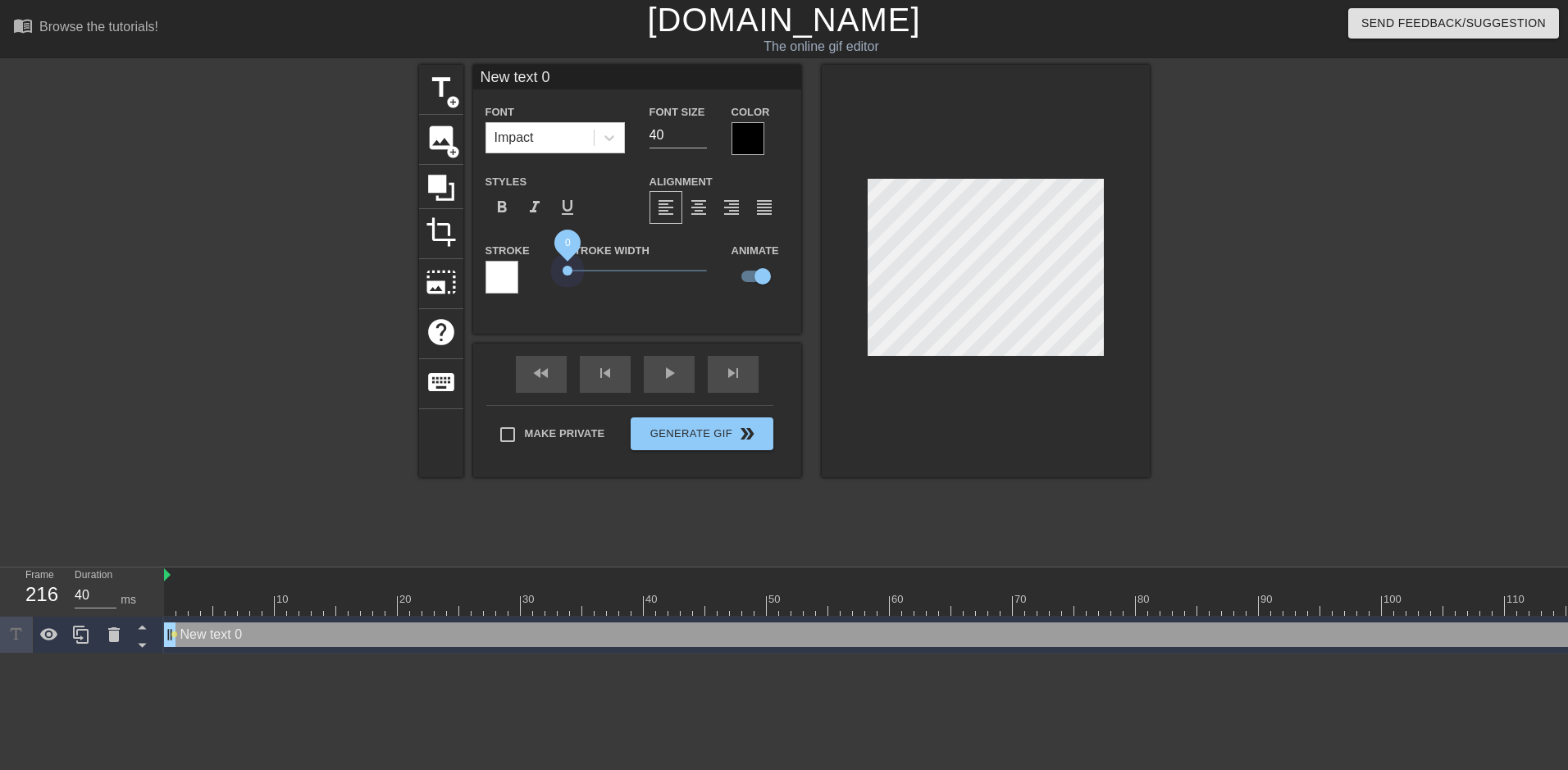 drag, startPoint x: 601, startPoint y: 274, endPoint x: 524, endPoint y: 278, distance: 77.10383 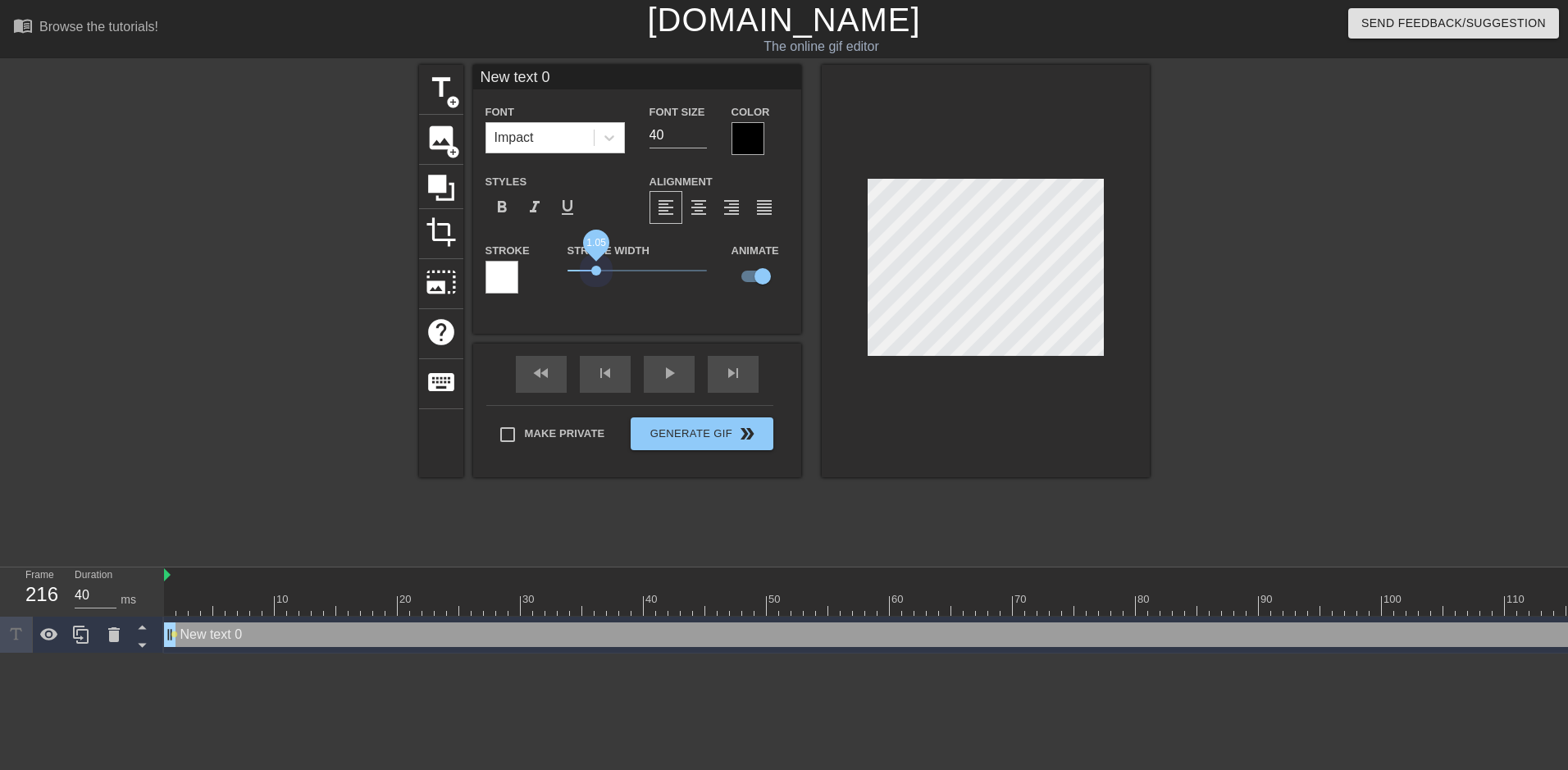 drag, startPoint x: 568, startPoint y: 266, endPoint x: 597, endPoint y: 263, distance: 29.154759 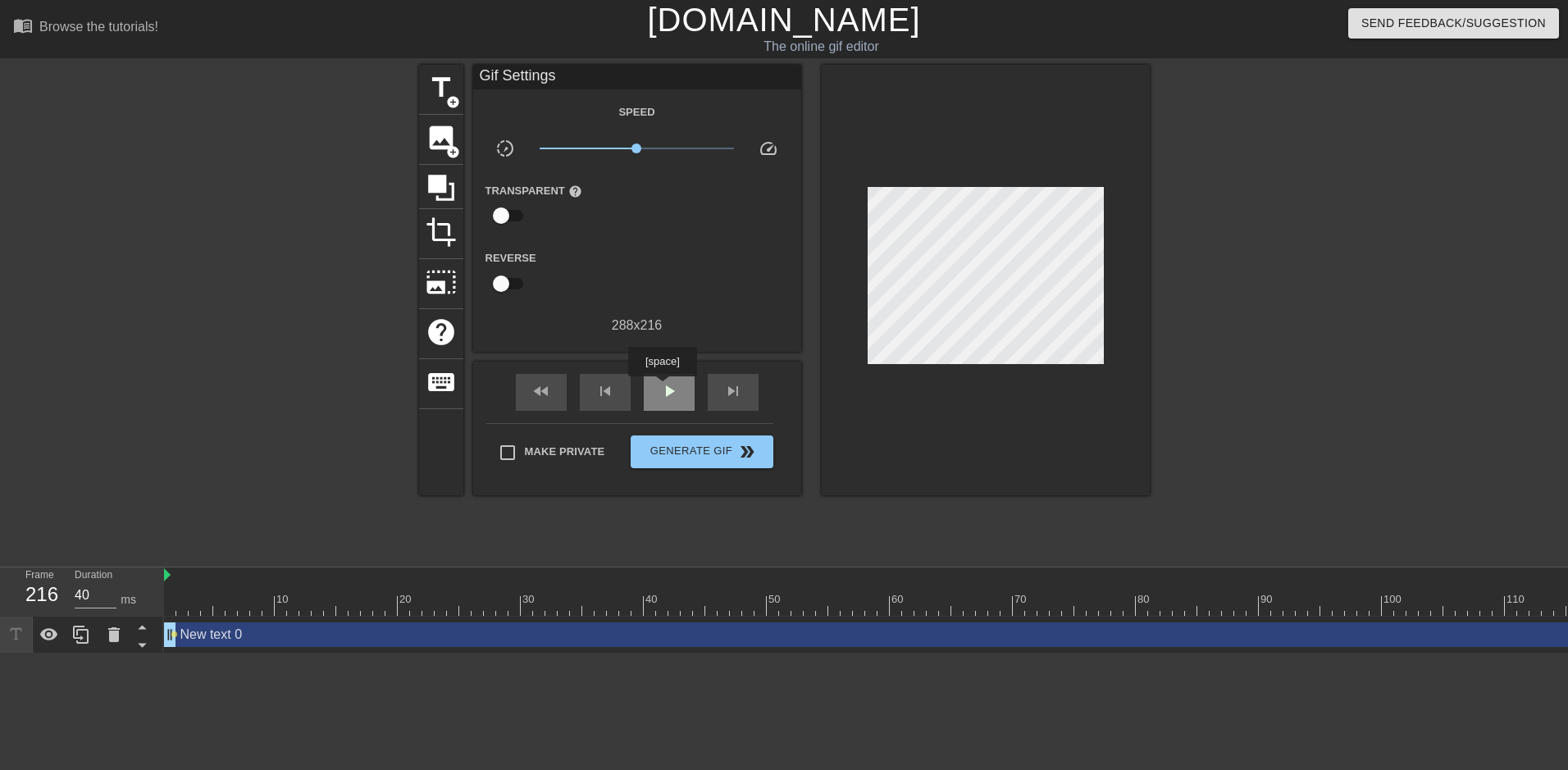 click on "play_arrow" at bounding box center (669, 392) 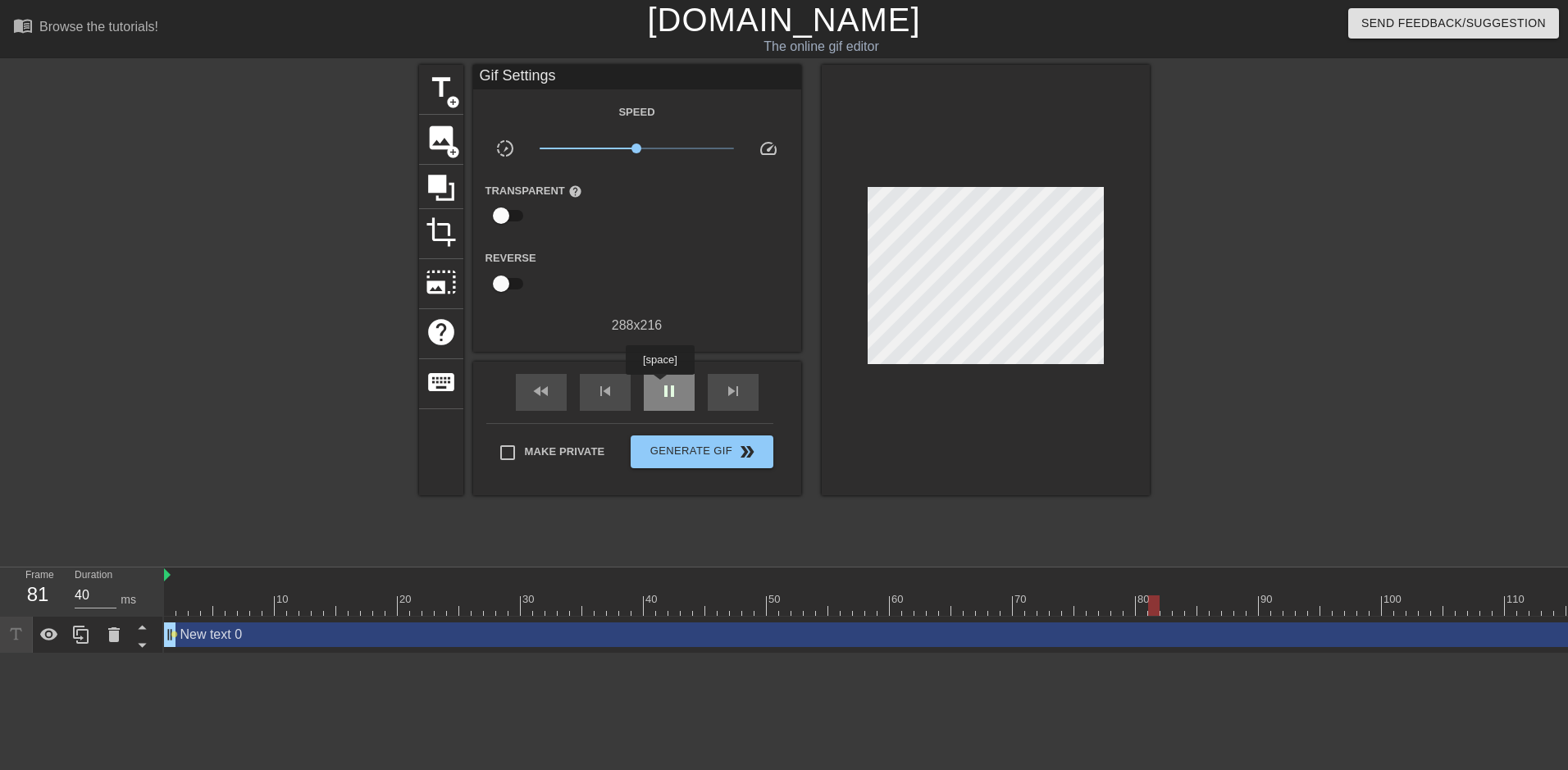 click on "pause" at bounding box center (669, 391) 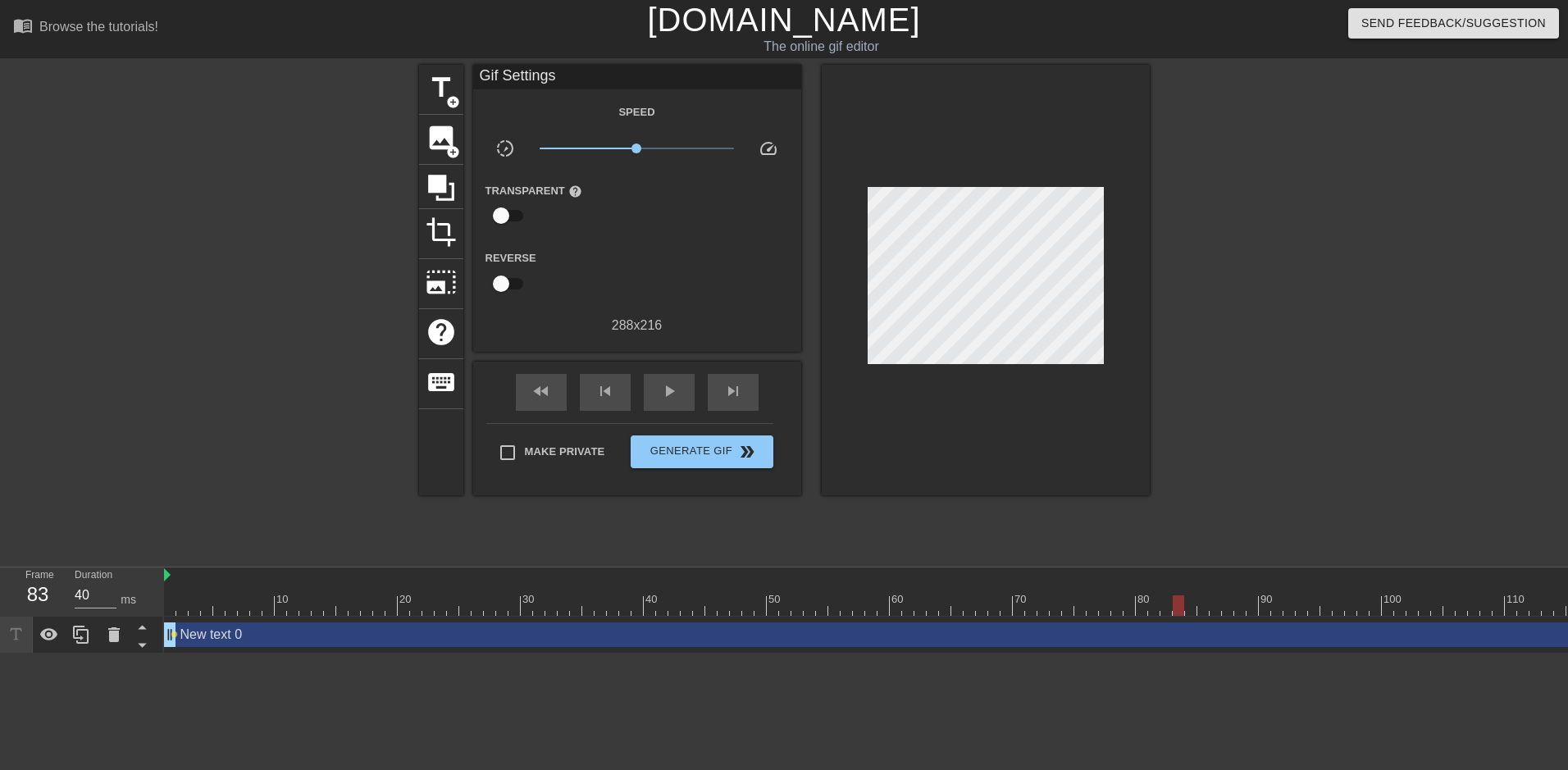 click on "New text 0 drag_handle drag_handle" at bounding box center [1671, 635] 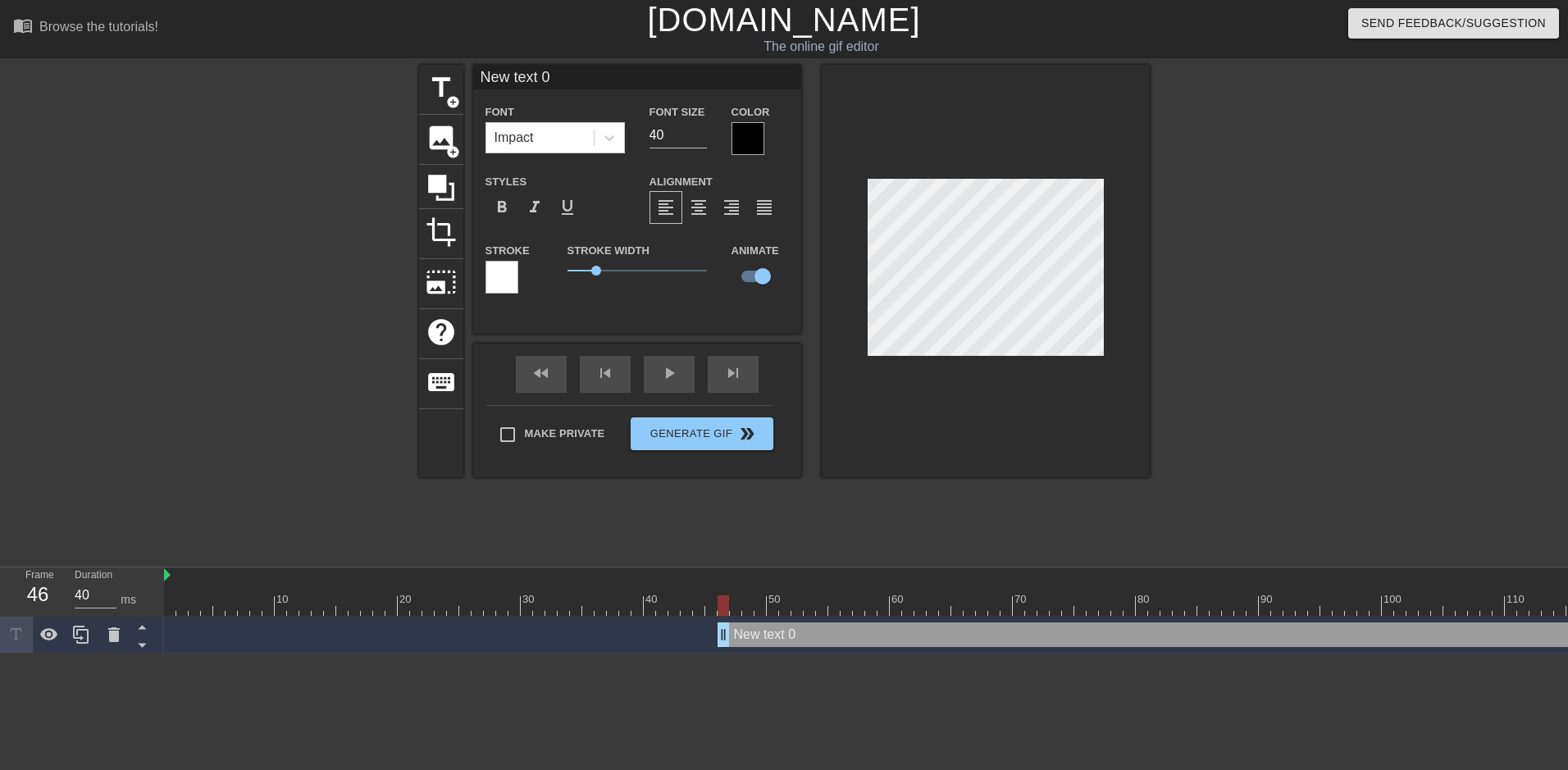 drag, startPoint x: 173, startPoint y: 640, endPoint x: 729, endPoint y: 624, distance: 556.2302 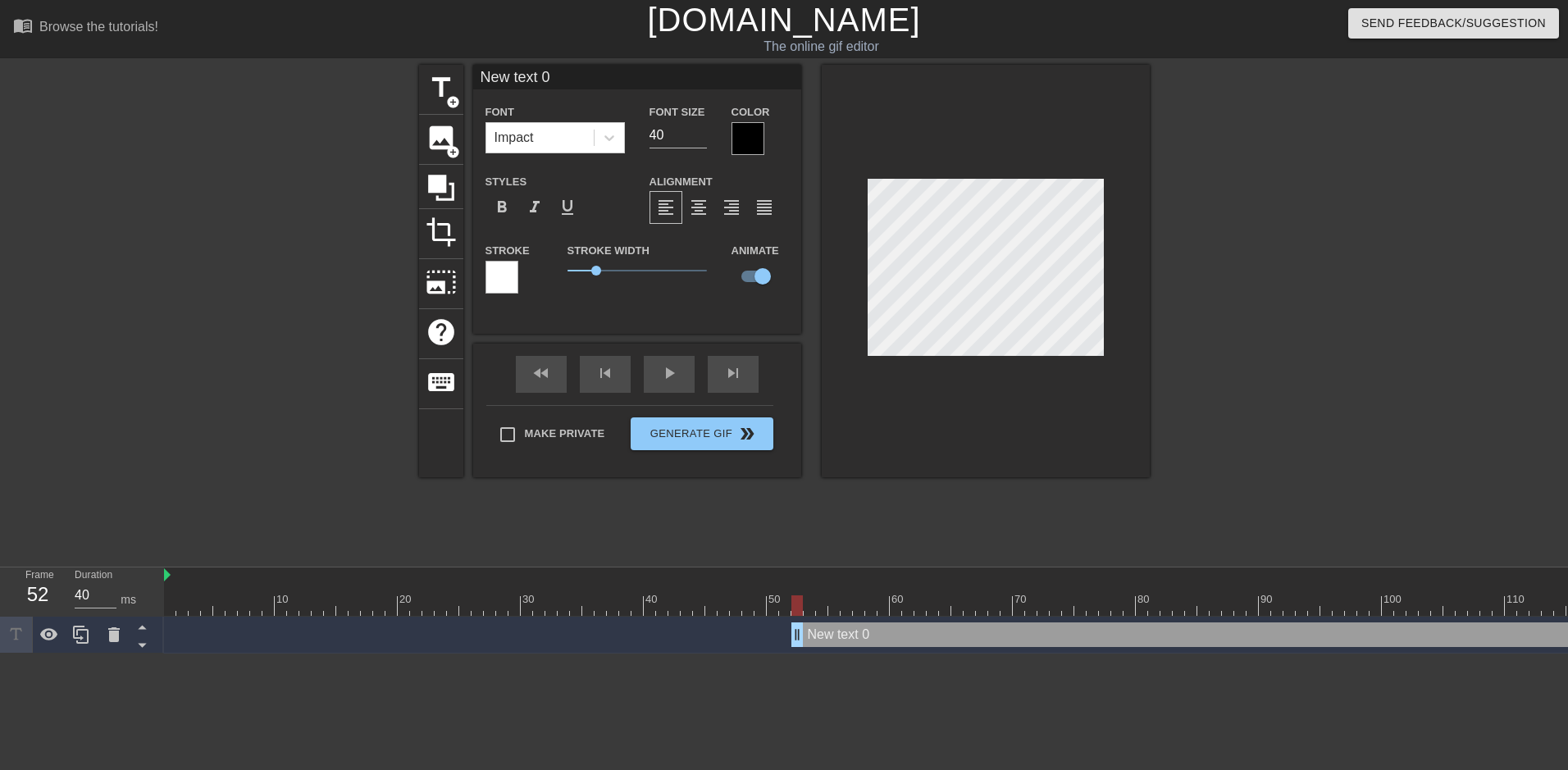 drag, startPoint x: 722, startPoint y: 645, endPoint x: 800, endPoint y: 633, distance: 78.91768 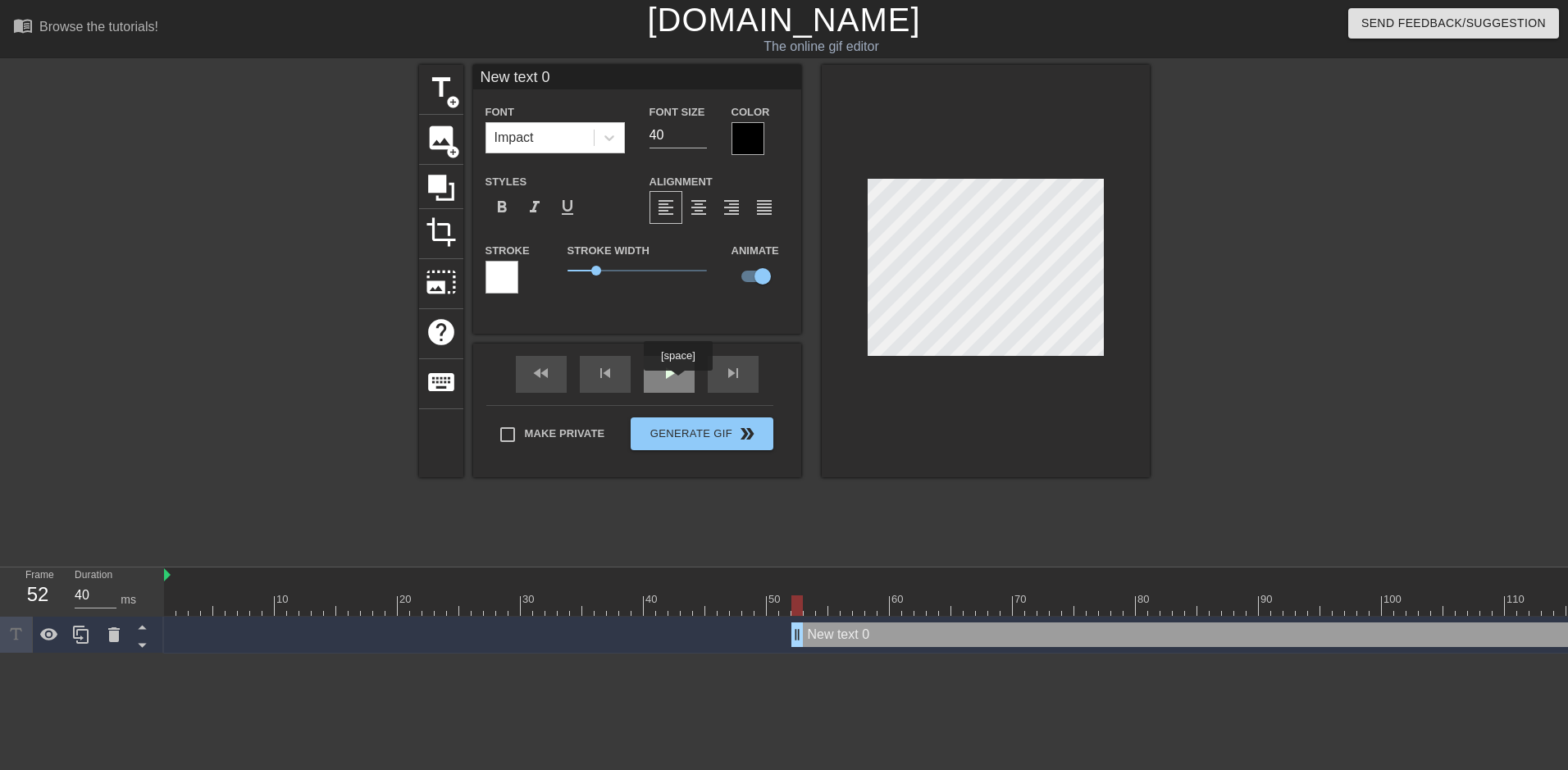 click on "play_arrow" at bounding box center [669, 373] 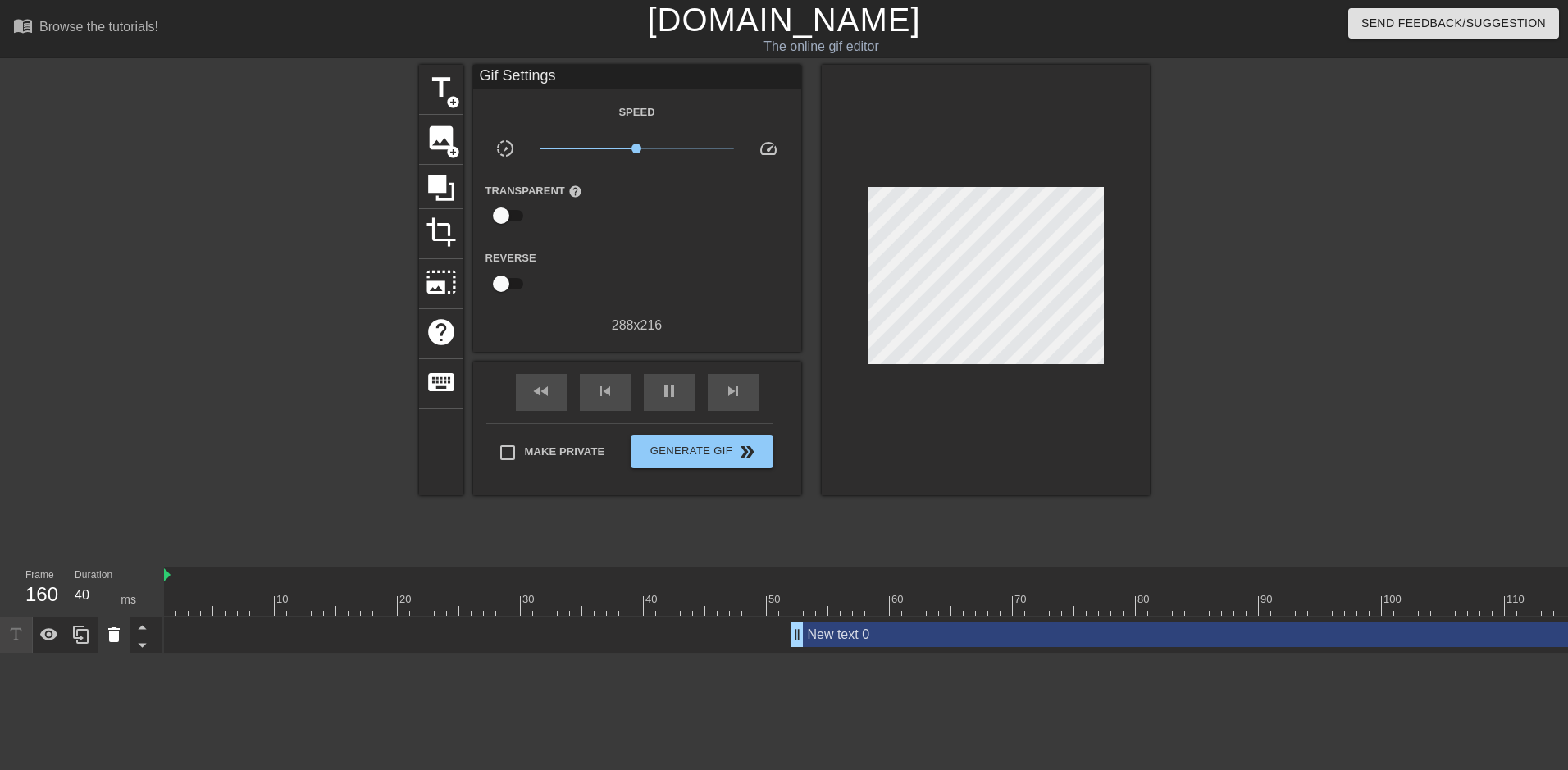 click 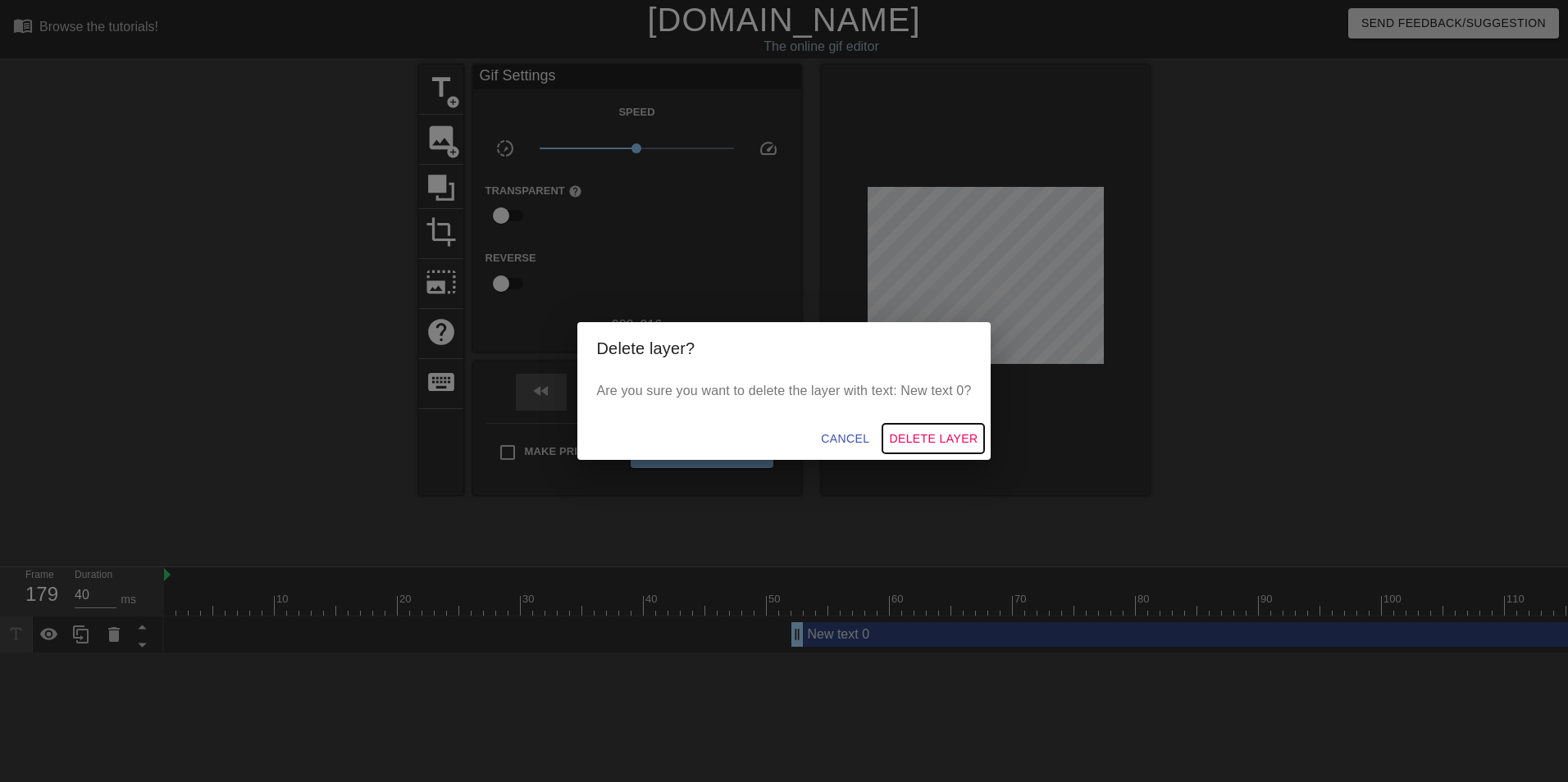 click on "Delete Layer" at bounding box center [933, 439] 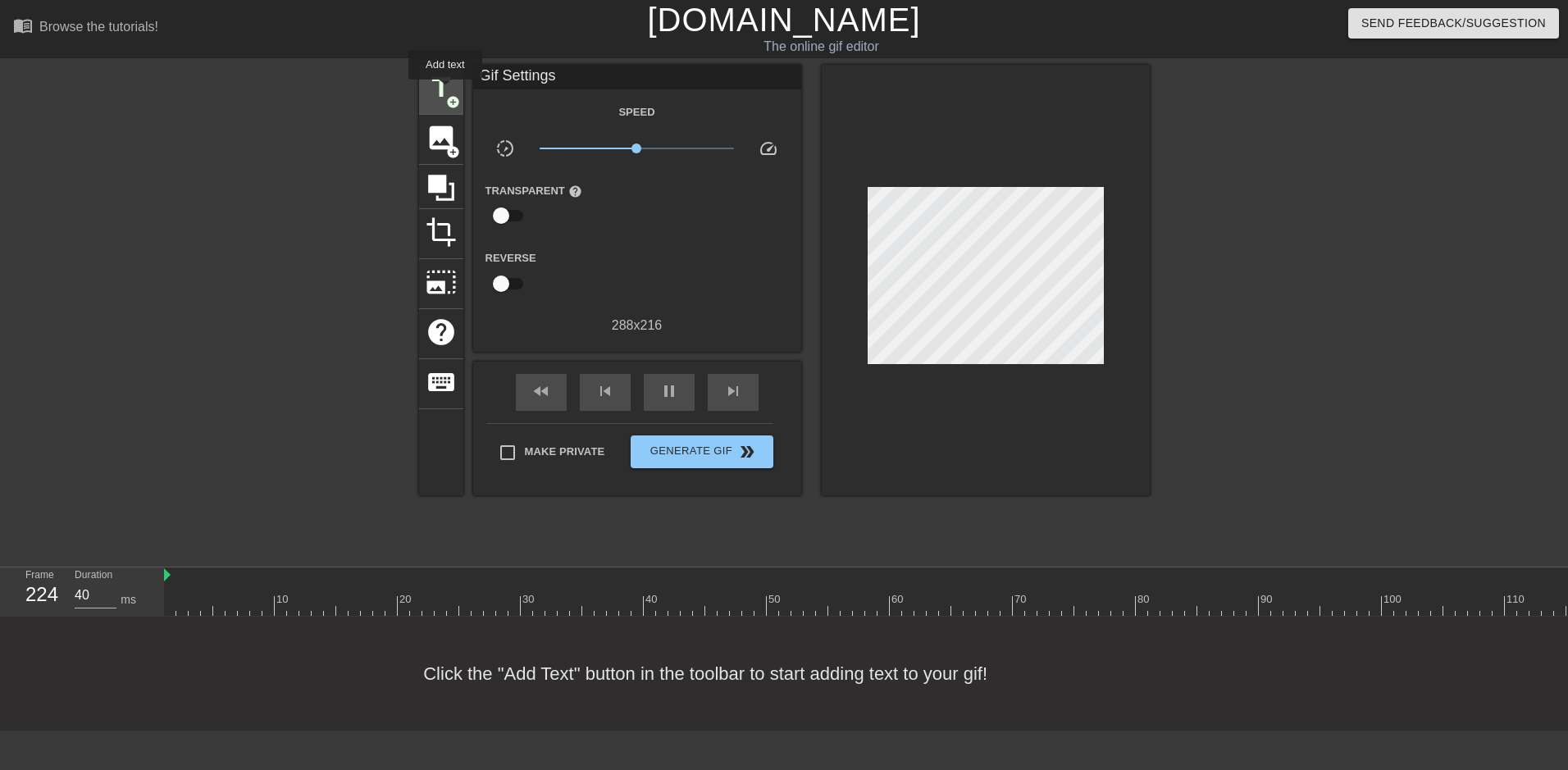 click on "title" at bounding box center [441, 88] 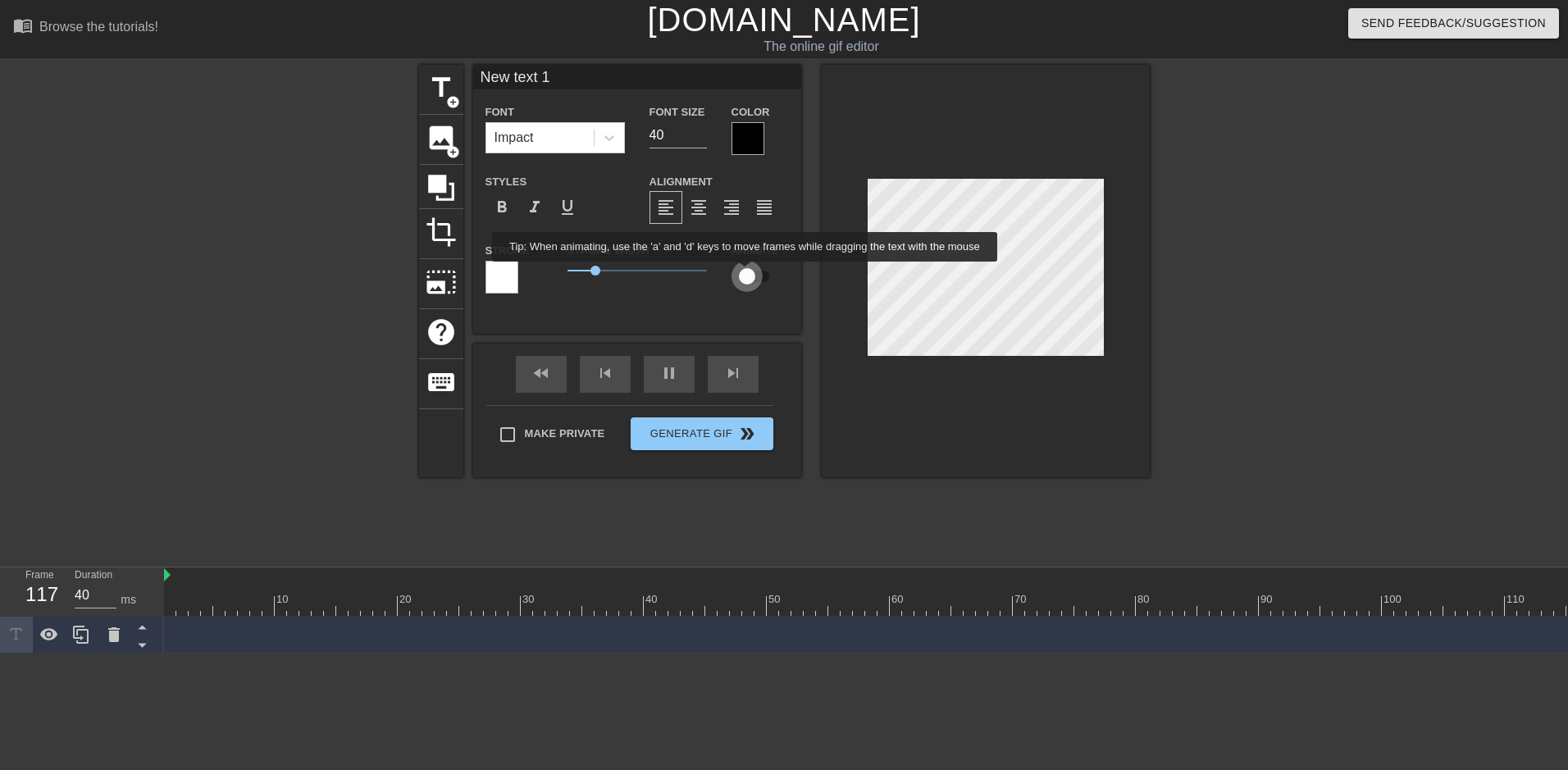click at bounding box center (747, 276) 